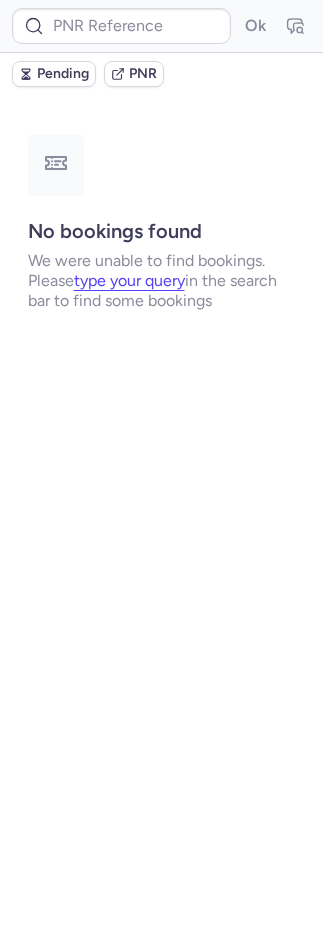scroll, scrollTop: 0, scrollLeft: 0, axis: both 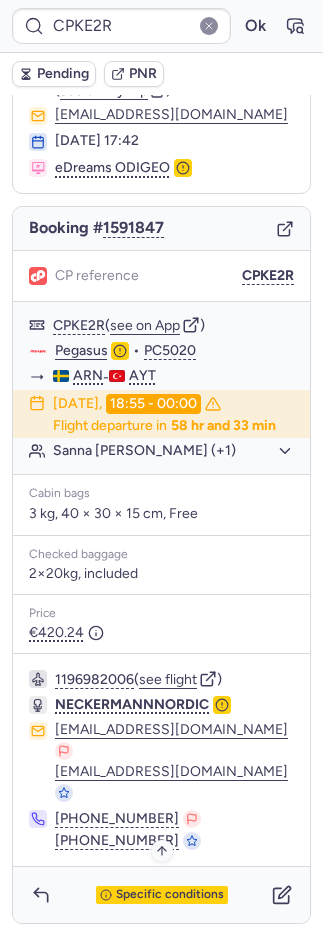 click on "Specific conditions" at bounding box center [170, 895] 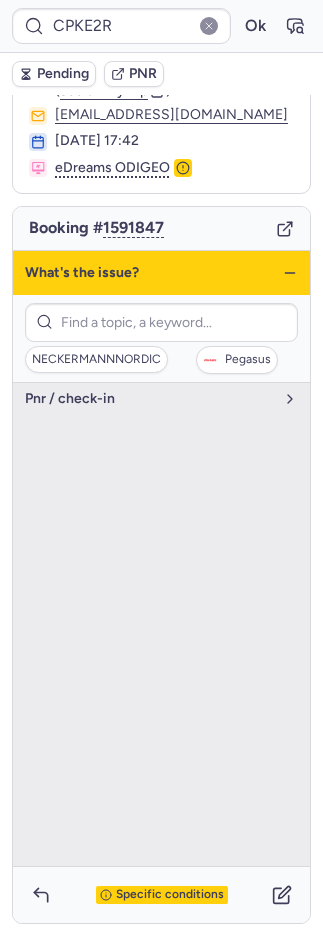 click on "Specific conditions" at bounding box center [170, 895] 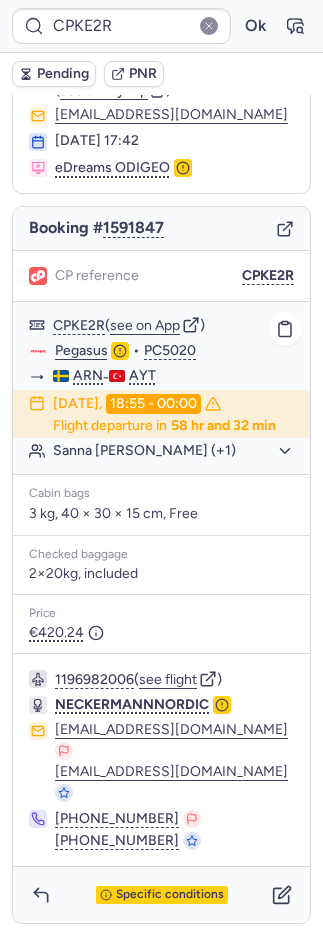 click on "Sanna [PERSON_NAME] (+1)" 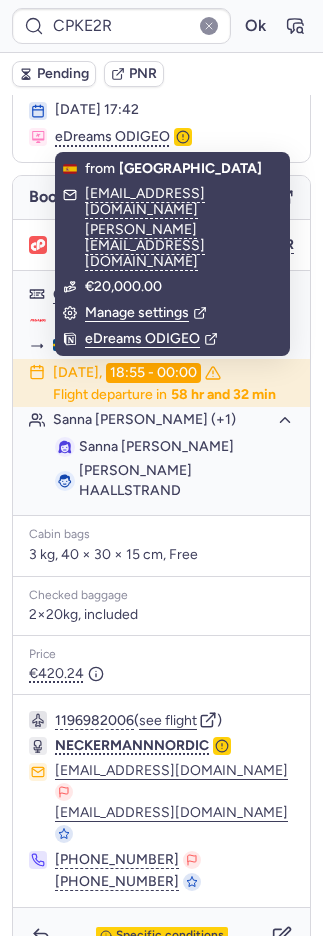 click on "PNR" at bounding box center (143, 74) 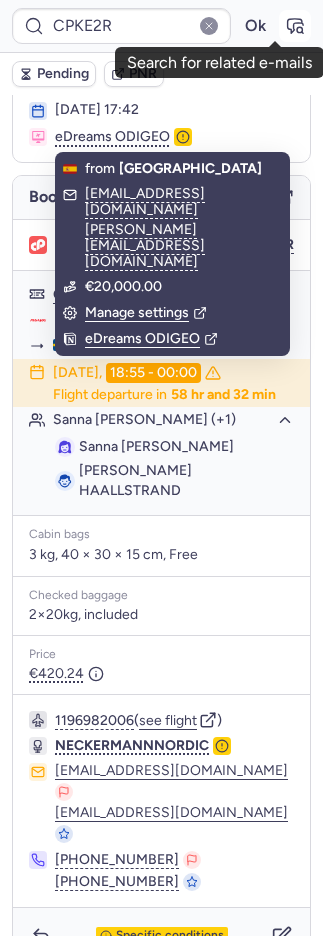 click 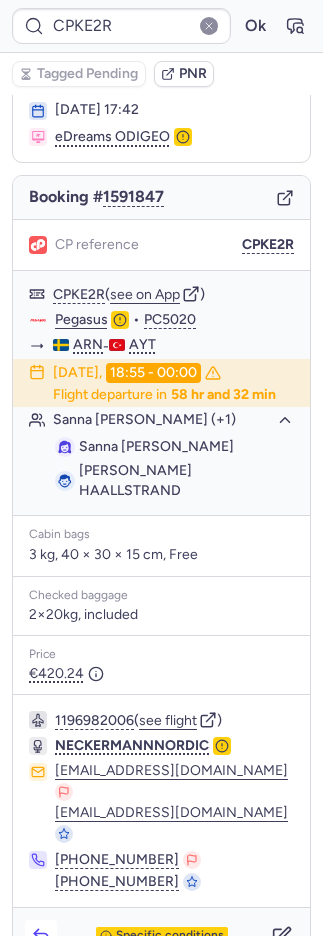 scroll, scrollTop: 192, scrollLeft: 0, axis: vertical 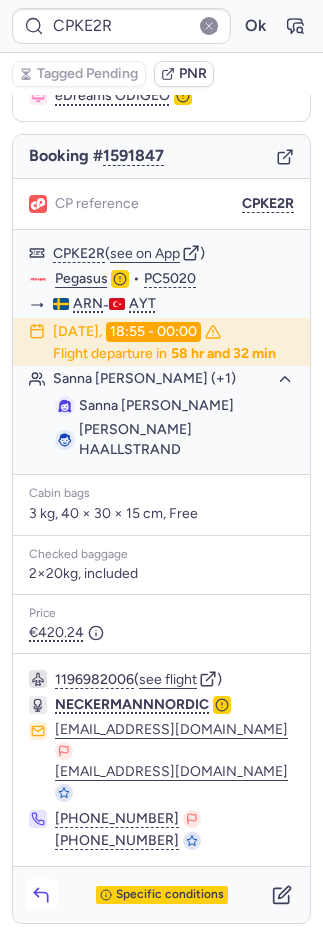 click 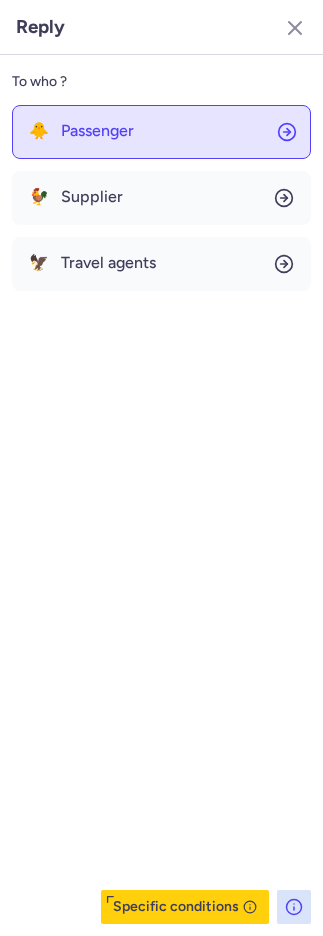 click on "🐥 Passenger" 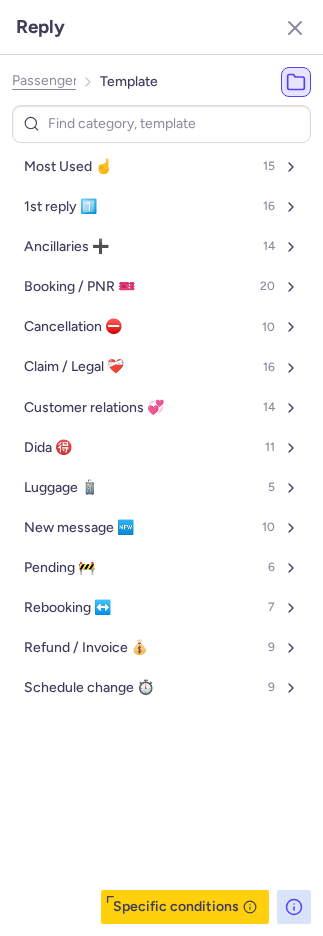 click on "Most Used ☝️" at bounding box center [68, 167] 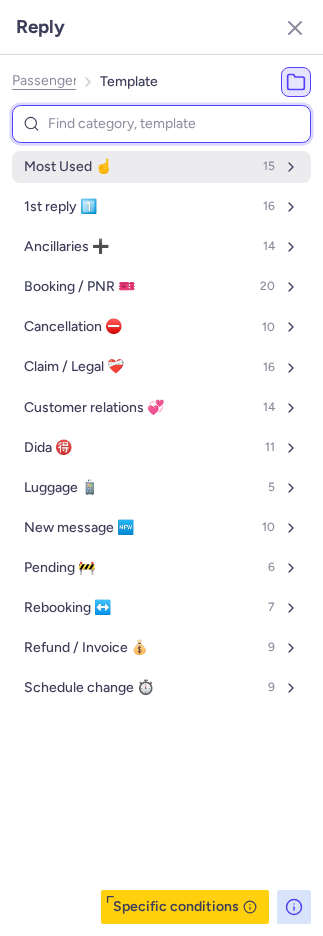 select on "en" 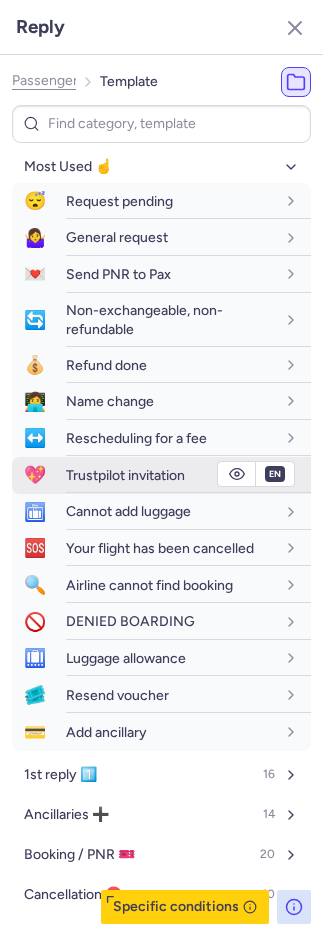 click on "💖" at bounding box center [35, 475] 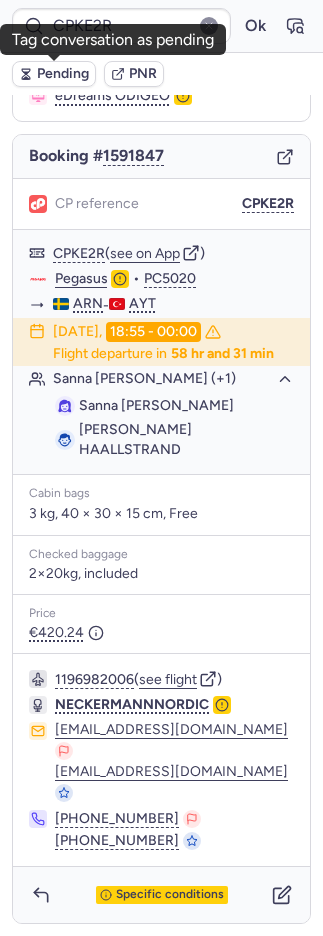click on "Pending" at bounding box center [63, 74] 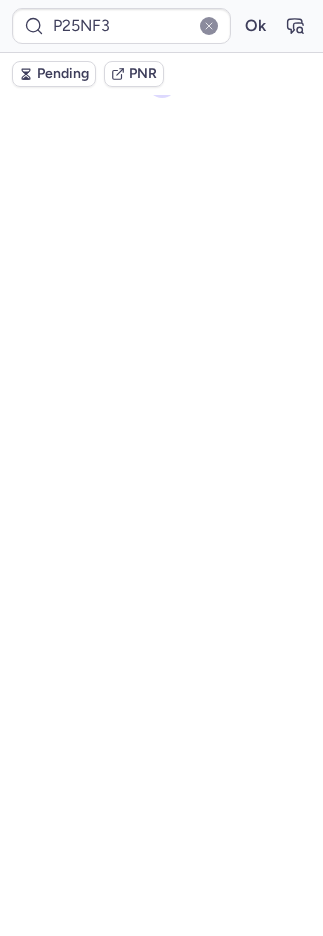 scroll, scrollTop: 42, scrollLeft: 0, axis: vertical 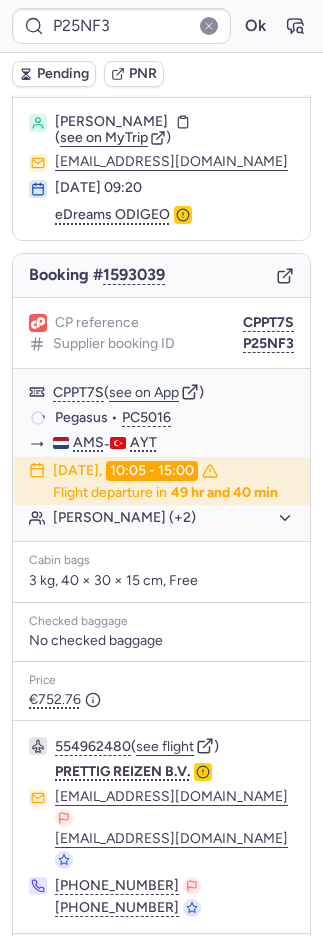type on "CPDBQD" 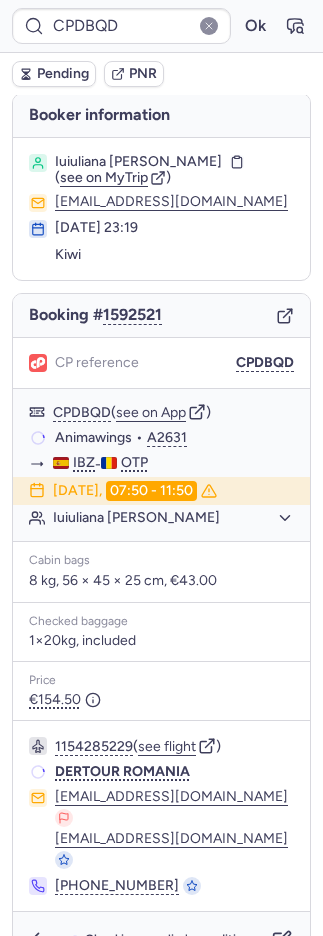 scroll, scrollTop: 1, scrollLeft: 0, axis: vertical 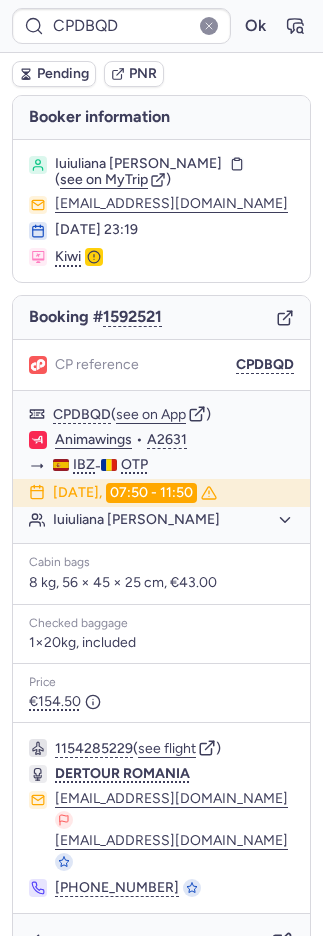 click on "CPDBQD  Ok" at bounding box center [161, 26] 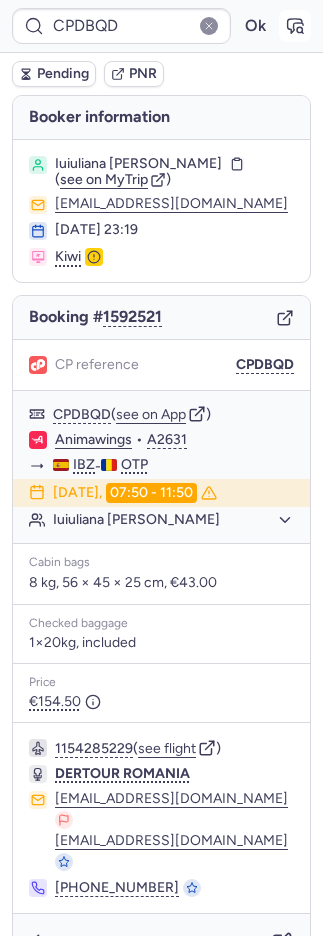 click 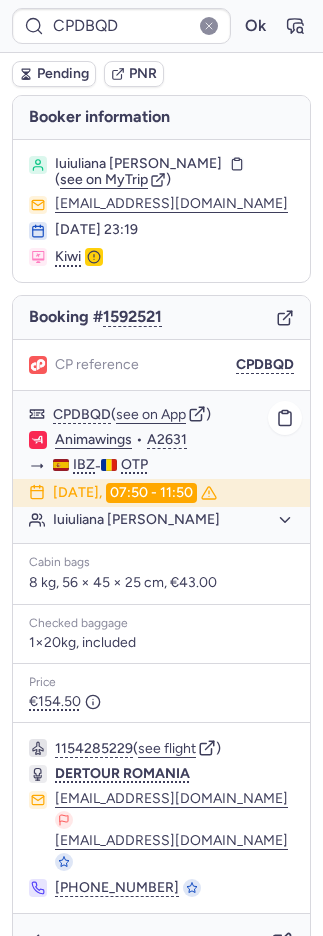 scroll, scrollTop: 2, scrollLeft: 0, axis: vertical 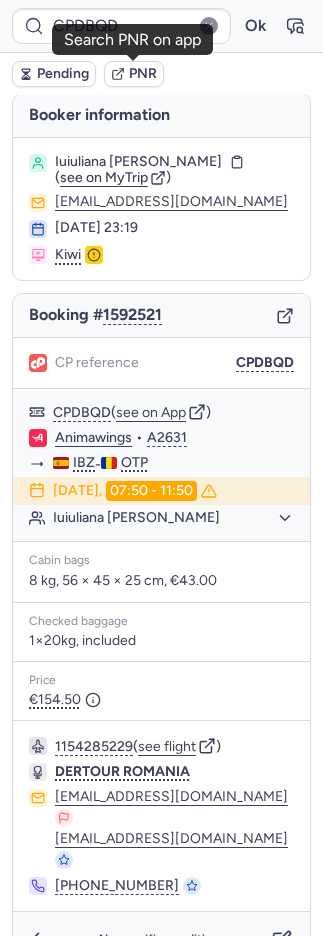 click on "PNR" at bounding box center (143, 74) 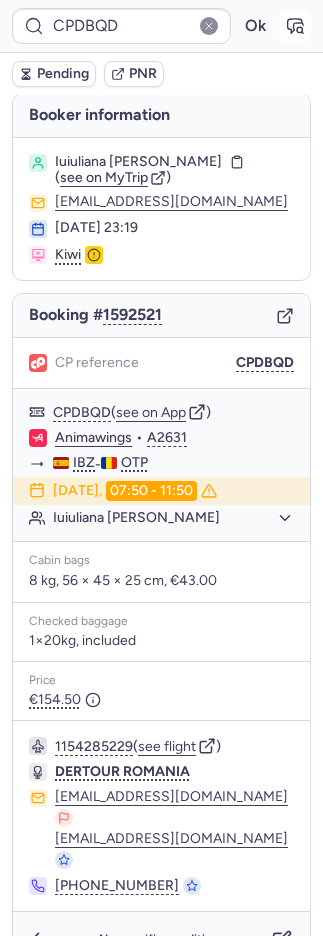 click 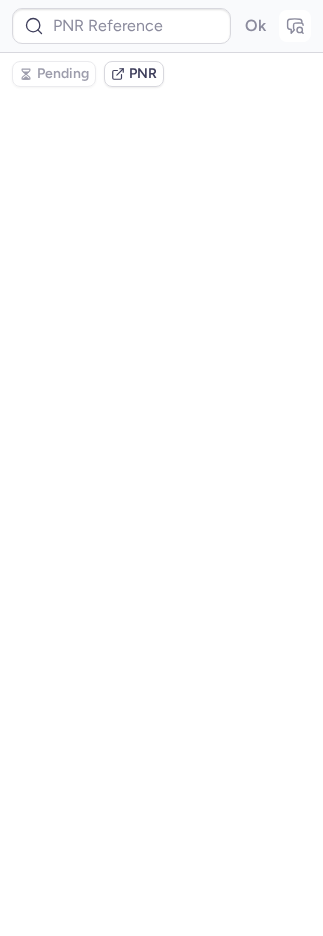scroll, scrollTop: 0, scrollLeft: 0, axis: both 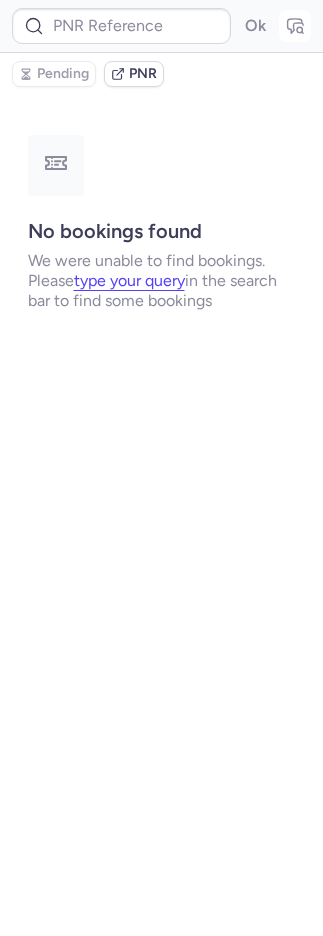 type on "CPDBQD" 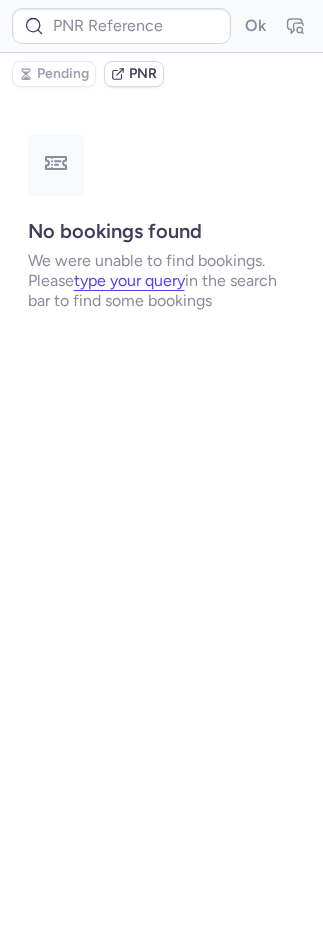 type on "CPBG4E" 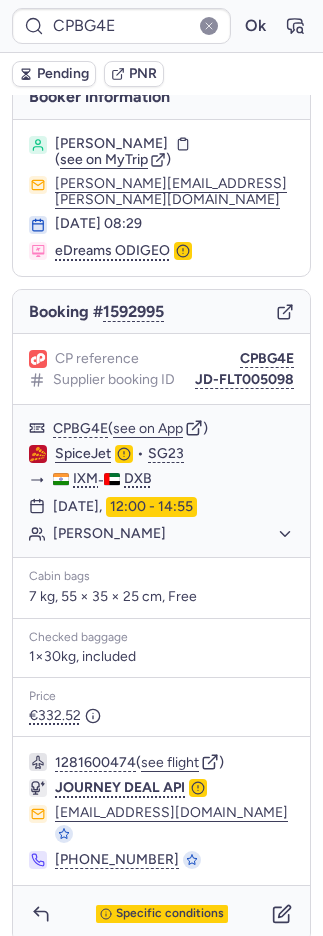 scroll, scrollTop: 30, scrollLeft: 0, axis: vertical 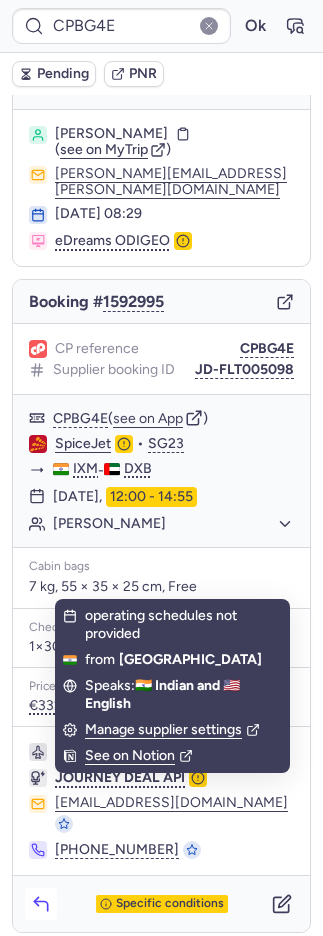 click 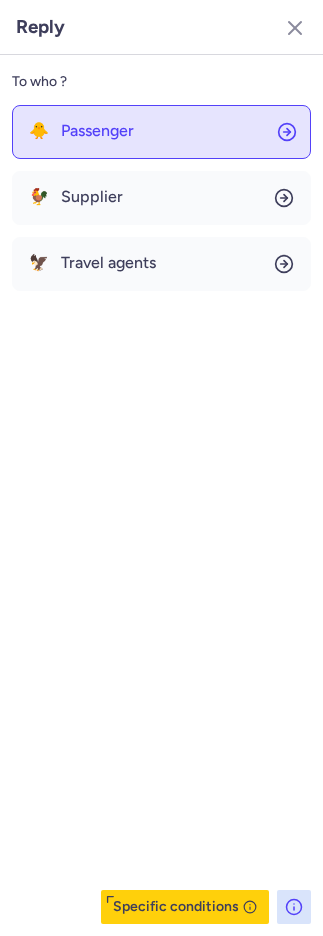 click on "🐥 Passenger" 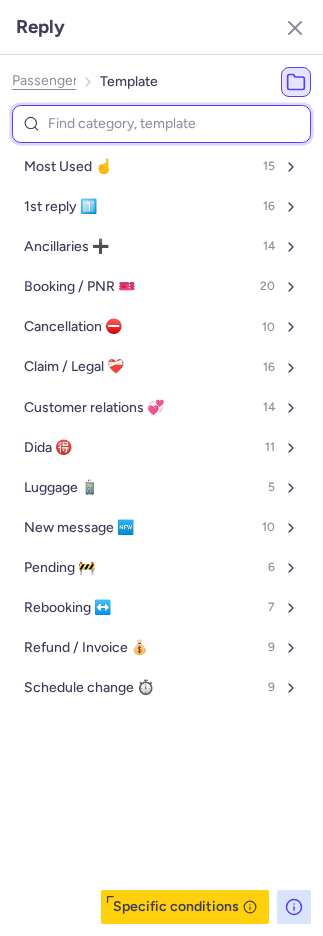 type on ")" 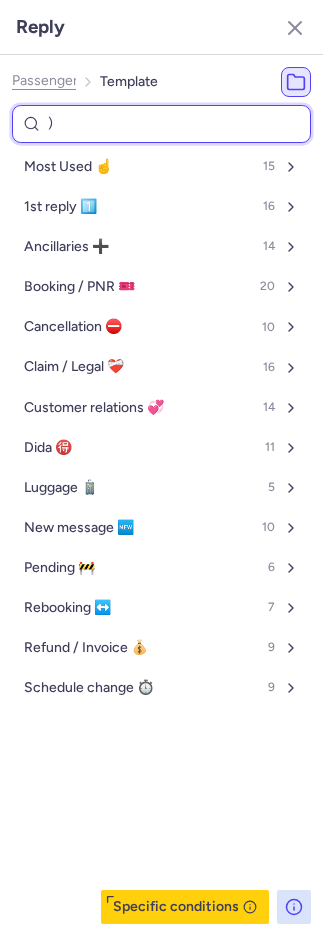 select on "en" 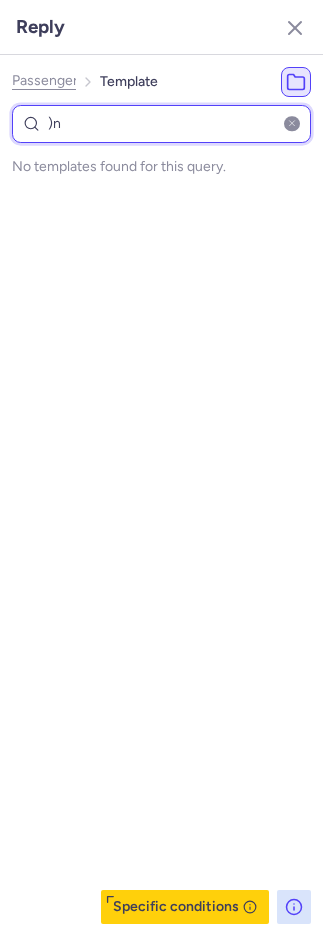 type on ")" 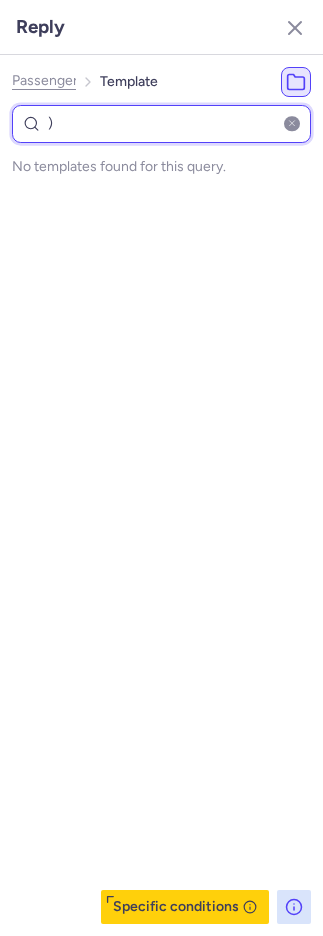 select on "en" 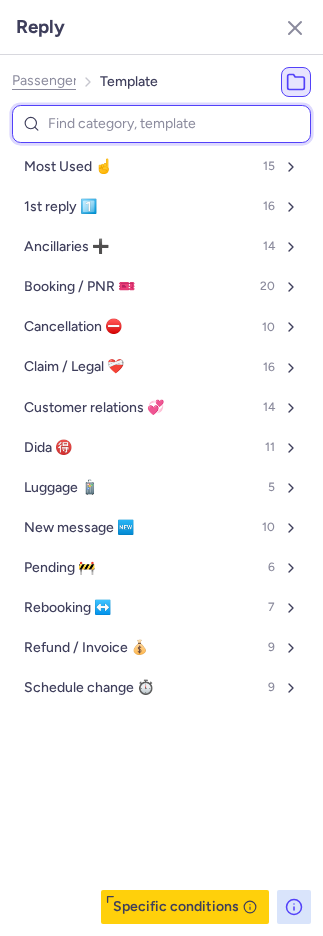 type on "p" 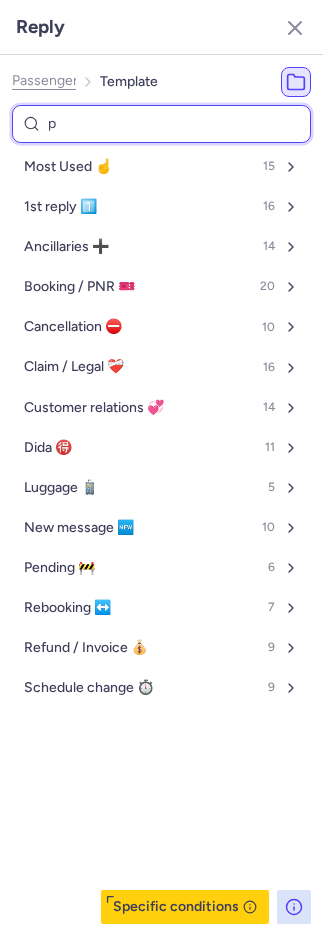 select on "en" 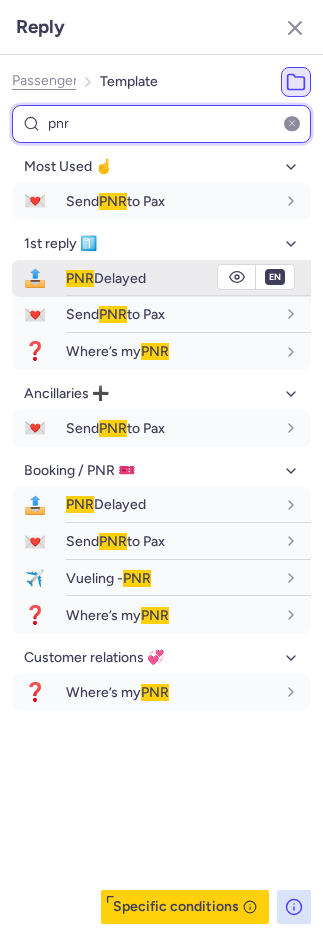 type on "pnr" 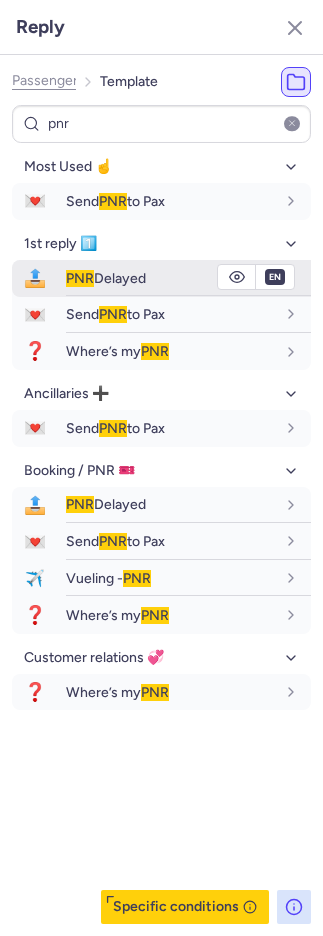click on "📤 PNR  Delayed" at bounding box center [161, 278] 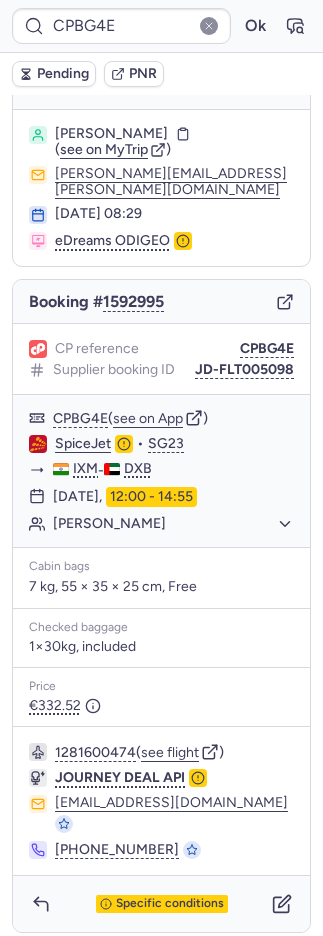 click on "Pending" at bounding box center (54, 74) 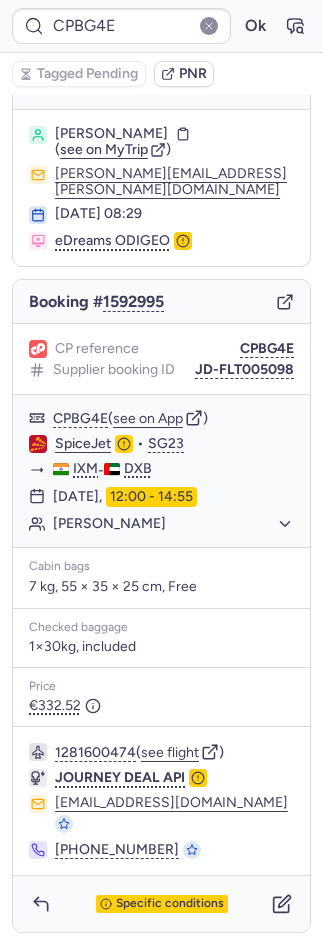 type on "CPMG3T" 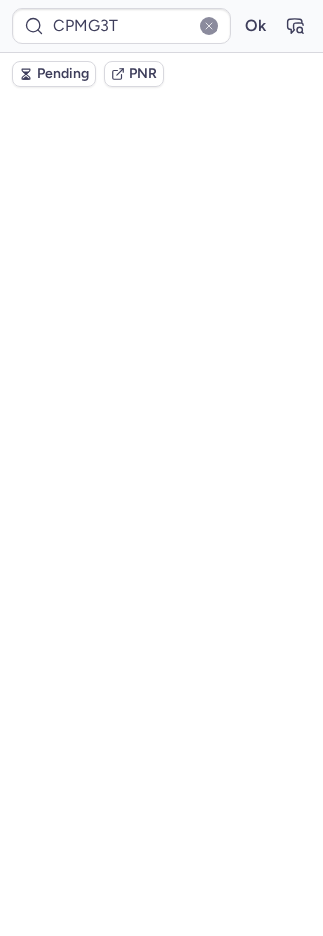 scroll, scrollTop: 70, scrollLeft: 0, axis: vertical 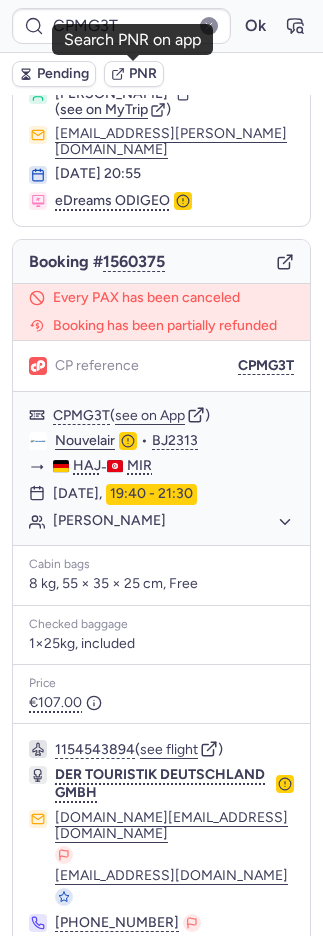 click on "PNR" at bounding box center (143, 74) 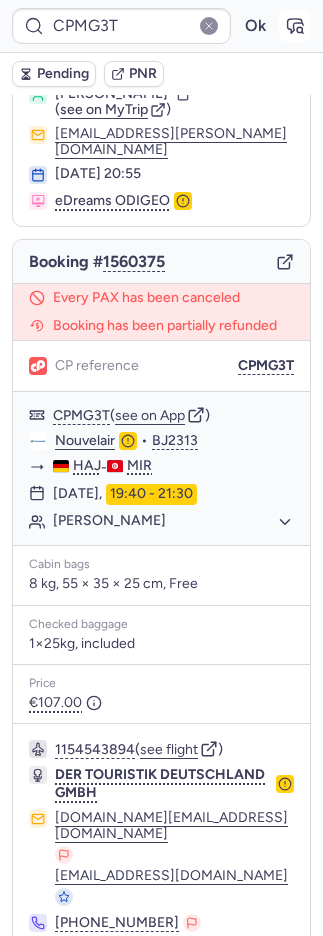 click 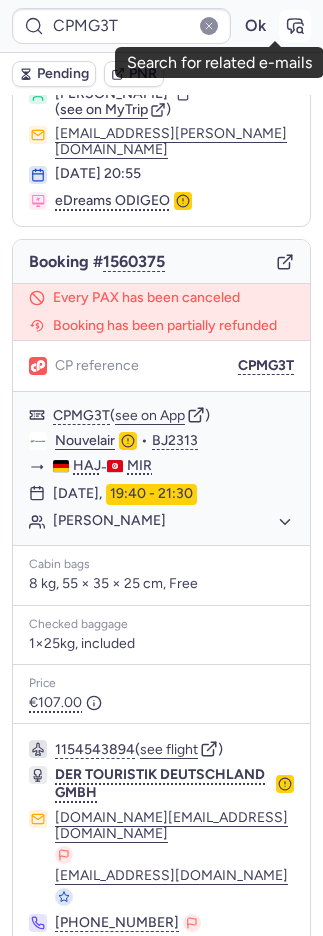 click 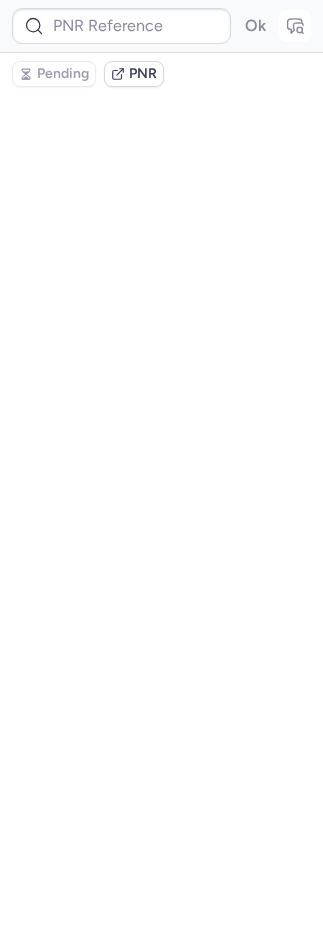 scroll, scrollTop: 0, scrollLeft: 0, axis: both 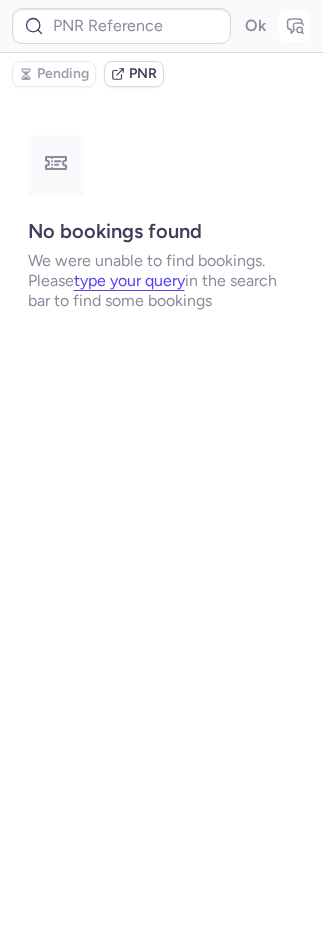 type on "CPMG3T" 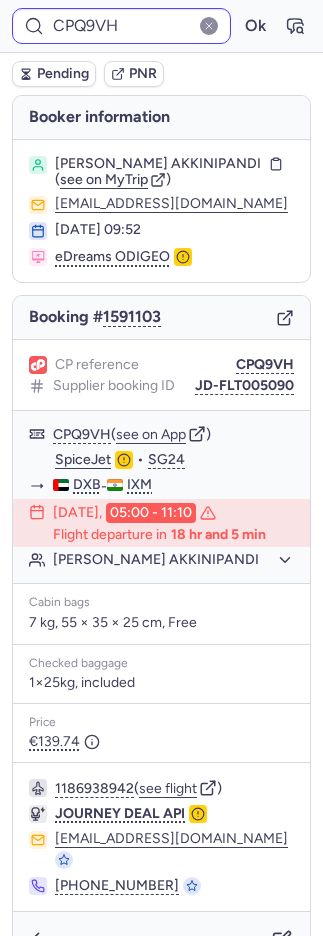 type on "CPKE2R" 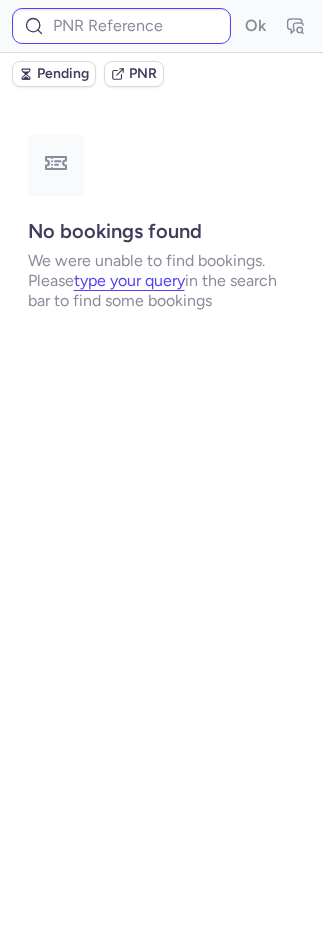 type on "CP7OTY" 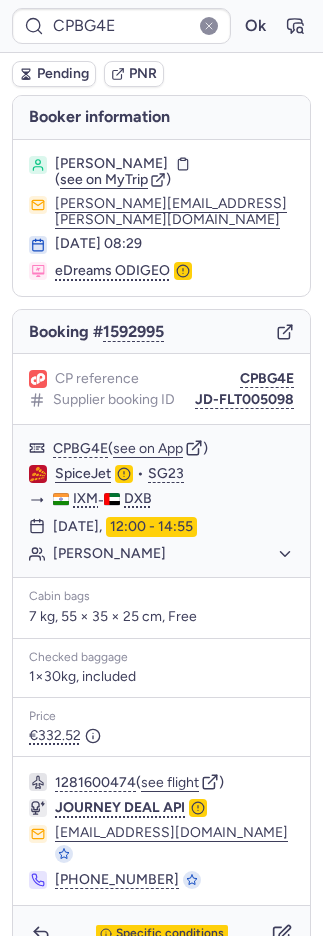 click on "Pending" at bounding box center (63, 74) 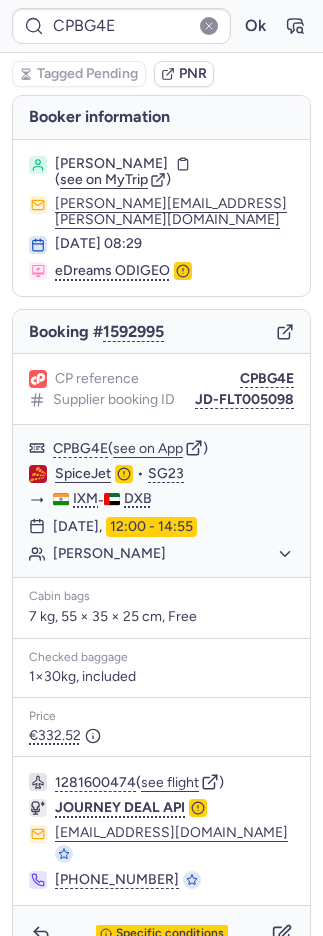 type on "CP7OTY" 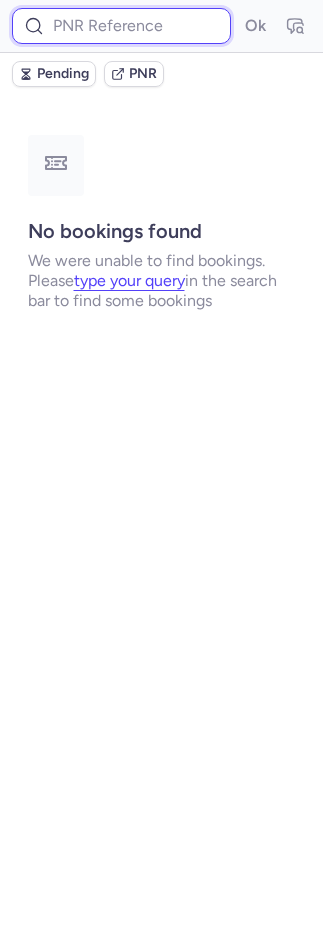 click at bounding box center [121, 26] 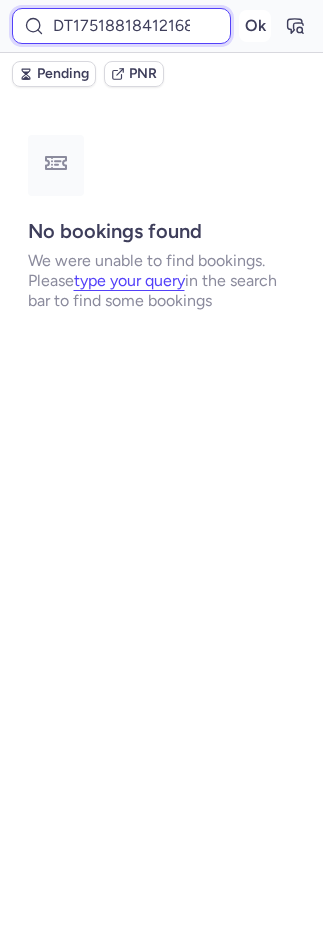 scroll, scrollTop: 0, scrollLeft: 18, axis: horizontal 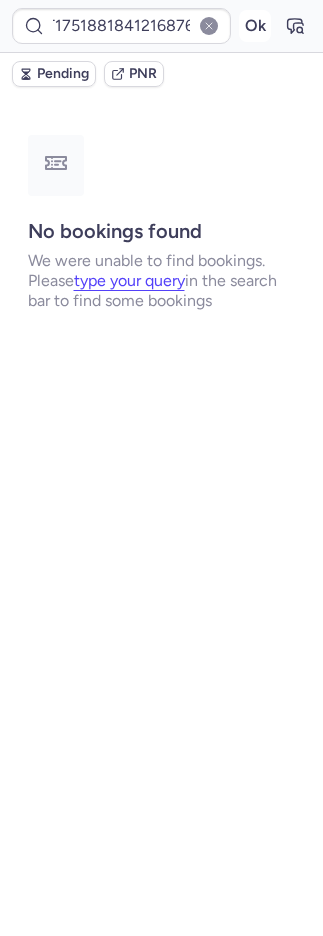 click on "Ok" at bounding box center [255, 26] 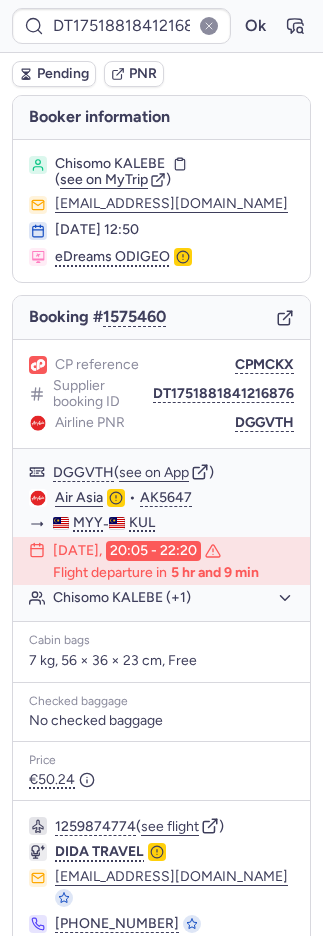 type on "CP7OTY" 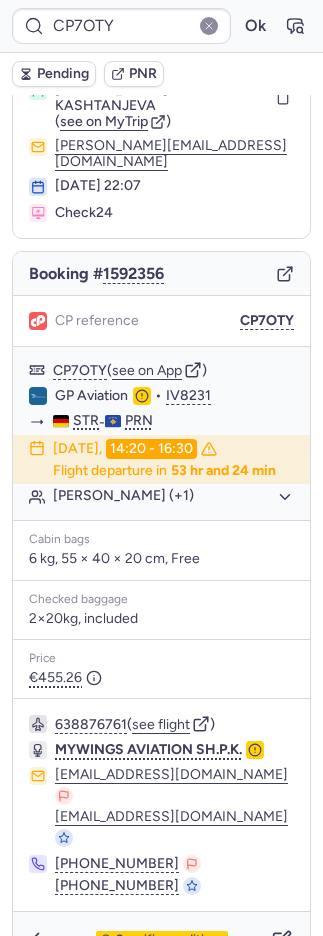 scroll, scrollTop: 90, scrollLeft: 0, axis: vertical 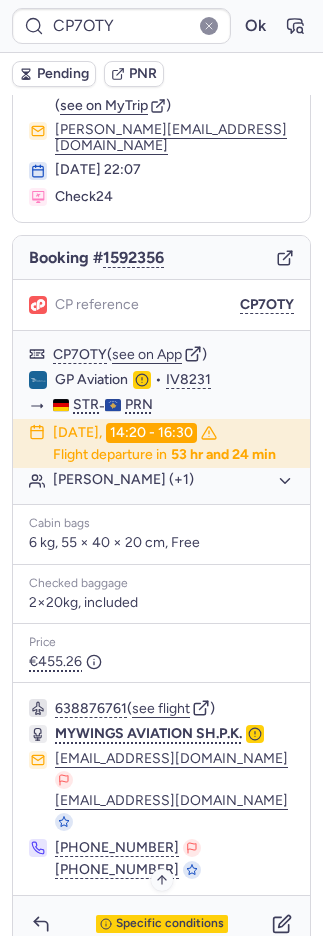 click on "Specific conditions" at bounding box center [170, 924] 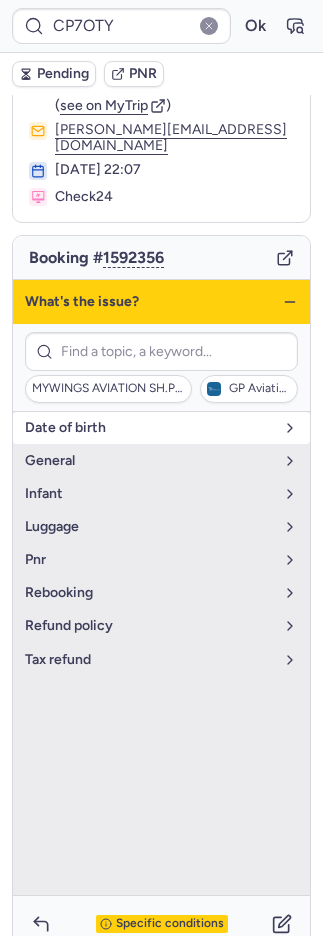 click on "date of birth" at bounding box center [149, 428] 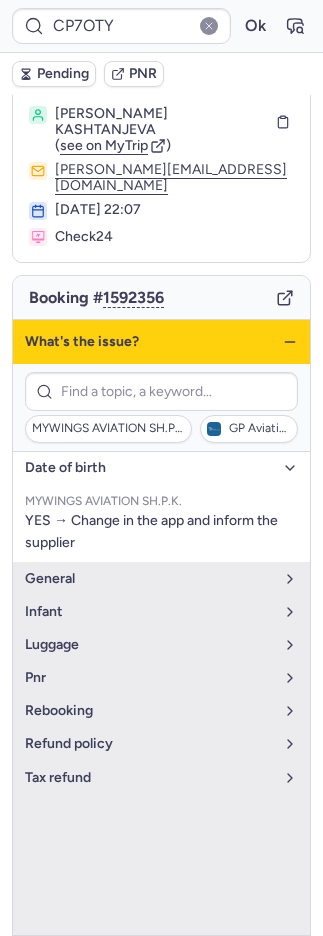 scroll, scrollTop: 0, scrollLeft: 0, axis: both 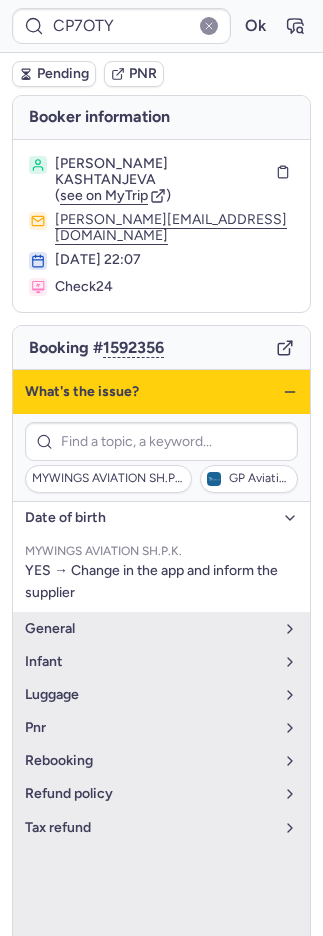 click 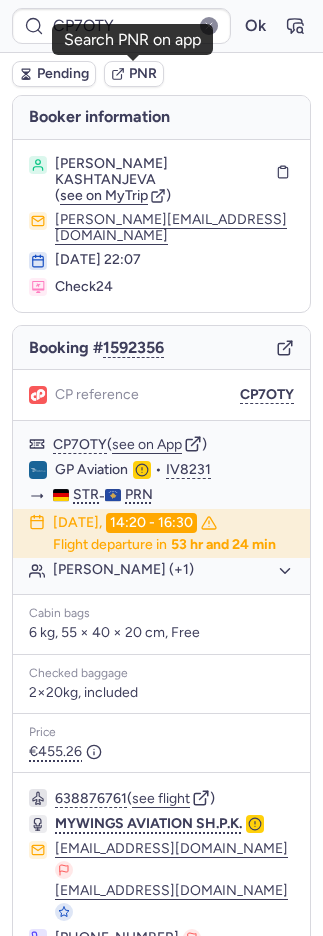 click on "PNR" at bounding box center (143, 74) 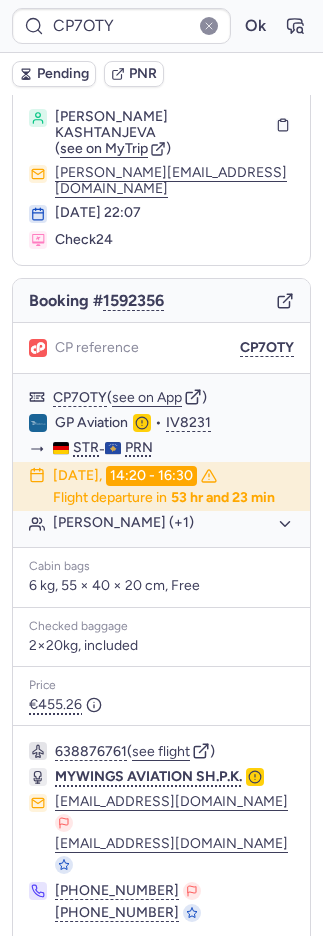 scroll, scrollTop: 90, scrollLeft: 0, axis: vertical 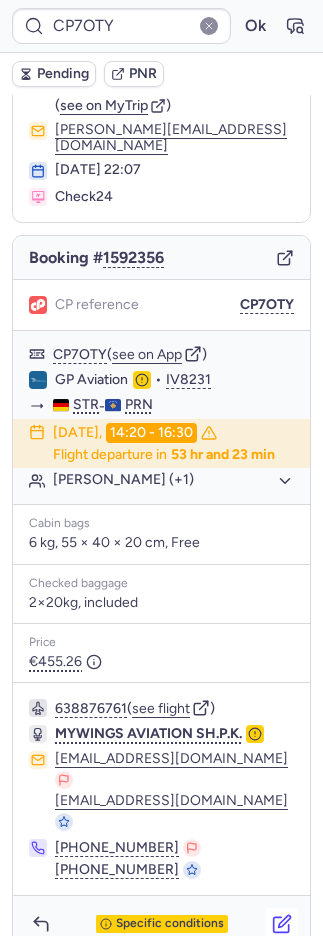 click 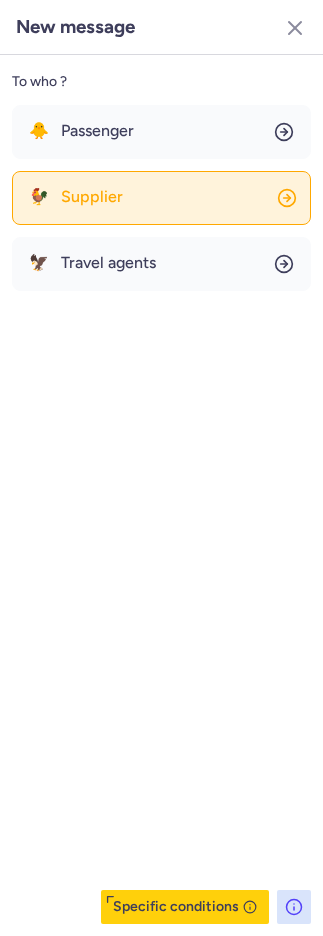 click on "Supplier" at bounding box center [92, 197] 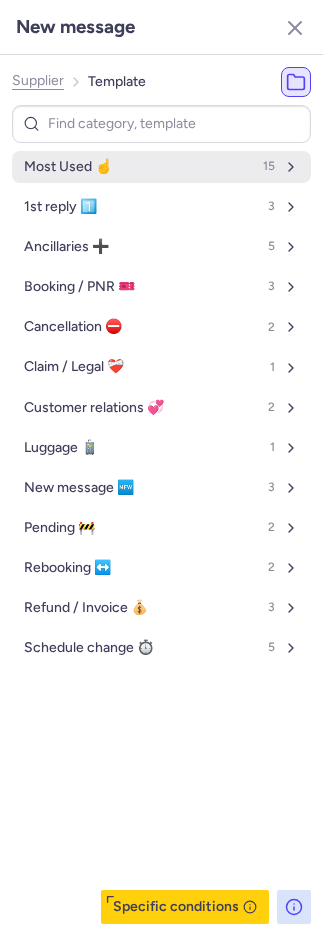 click on "Most Used ☝️" at bounding box center (68, 167) 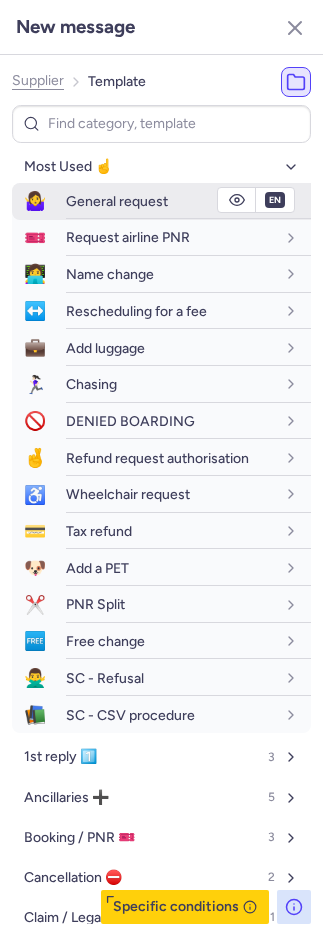 click on "General request" at bounding box center [117, 201] 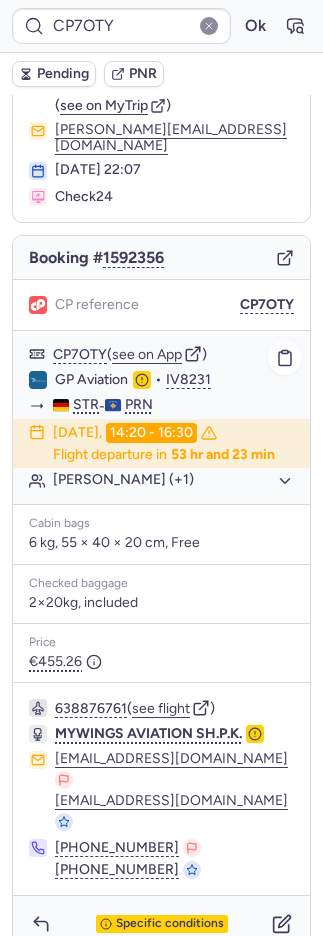 scroll, scrollTop: 0, scrollLeft: 0, axis: both 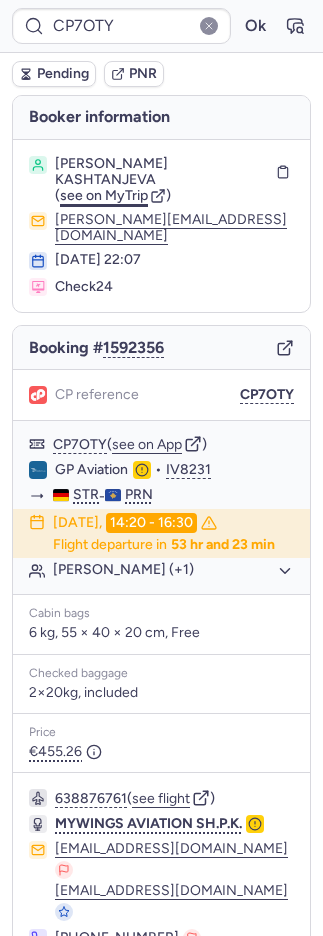 click on "see on MyTrip" at bounding box center (104, 195) 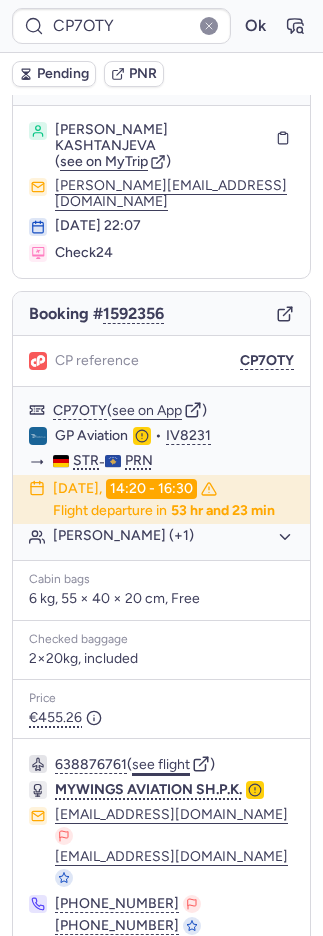 scroll, scrollTop: 90, scrollLeft: 0, axis: vertical 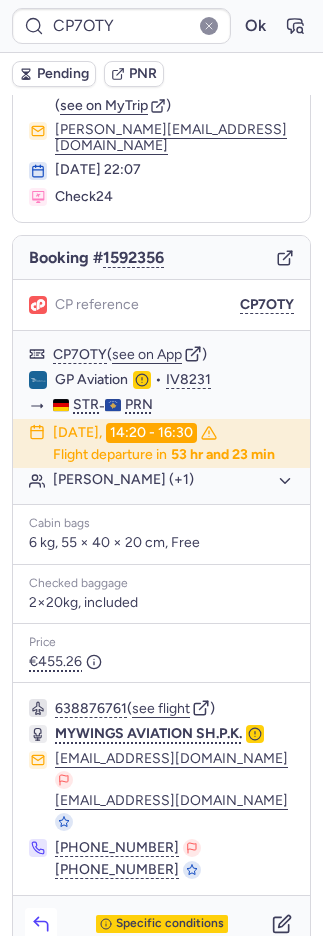 click at bounding box center [41, 924] 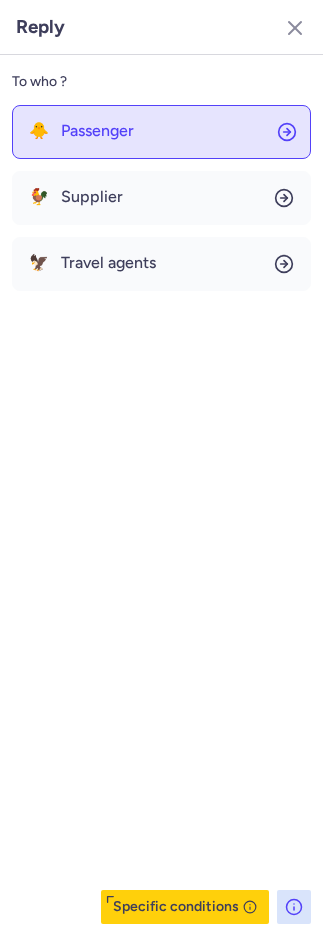 click on "Passenger" at bounding box center (97, 131) 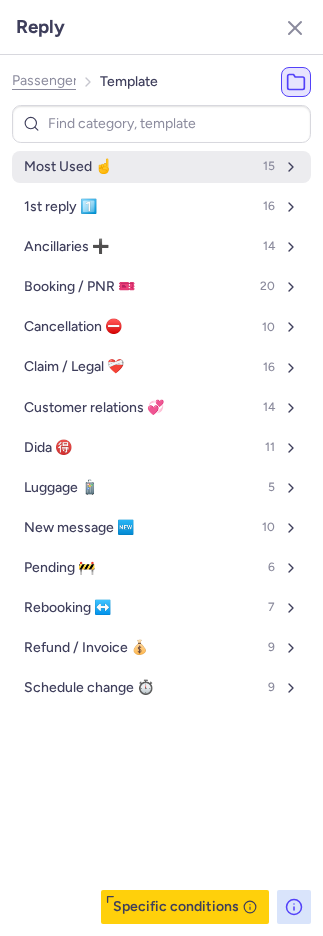 click on "Most Used ☝️" at bounding box center (68, 167) 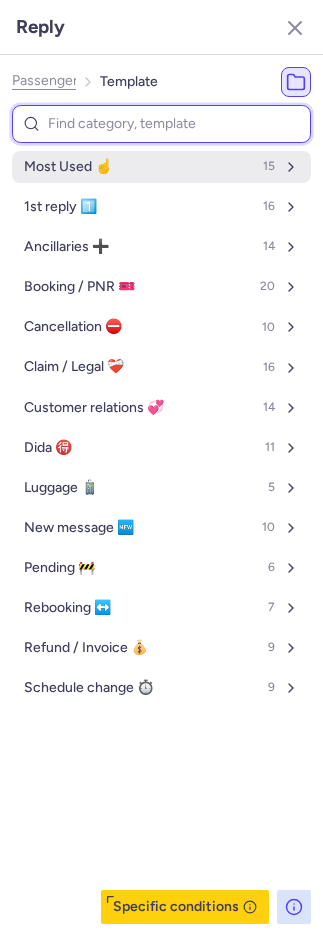 select on "en" 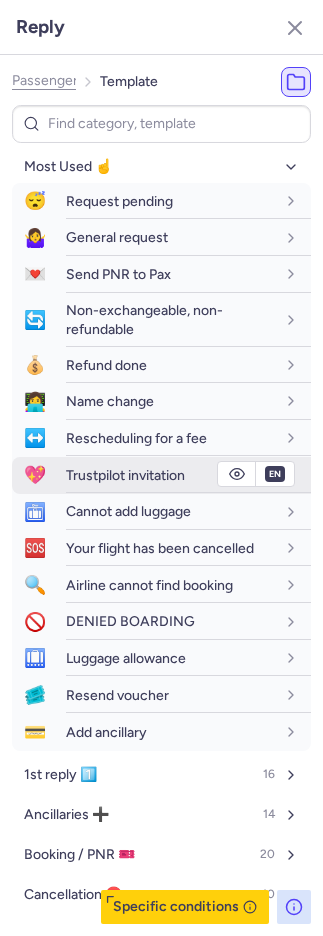 click on "Trustpilot invitation" at bounding box center (125, 475) 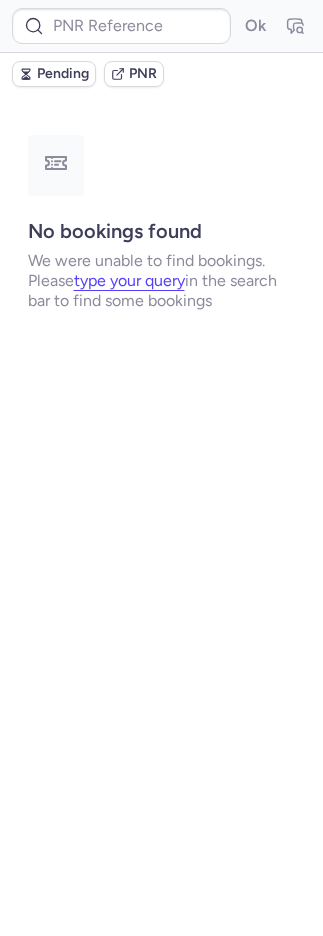 scroll, scrollTop: 0, scrollLeft: 0, axis: both 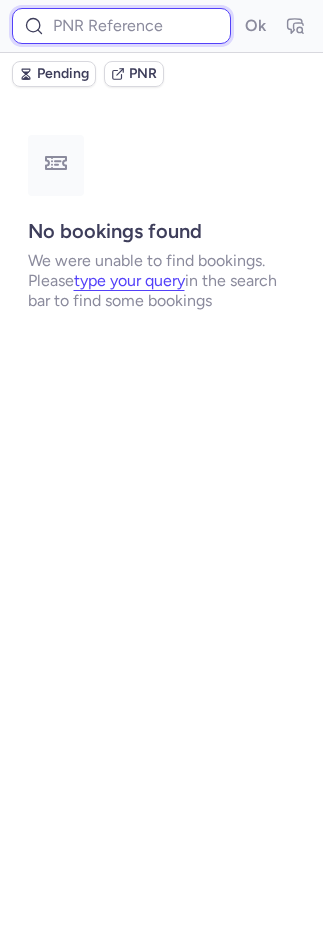 click at bounding box center (121, 26) 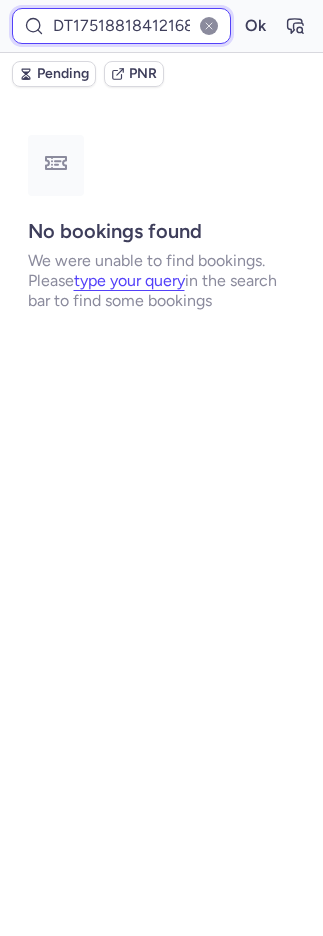 scroll, scrollTop: 0, scrollLeft: 18, axis: horizontal 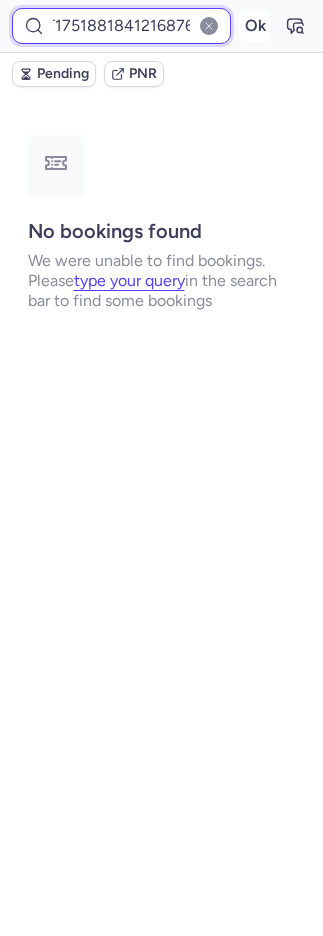 type on "DT1751881841216876" 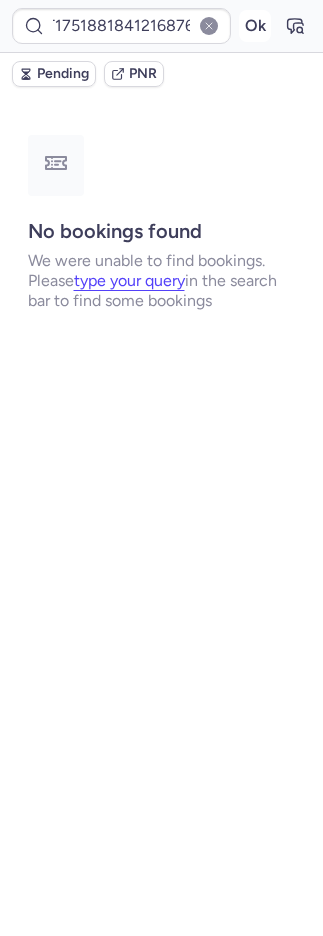 scroll, scrollTop: 0, scrollLeft: 0, axis: both 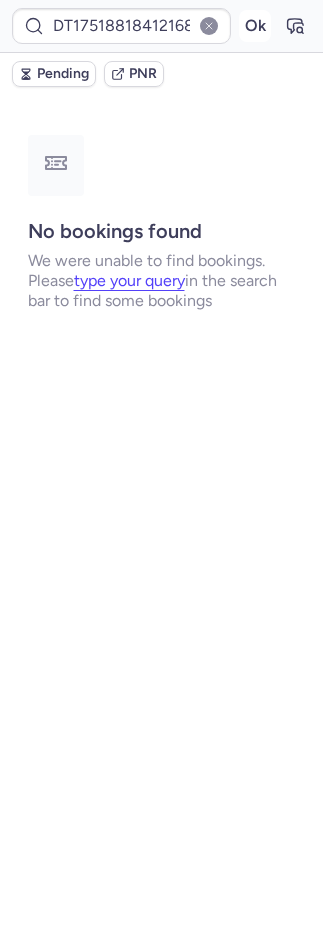 click on "Ok" at bounding box center (255, 26) 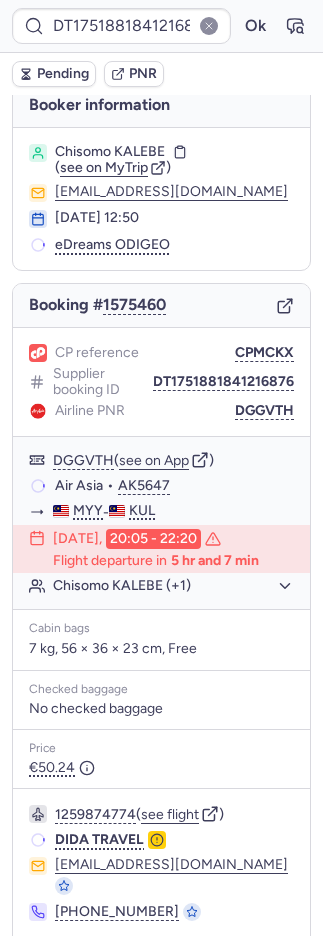 scroll, scrollTop: 58, scrollLeft: 0, axis: vertical 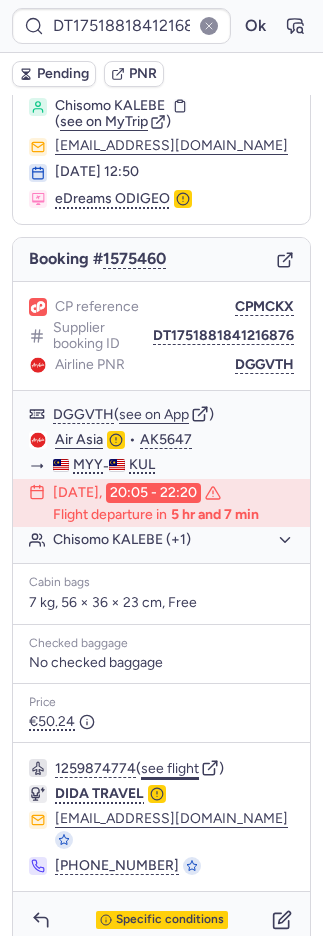 click on "see flight" 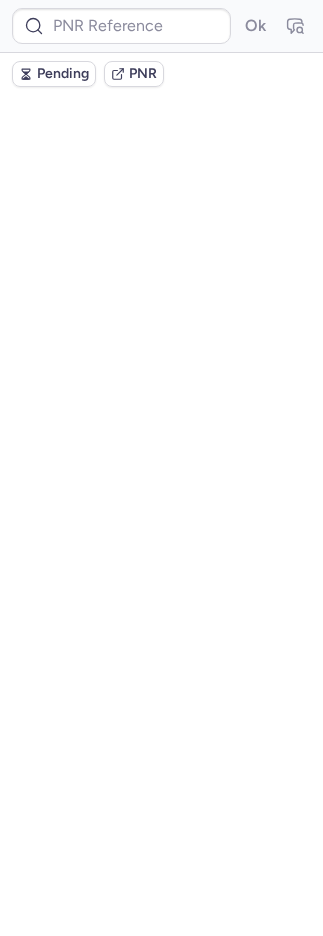 scroll, scrollTop: 0, scrollLeft: 0, axis: both 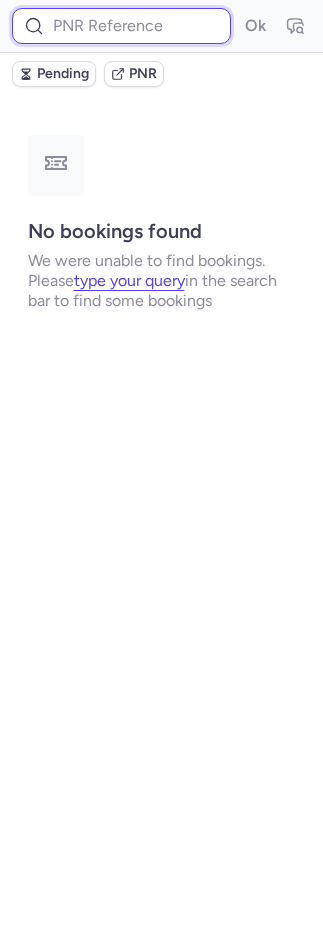 click at bounding box center [121, 26] 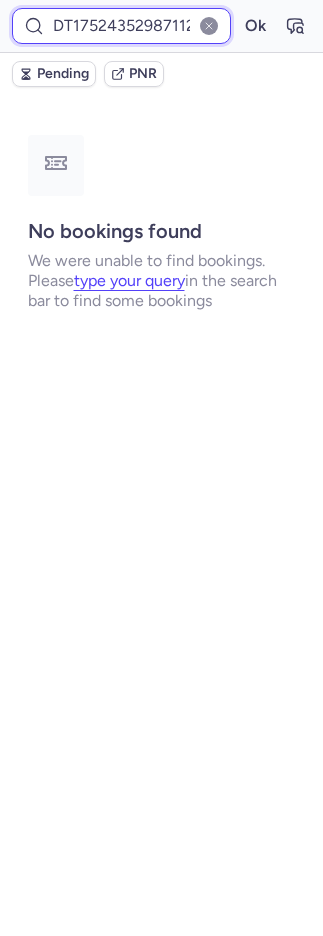 scroll, scrollTop: 0, scrollLeft: 19, axis: horizontal 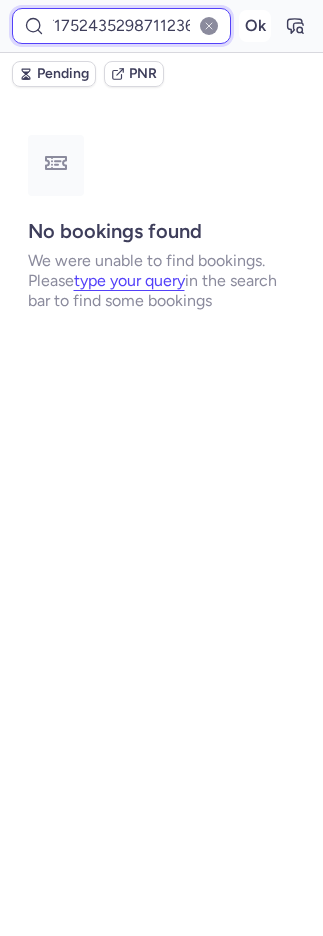 type on "DT1752435298711236" 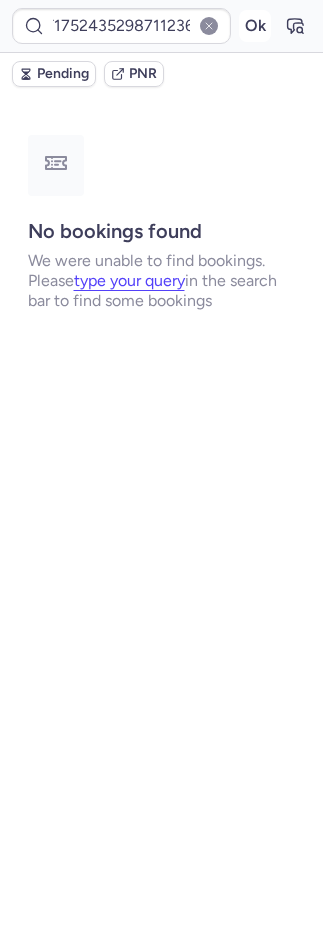 click on "Ok" at bounding box center (255, 26) 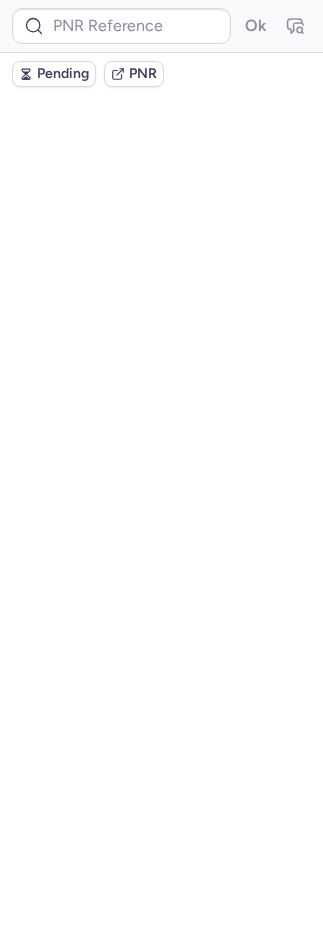 scroll, scrollTop: 0, scrollLeft: 0, axis: both 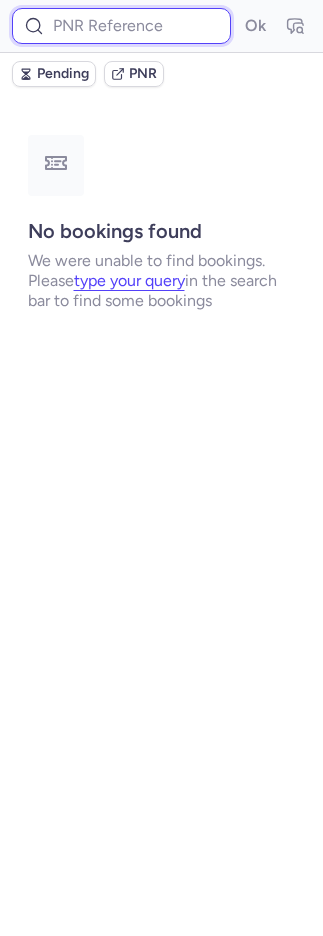 click at bounding box center (121, 26) 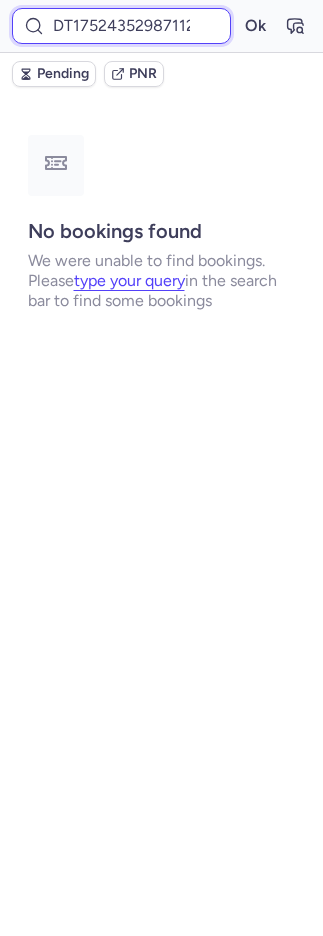 scroll, scrollTop: 0, scrollLeft: 19, axis: horizontal 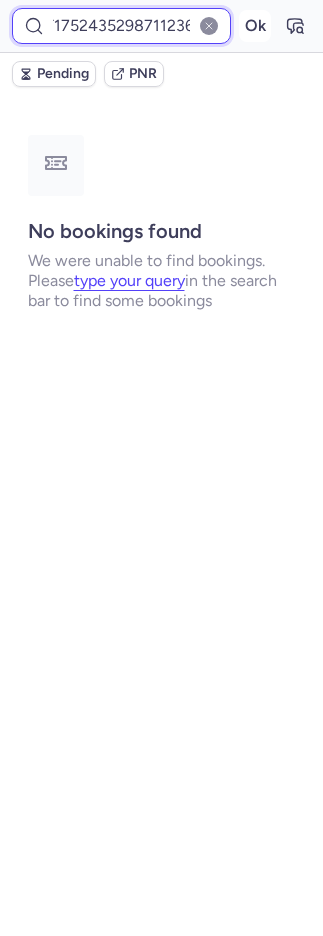 type on "DT1752435298711236" 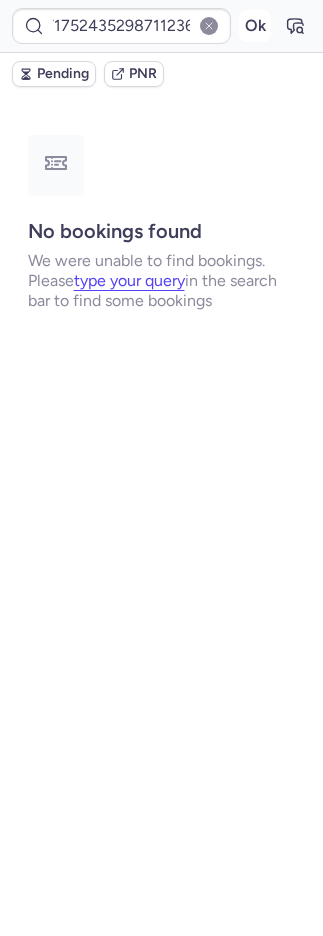 scroll, scrollTop: 0, scrollLeft: 0, axis: both 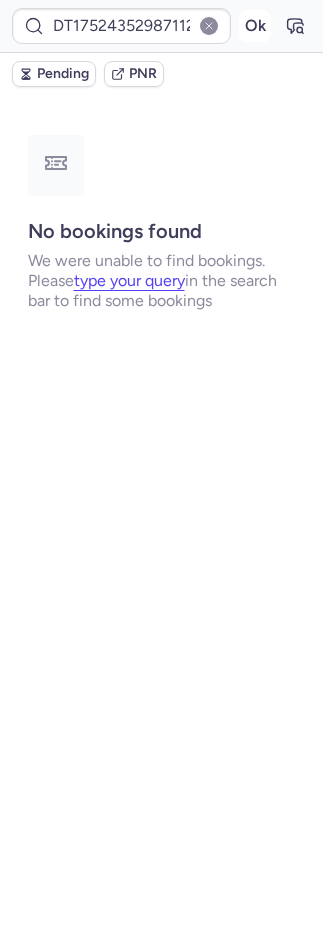 click on "Ok" at bounding box center [255, 26] 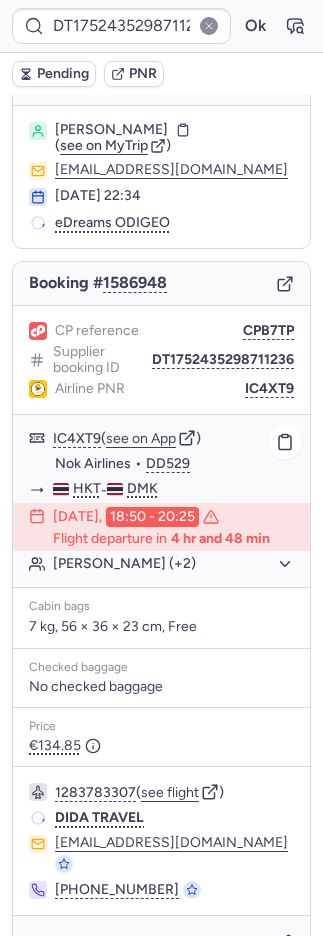 scroll, scrollTop: 58, scrollLeft: 0, axis: vertical 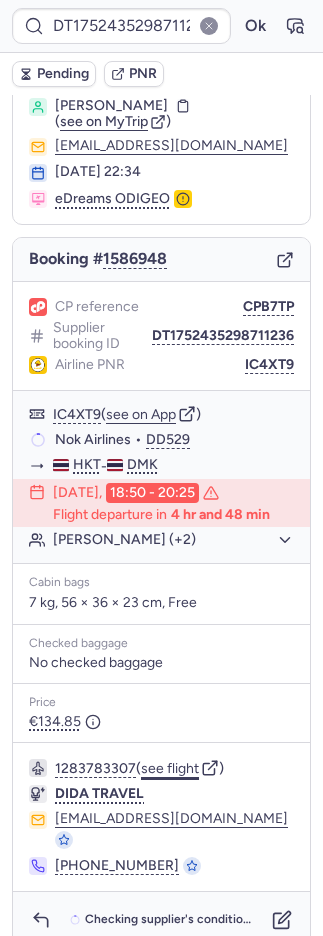 click on "see flight" 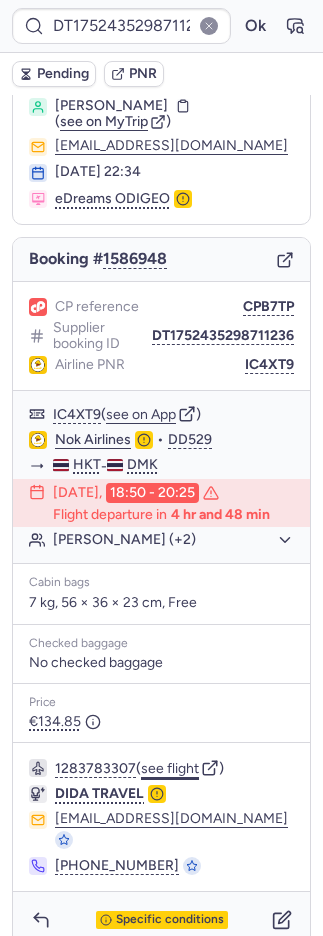 type 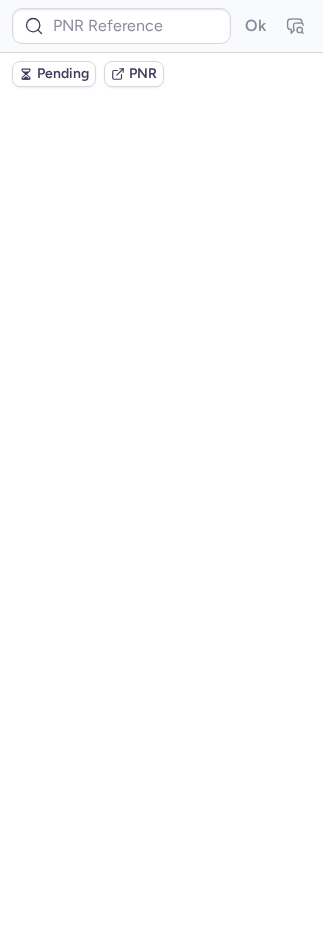 scroll, scrollTop: 0, scrollLeft: 0, axis: both 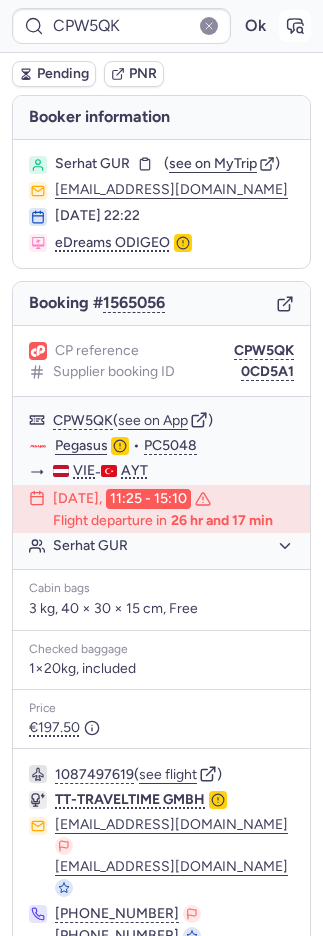 click at bounding box center (295, 26) 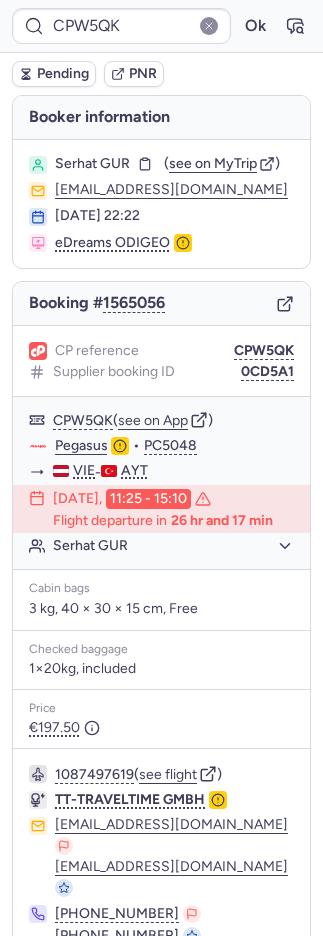 click on "PNR" at bounding box center (143, 74) 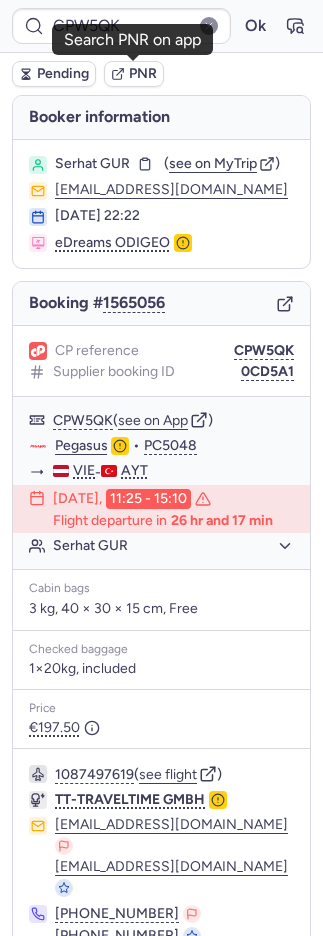 click 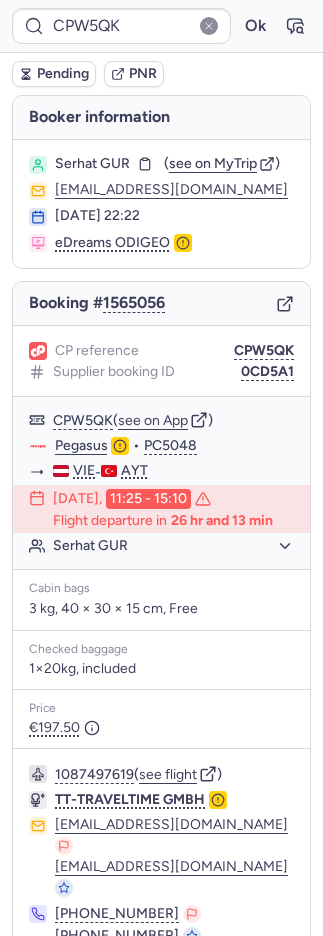 type on "CP7OTY" 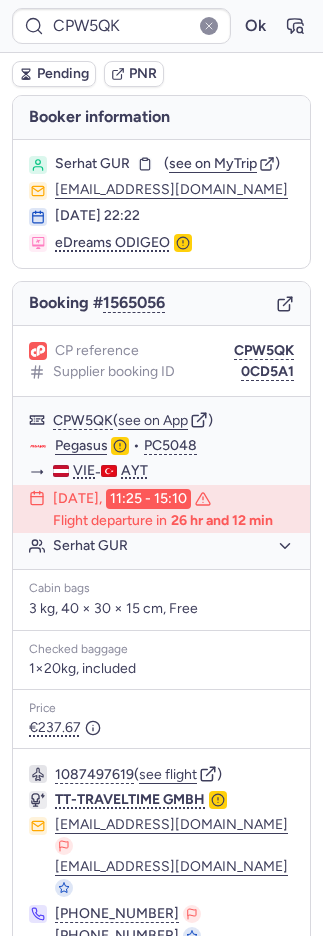 type on "CP7OTY" 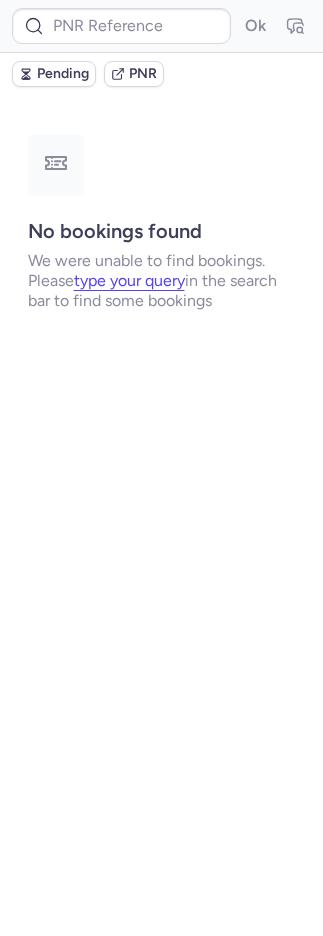 type on "CP7OTY" 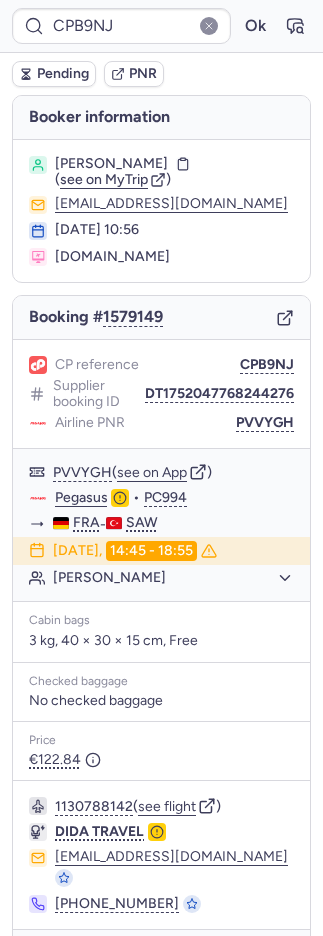 type on "CPKE2R" 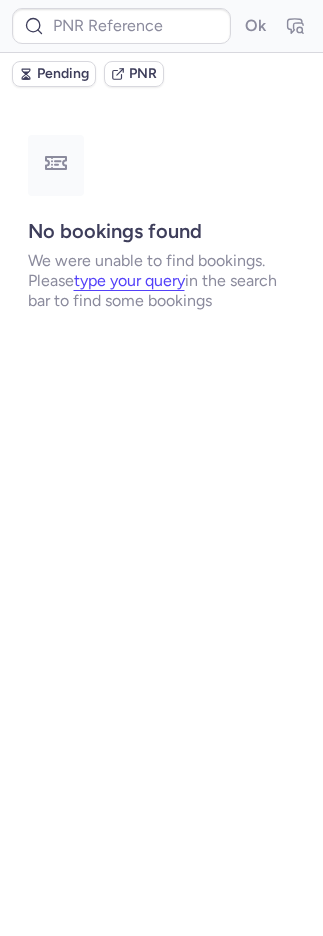 type on "CP7OTY" 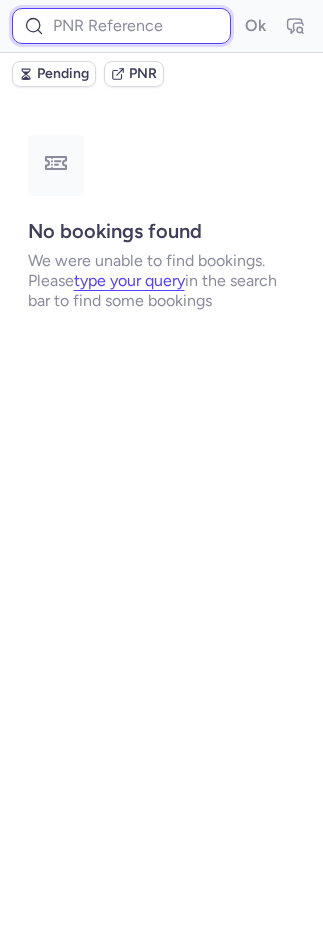 click at bounding box center [121, 26] 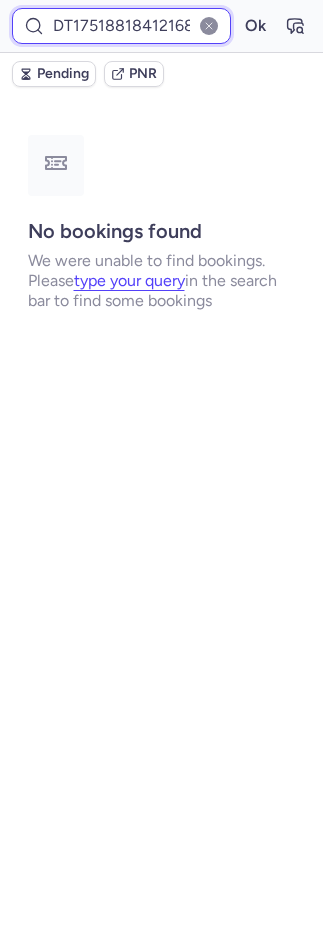 scroll, scrollTop: 0, scrollLeft: 18, axis: horizontal 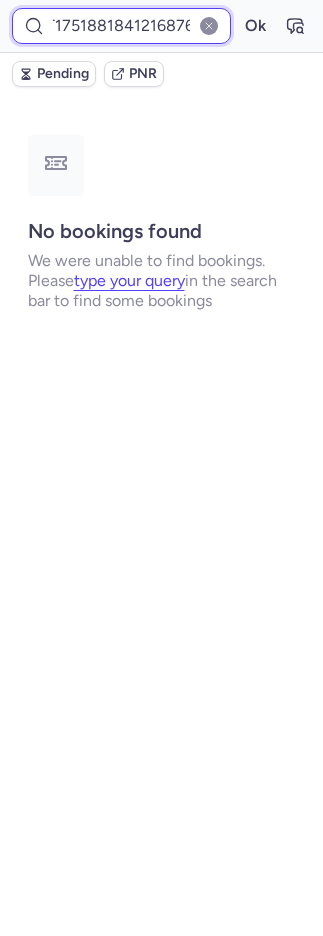 type on "DT1751881841216876" 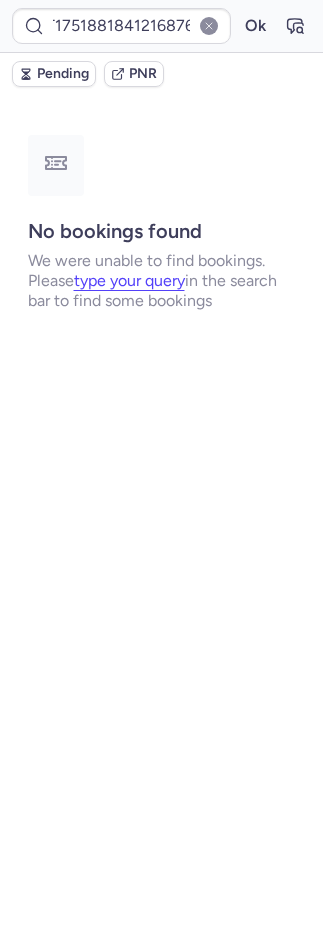 scroll, scrollTop: 0, scrollLeft: 0, axis: both 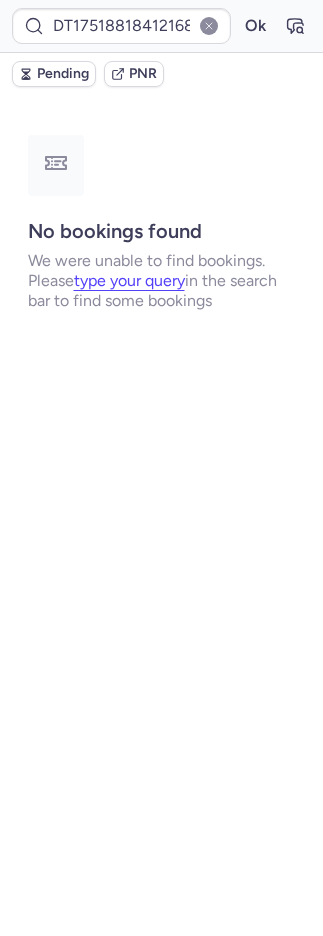 click on "DT1751881841216876  Ok" at bounding box center [161, 26] 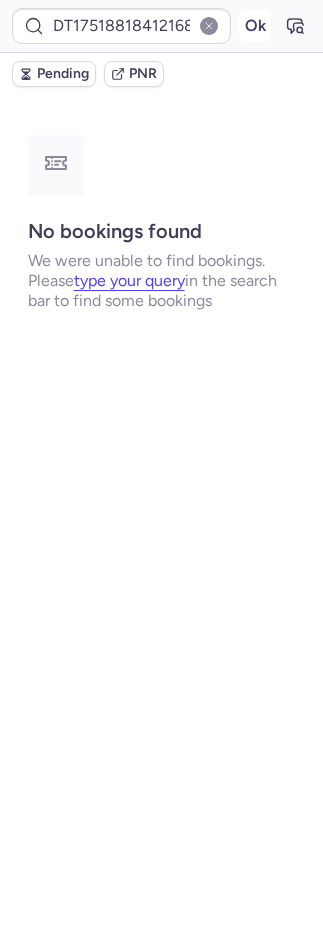click on "Ok" at bounding box center [255, 26] 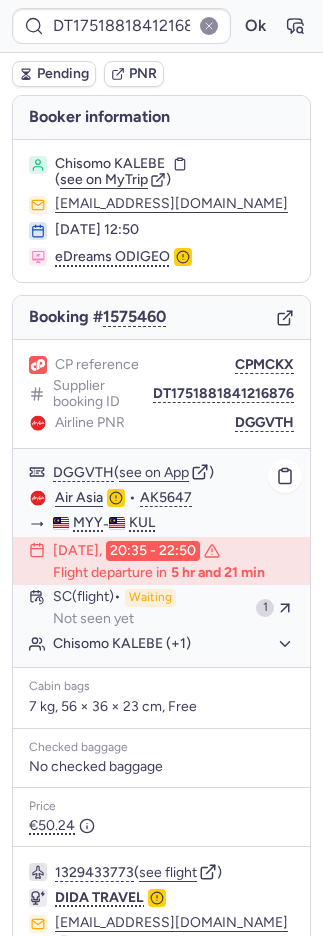 scroll, scrollTop: 104, scrollLeft: 0, axis: vertical 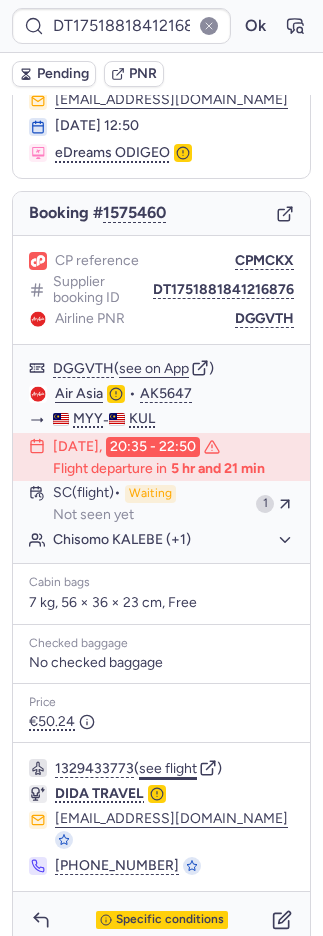 click on "see flight" 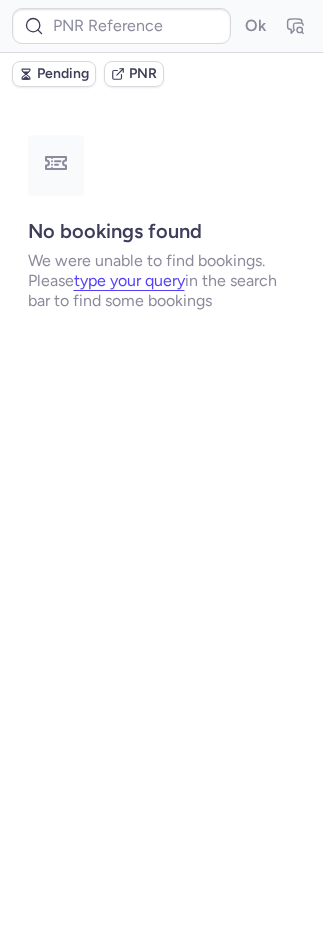 scroll, scrollTop: 0, scrollLeft: 0, axis: both 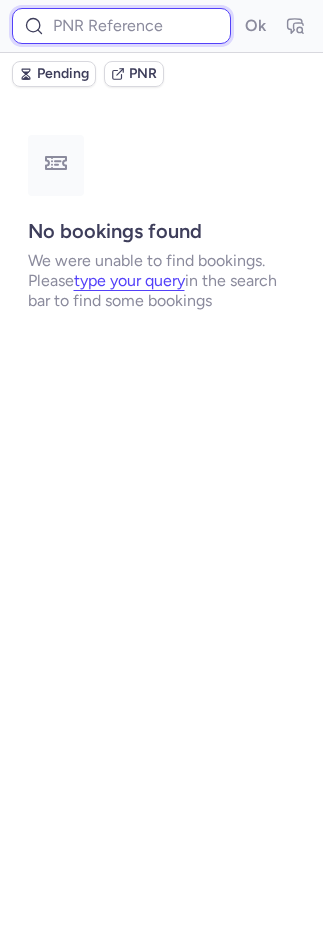 click at bounding box center [121, 26] 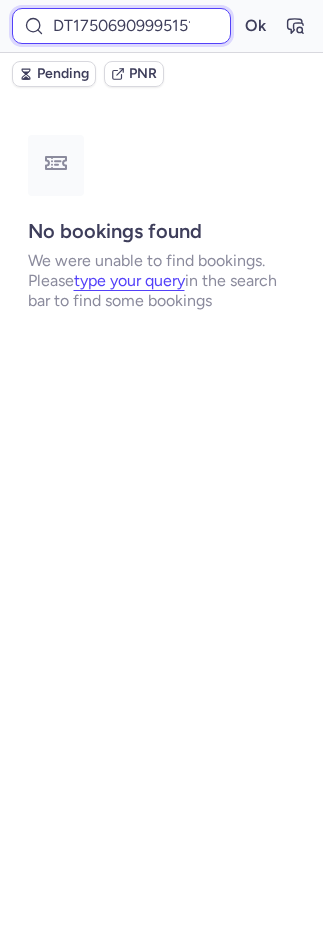 scroll, scrollTop: 0, scrollLeft: 21, axis: horizontal 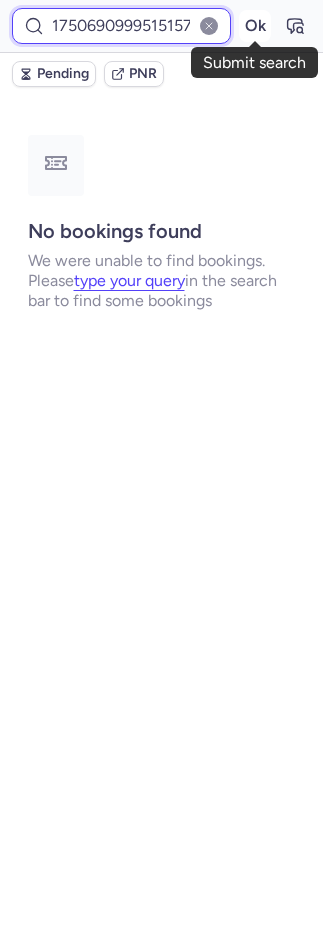 type on "DT1750690999515157" 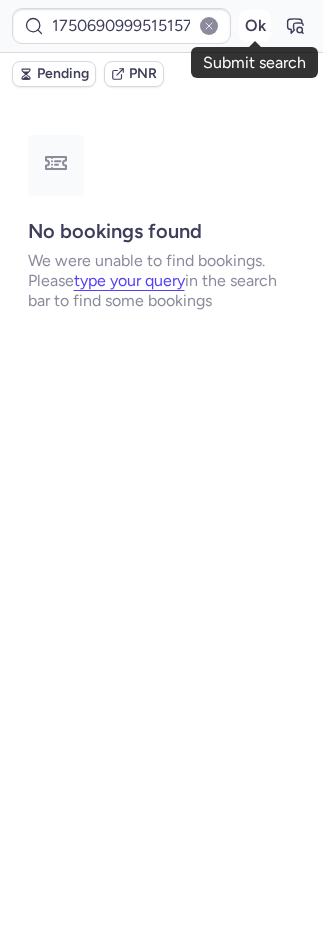 click on "Ok" at bounding box center (255, 26) 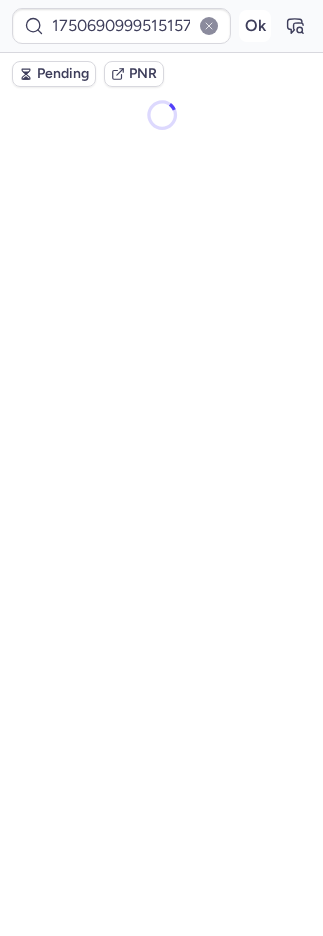 scroll, scrollTop: 0, scrollLeft: 0, axis: both 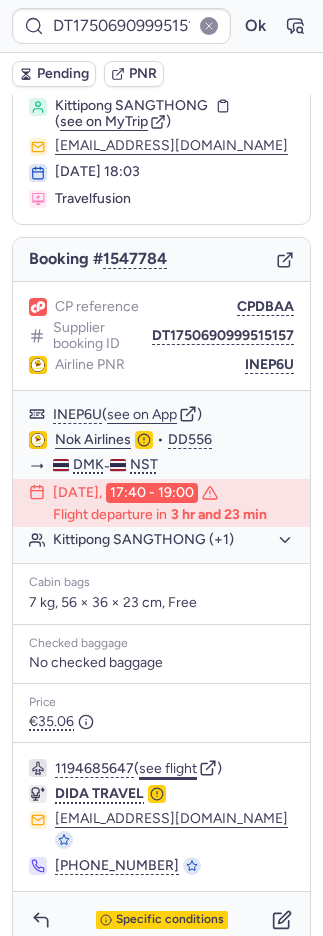 click on "see flight" 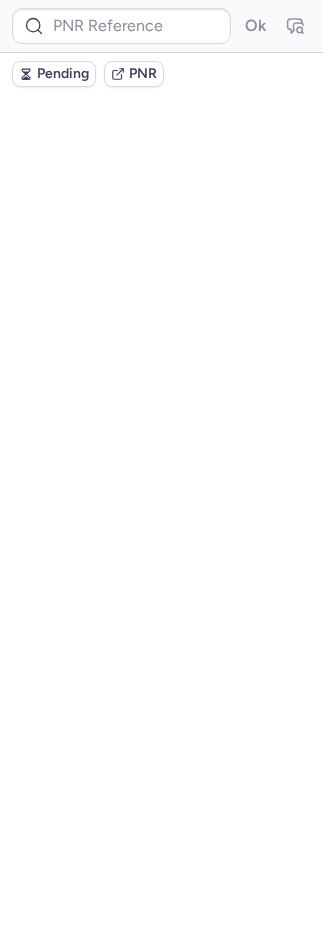 scroll, scrollTop: 0, scrollLeft: 0, axis: both 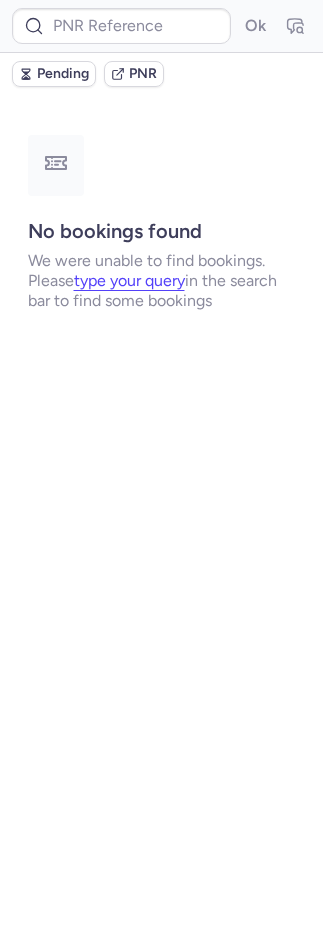 type on "CPQCLU" 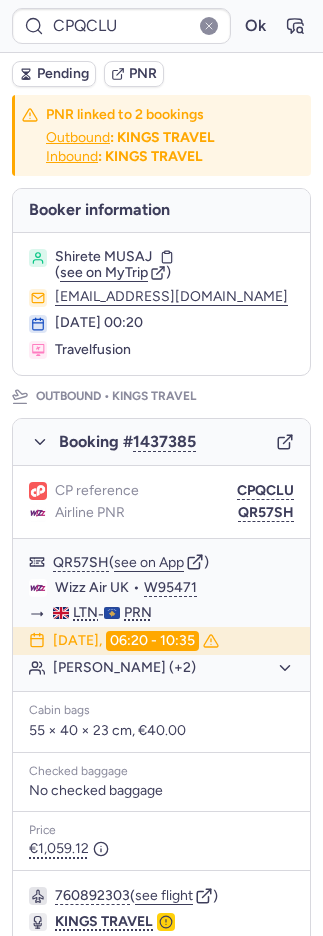 type on "CPHVVZ" 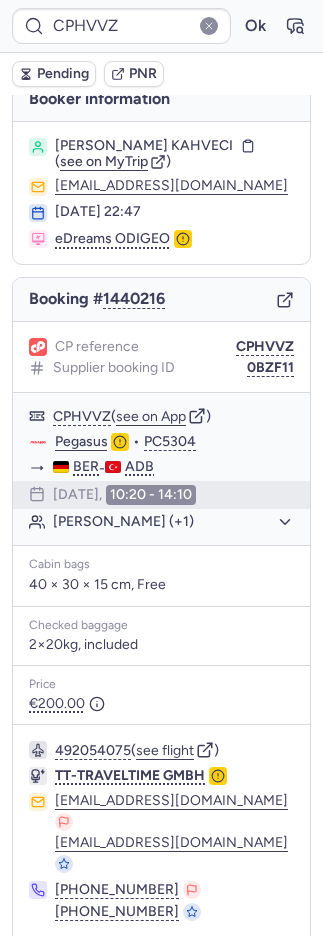 scroll, scrollTop: 44, scrollLeft: 0, axis: vertical 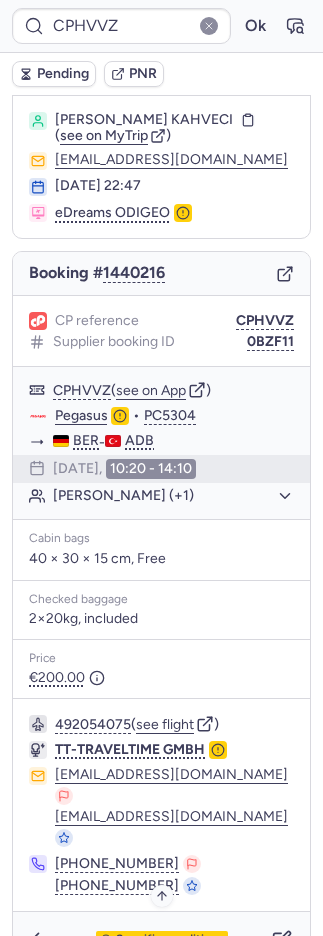 click on "Specific conditions" at bounding box center (170, 940) 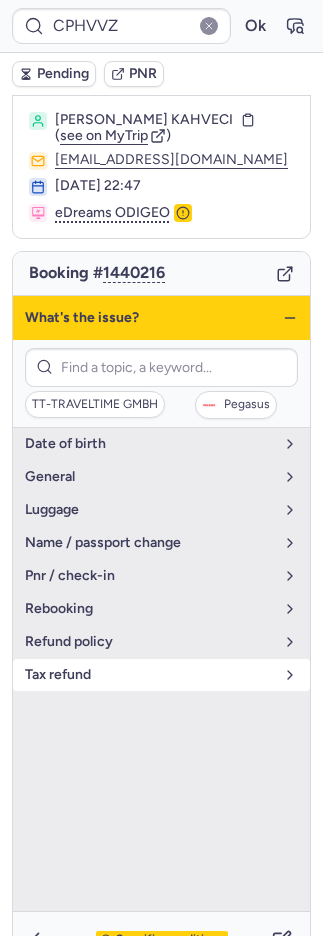 click on "tax refund" at bounding box center (149, 675) 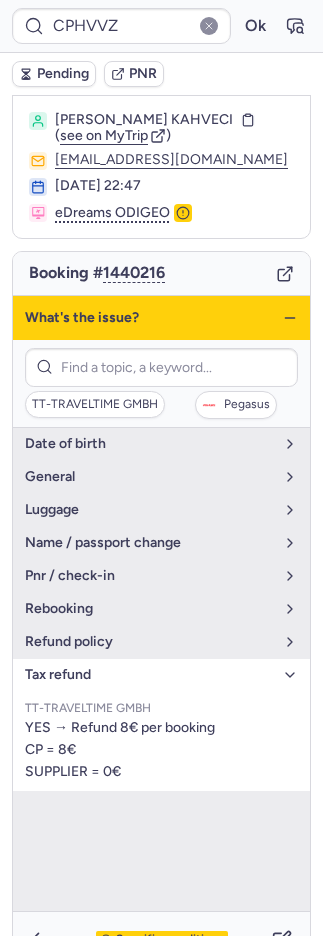click on "Specific conditions" at bounding box center [170, 940] 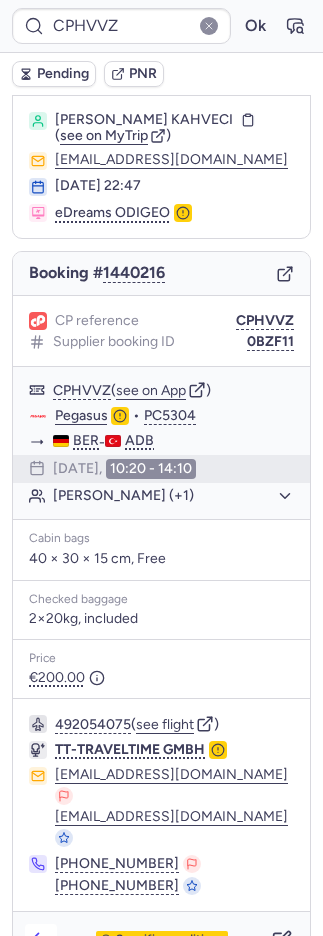 click 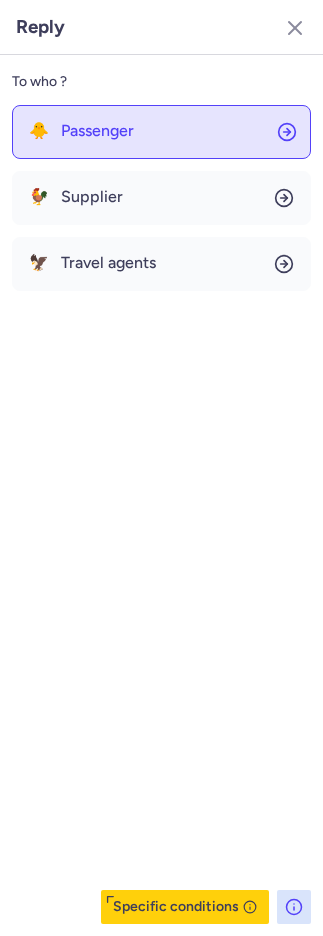 click on "🐥 Passenger" 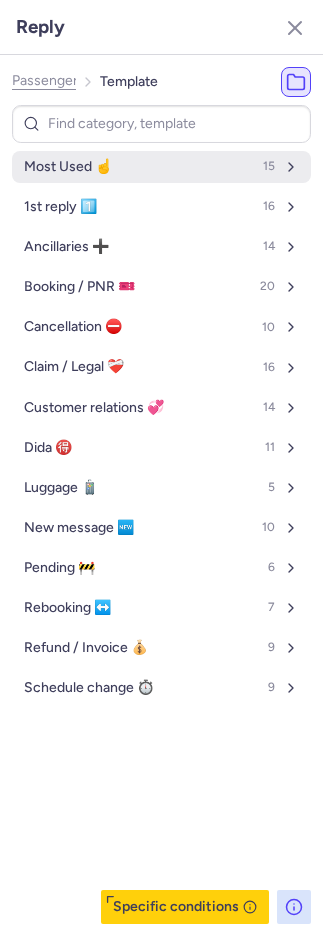 click on "Most Used ☝️" at bounding box center [68, 167] 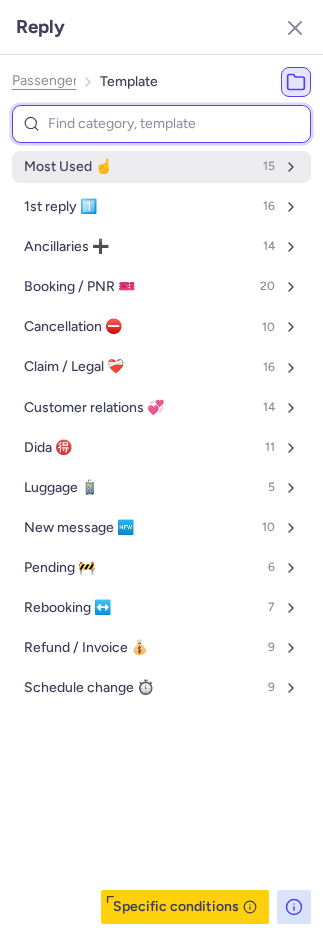 select on "en" 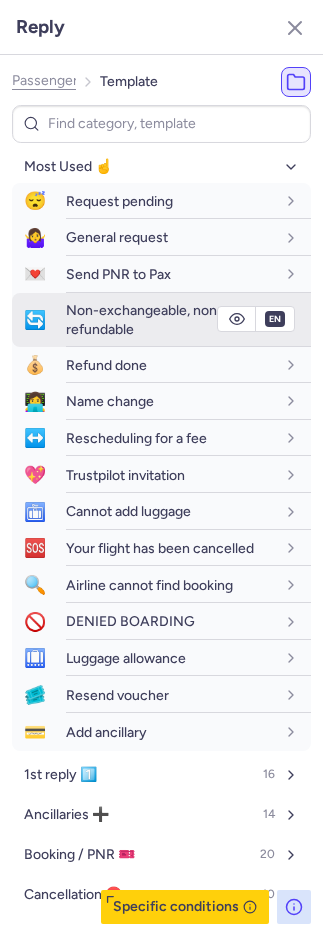 click on "Non-exchangeable, non-refundable" at bounding box center (144, 319) 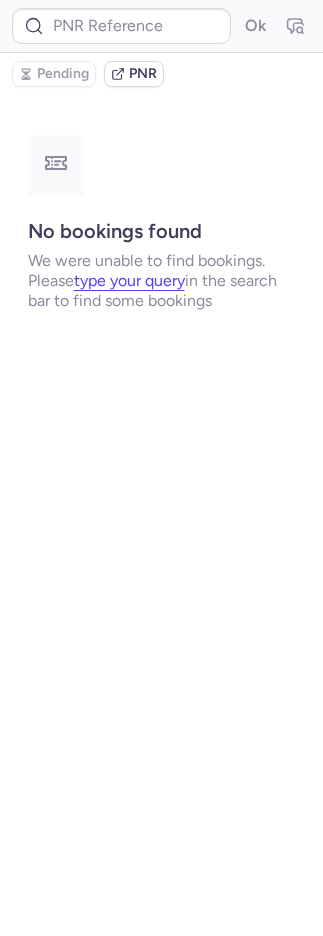 scroll, scrollTop: 0, scrollLeft: 0, axis: both 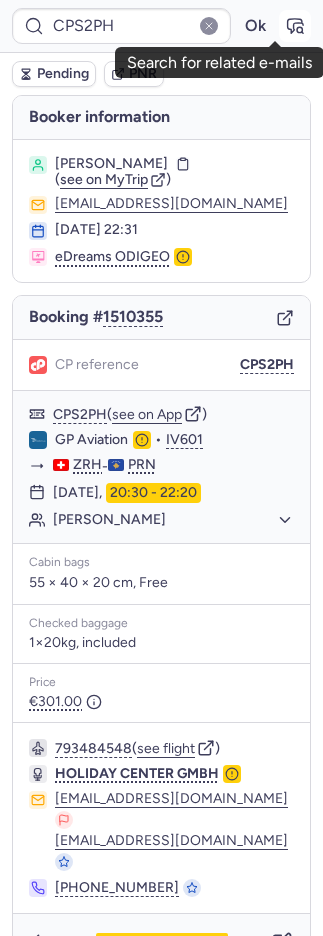 click 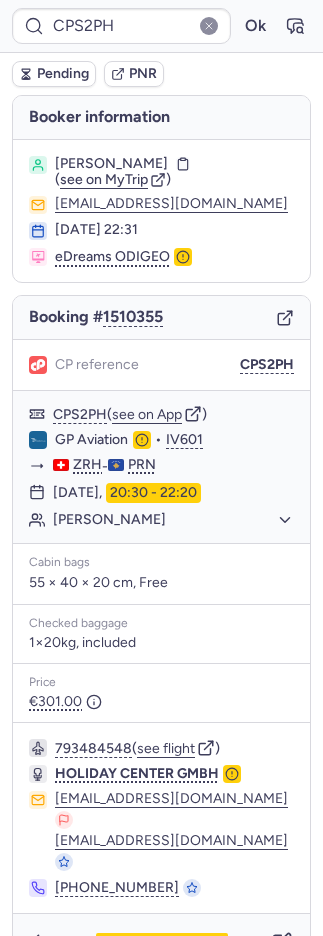 click on "PNR" at bounding box center (143, 74) 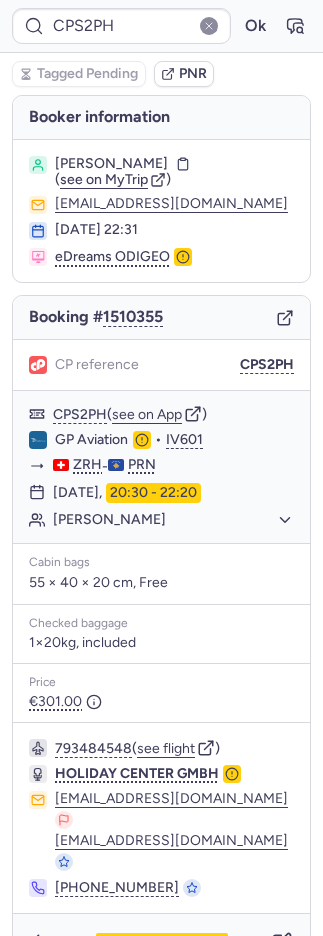 scroll, scrollTop: 2, scrollLeft: 0, axis: vertical 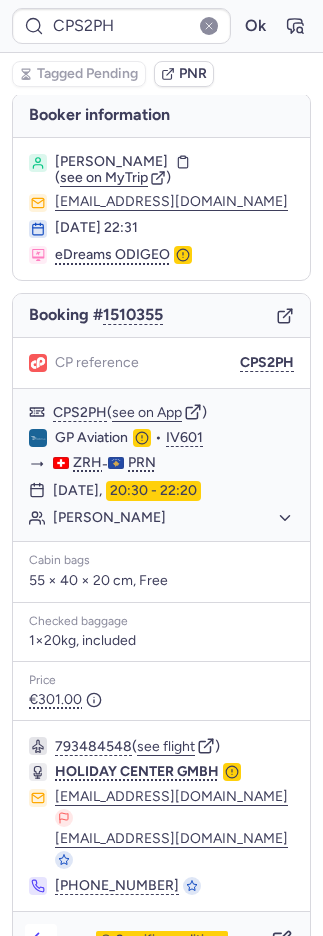 click 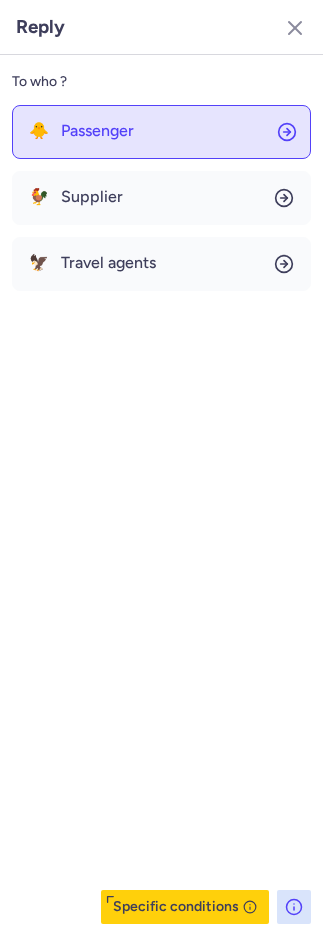 click on "Passenger" at bounding box center (97, 131) 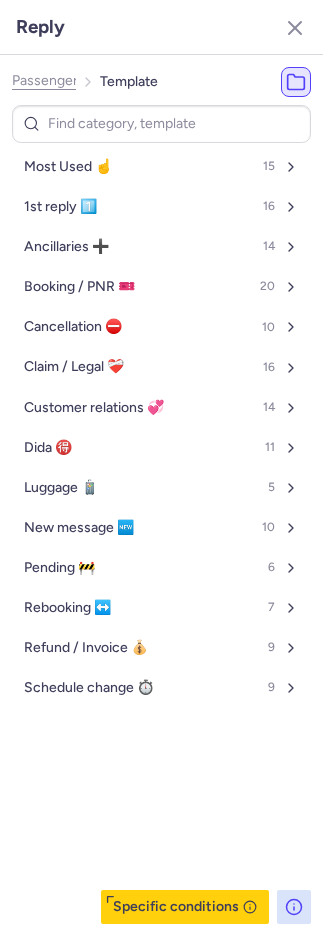 click on "Most Used ☝️ 15 1st reply 1️⃣ 16 Ancillaries ➕ 14 Booking / PNR 🎫 20 Cancellation ⛔️ 10 Claim / Legal ❤️‍🩹 16 Customer relations 💞 14 Dida 🉐 11 Luggage 🧳 5 New message 🆕 10 Pending 🚧 6 Rebooking ↔️ 7 Refund / Invoice 💰 9 Schedule change ⏱️ 9" at bounding box center (161, 514) 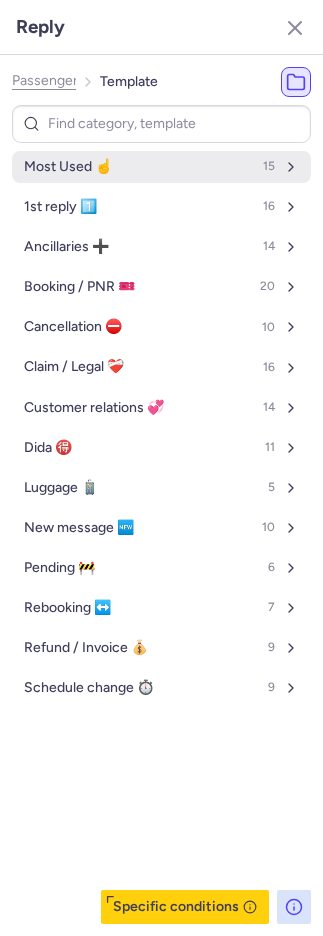 click on "Most Used ☝️" at bounding box center (68, 167) 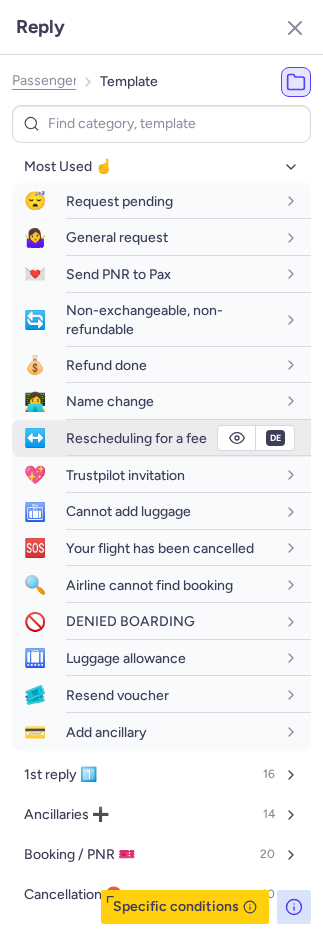 click on "Rescheduling for a fee" at bounding box center [136, 438] 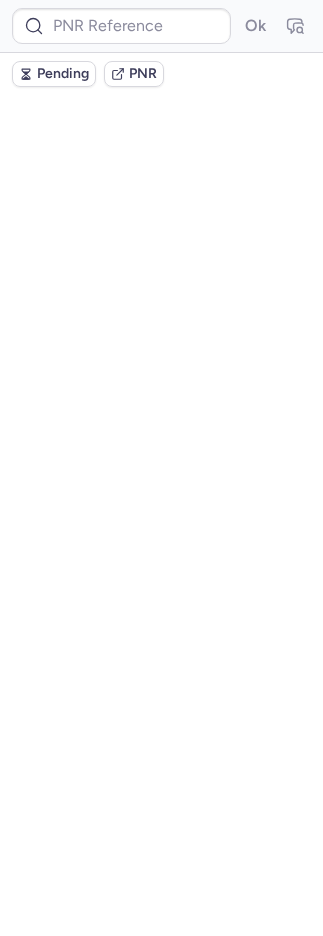 scroll, scrollTop: 0, scrollLeft: 0, axis: both 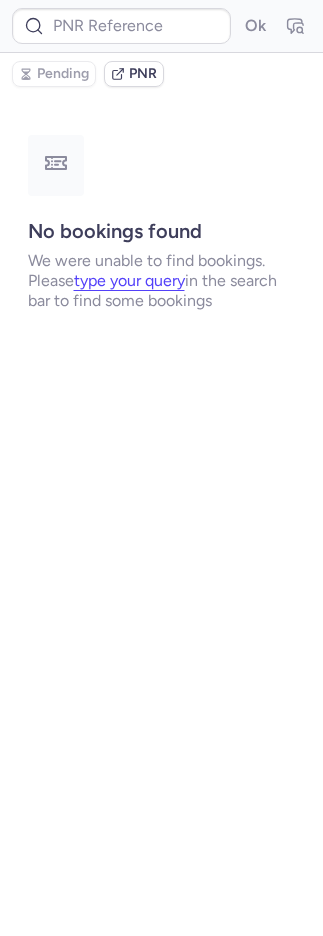 type on "CPHVVZ" 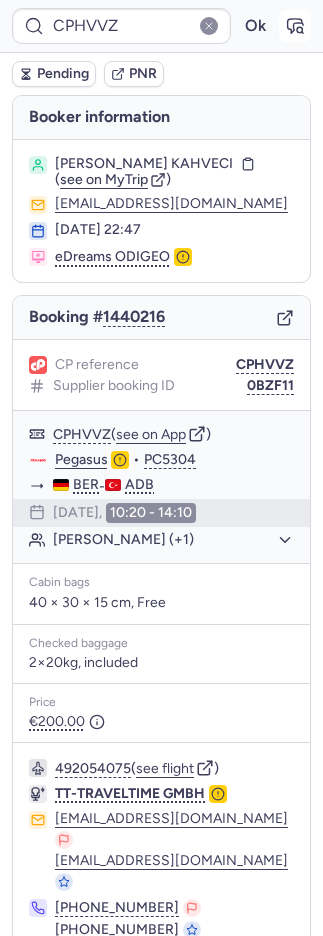 click 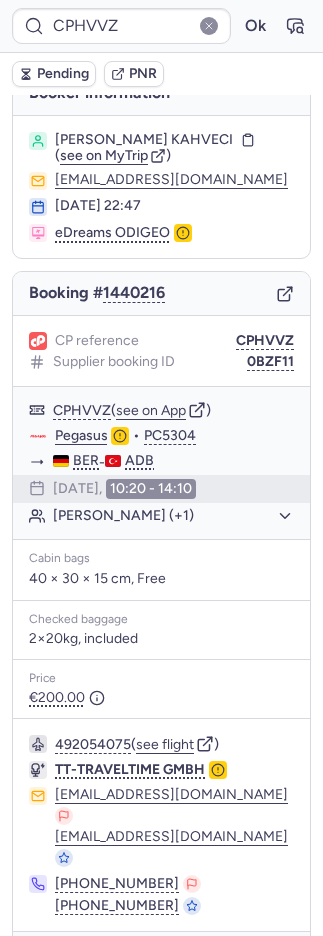 scroll, scrollTop: 44, scrollLeft: 0, axis: vertical 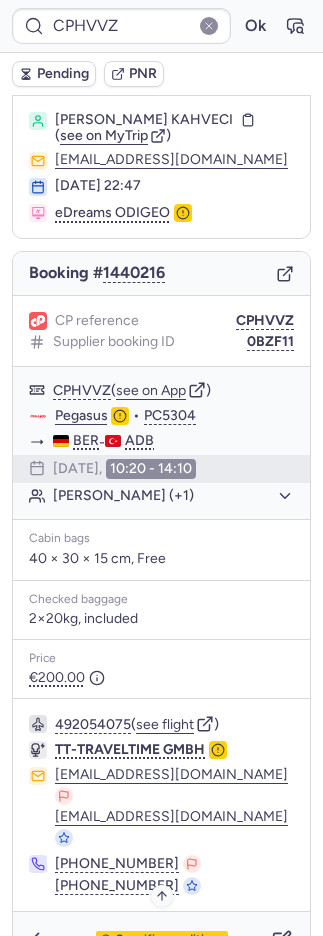 click on "Specific conditions" at bounding box center [170, 940] 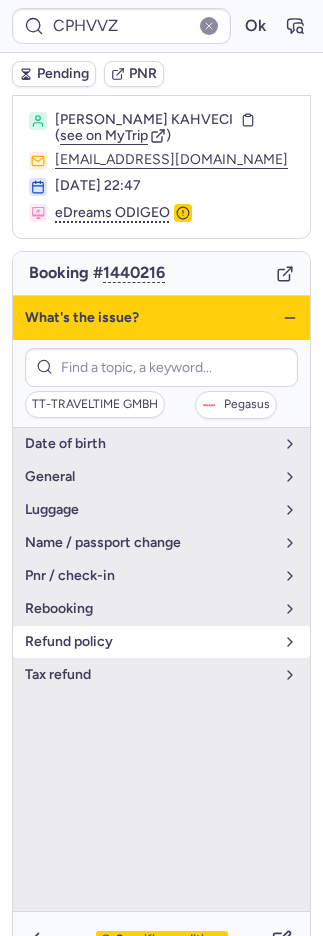 click on "refund policy" at bounding box center (149, 642) 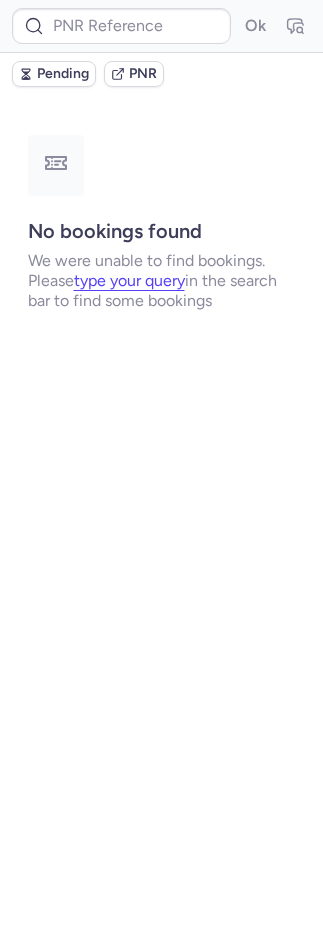 scroll, scrollTop: 0, scrollLeft: 0, axis: both 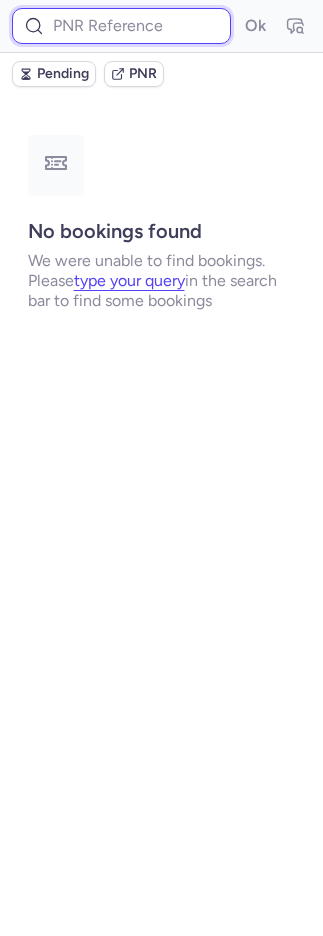 click at bounding box center [121, 26] 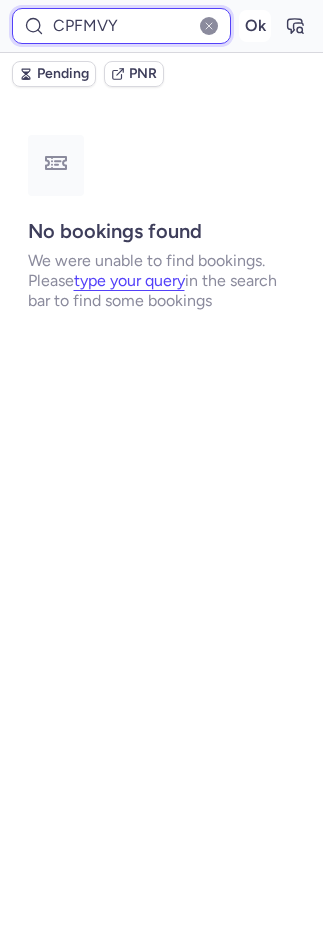 type on "CPFMVY" 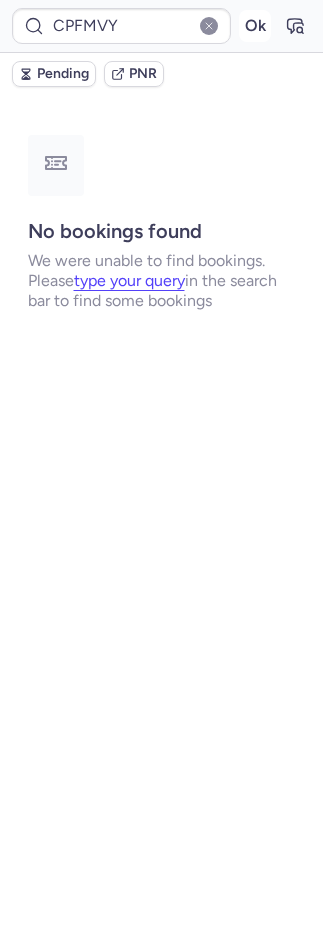 click on "Ok" at bounding box center (255, 26) 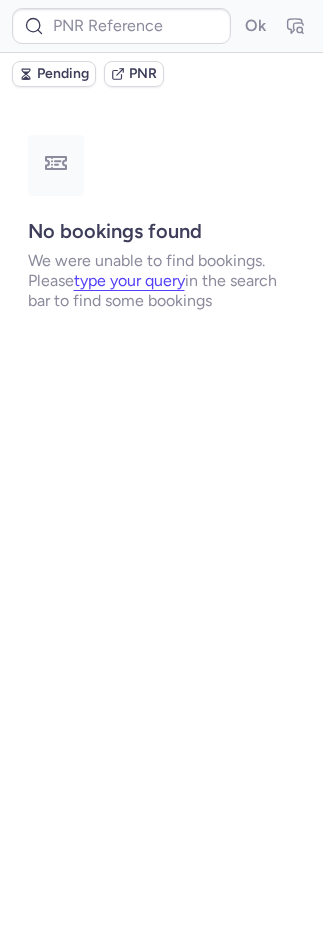 type on "CPUIXT" 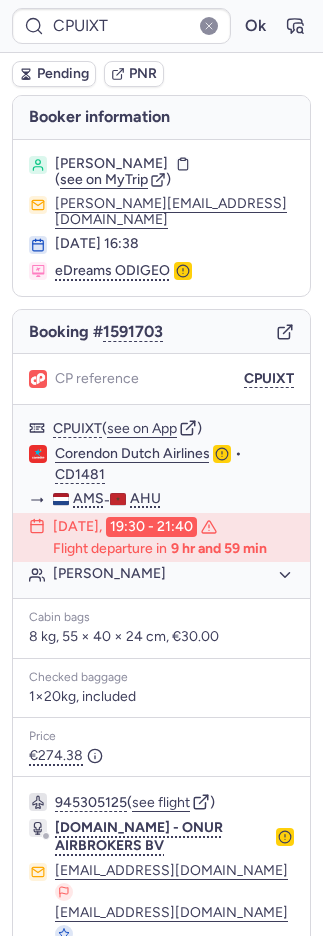 scroll, scrollTop: 0, scrollLeft: 0, axis: both 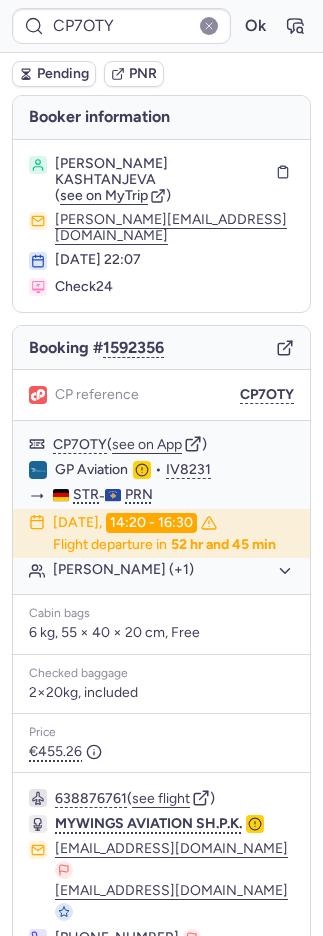 type on "CPHVVZ" 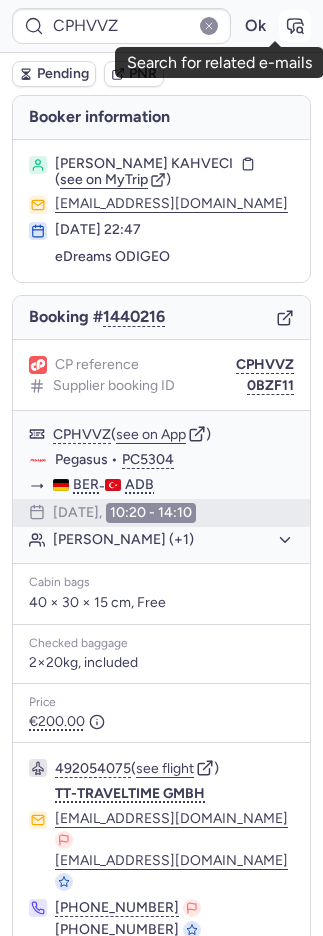 click 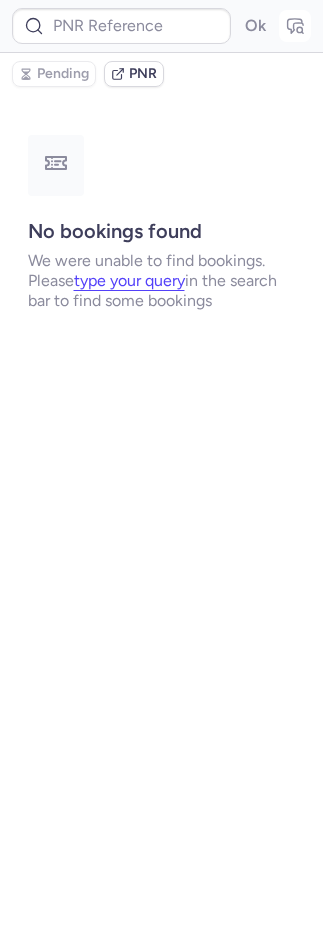type on "CPHVVZ" 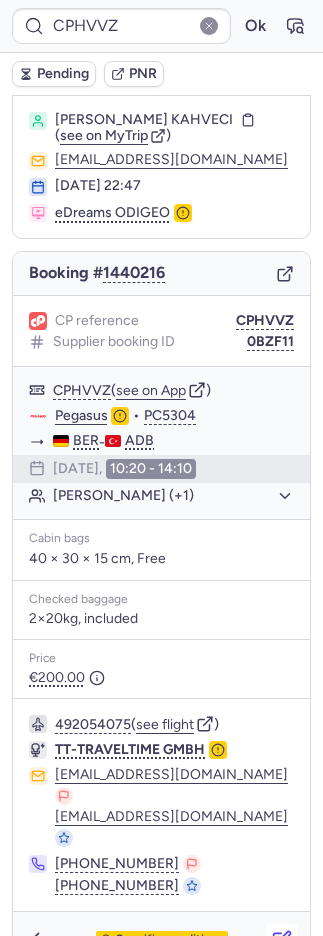 click 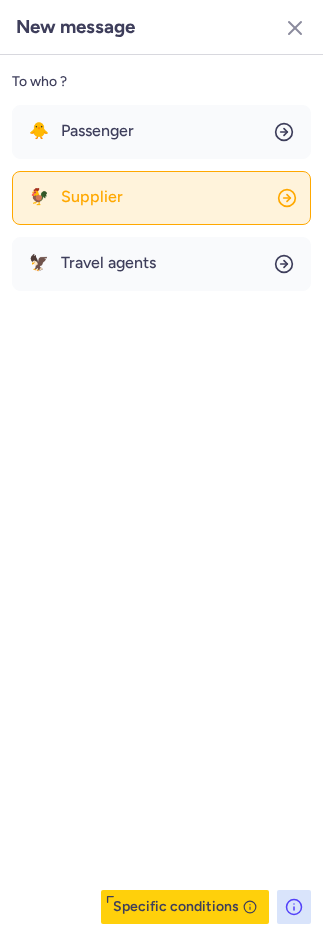 click on "🐓 Supplier" 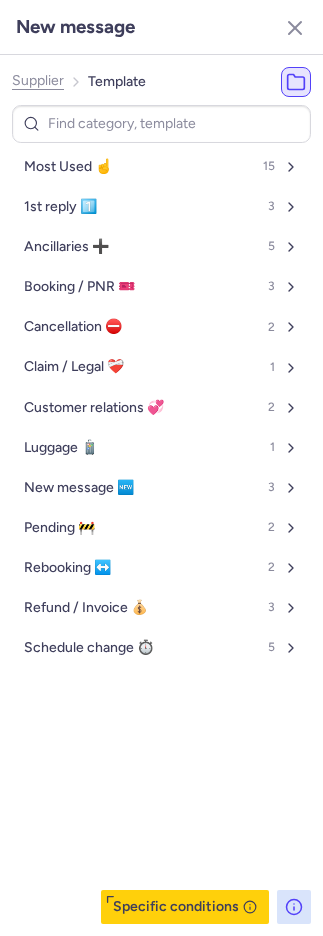 click on "Most Used ☝️" at bounding box center (68, 167) 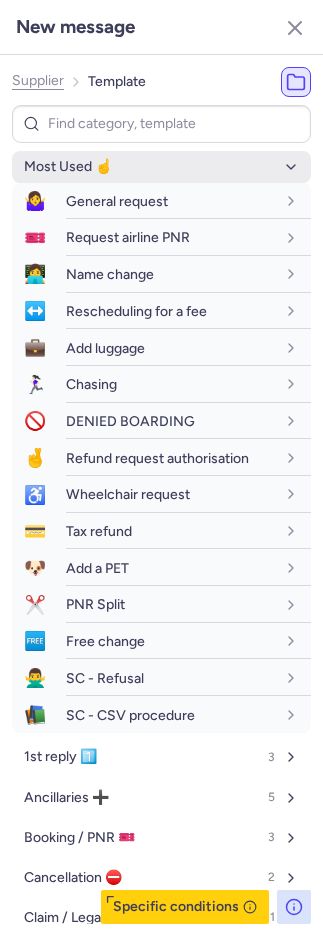 click on "Most Used ☝️" at bounding box center (68, 167) 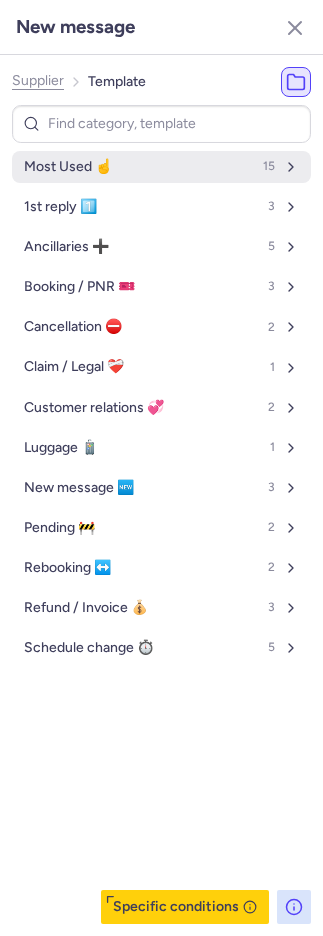 click on "Most Used ☝️" at bounding box center (68, 167) 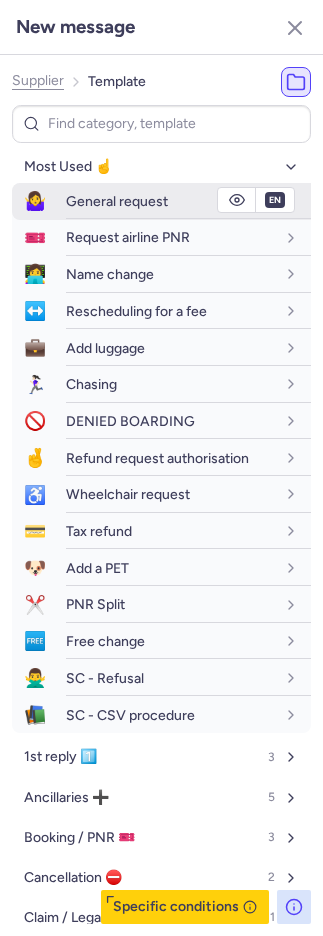 click on "General request" at bounding box center (117, 201) 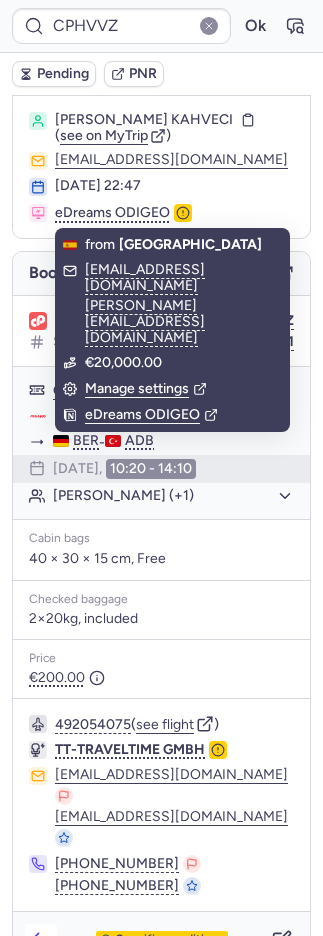 click 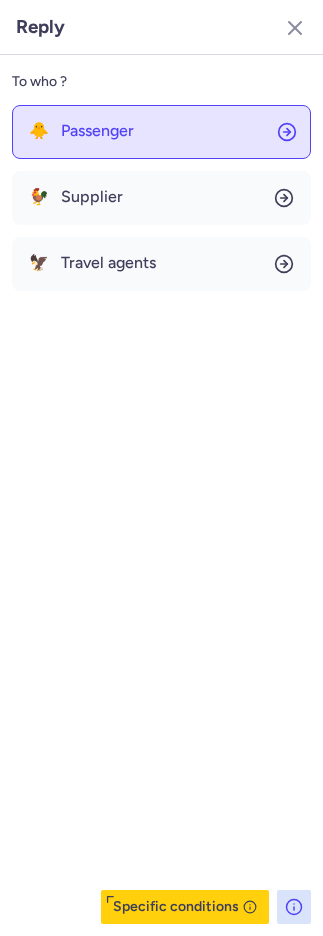 click on "Passenger" at bounding box center (97, 131) 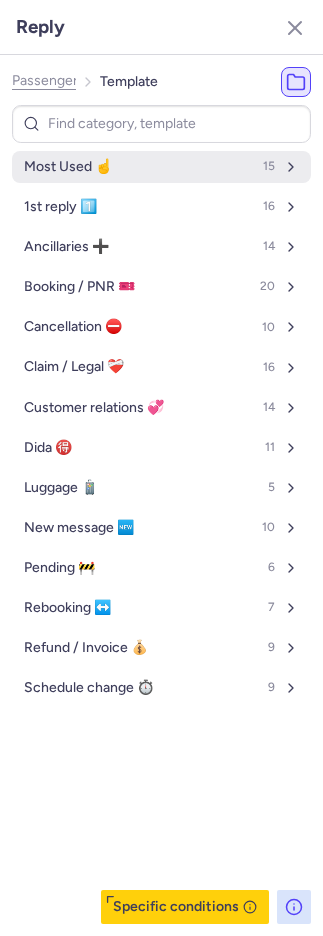 click on "Most Used ☝️" at bounding box center (68, 167) 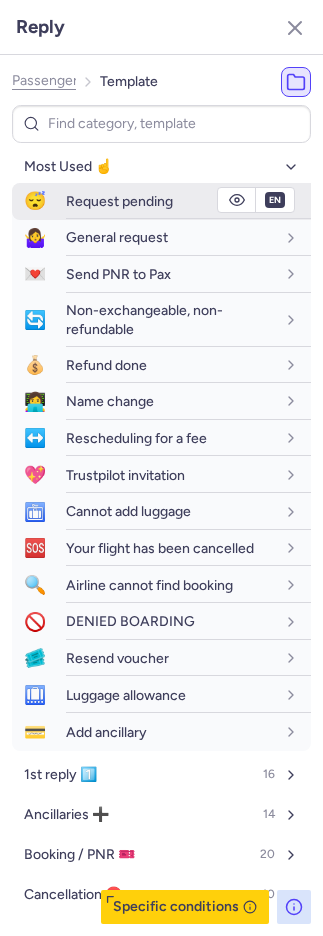 click on "Request pending" at bounding box center [119, 201] 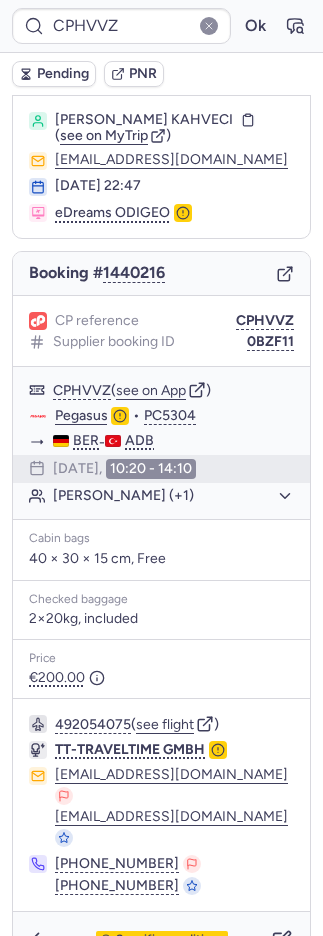 type on "CPYWQ9" 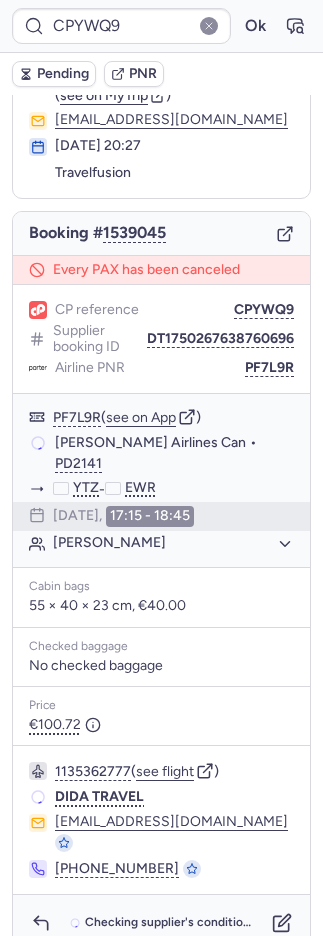 scroll, scrollTop: 78, scrollLeft: 0, axis: vertical 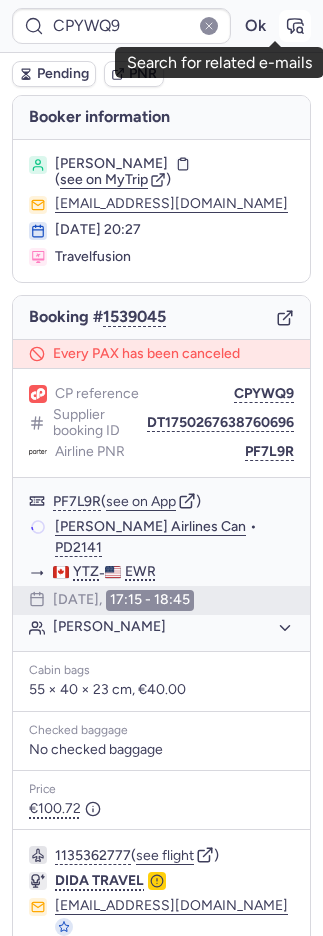 click 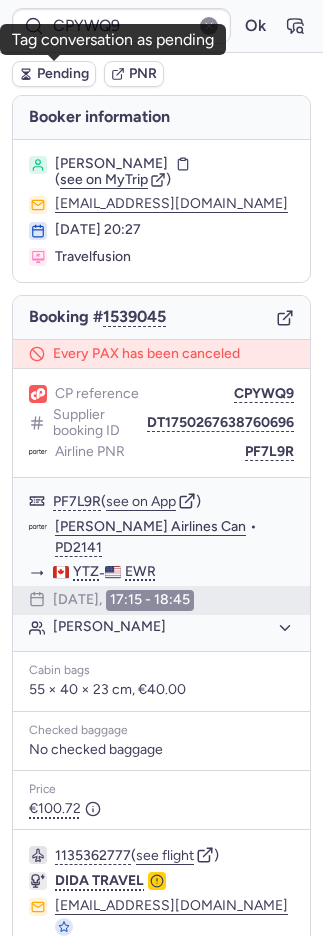 click on "Pending" at bounding box center [63, 74] 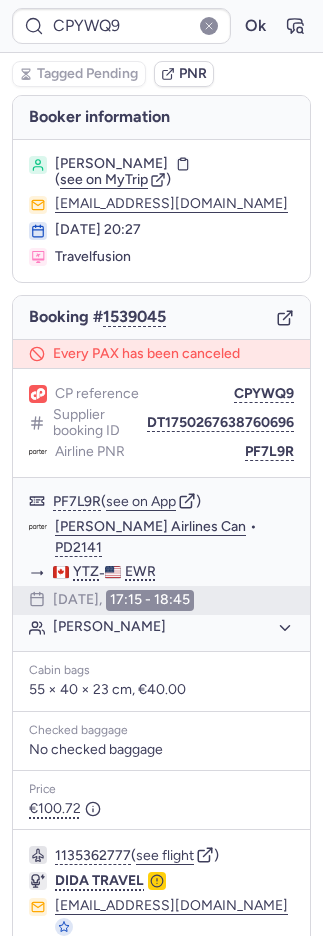 type on "IV8233" 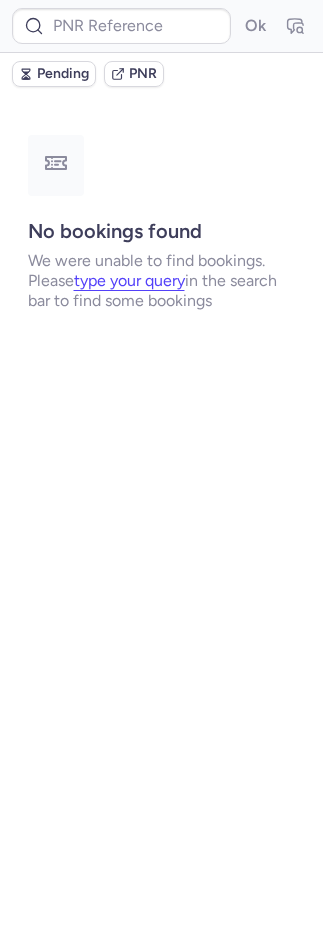 type on "CPHFPN" 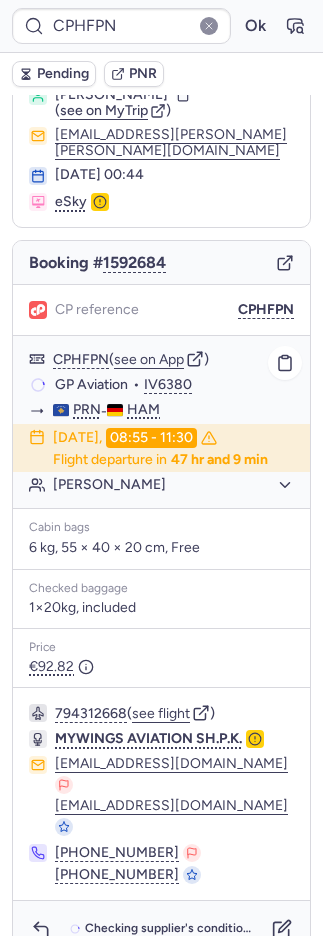 scroll, scrollTop: 70, scrollLeft: 0, axis: vertical 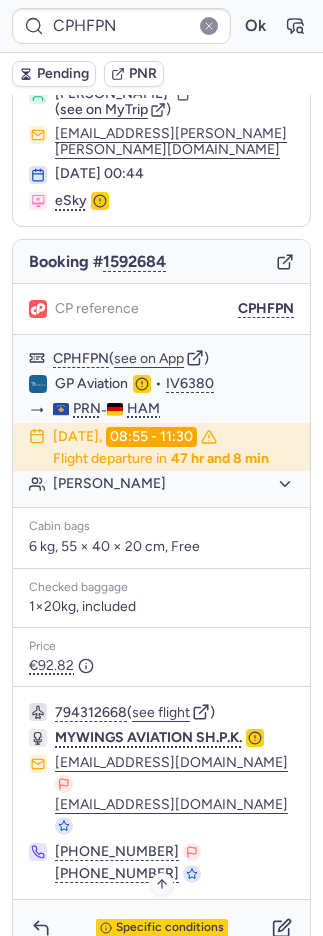 click on "Specific conditions" at bounding box center [170, 928] 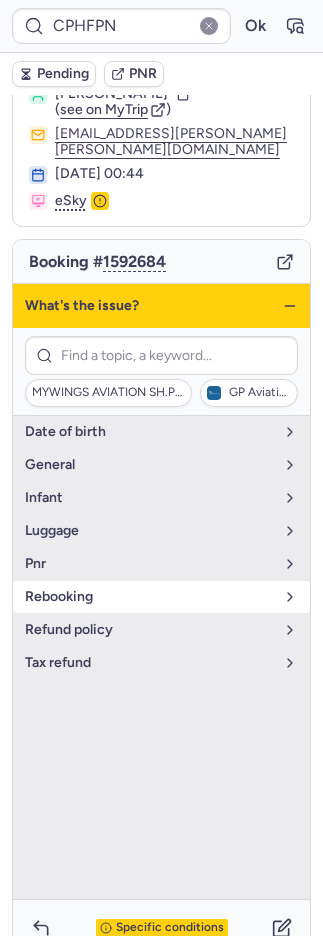 click on "rebooking" at bounding box center [149, 597] 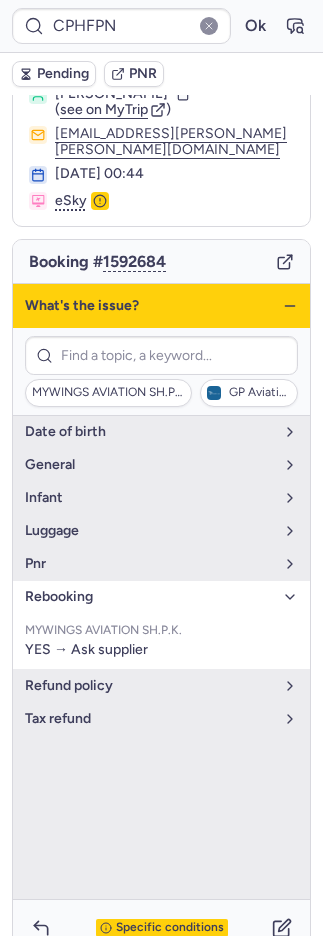 click on "rebooking" at bounding box center [149, 597] 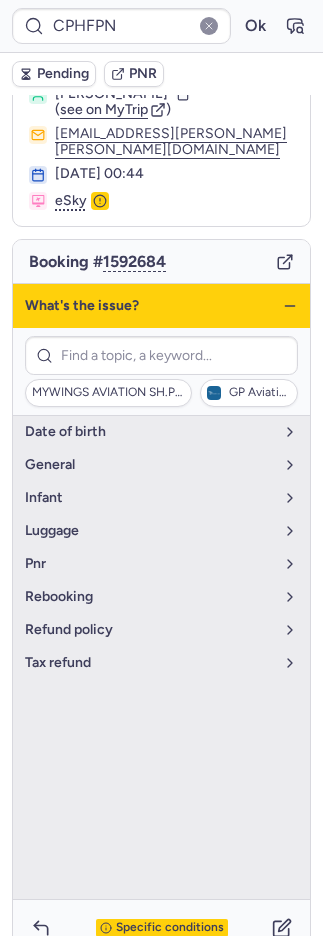 click on "Specific conditions" at bounding box center [161, 928] 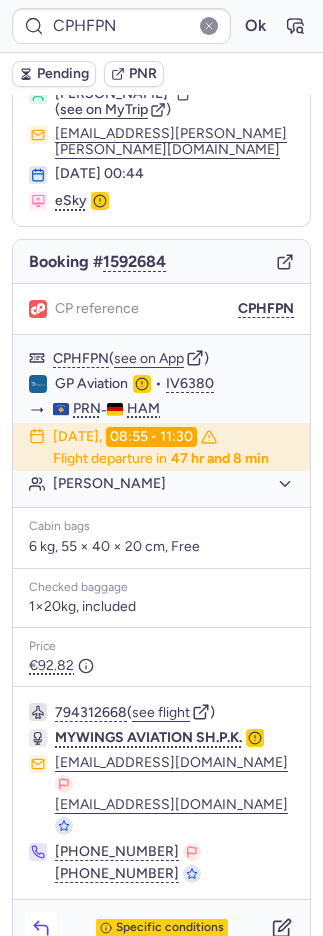 click 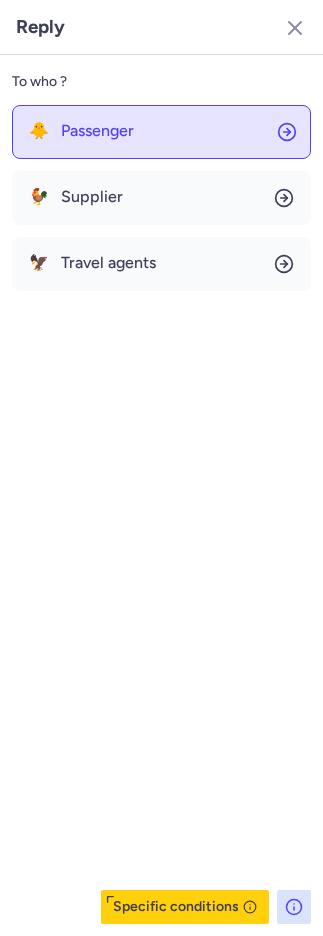 click on "Passenger" at bounding box center (97, 131) 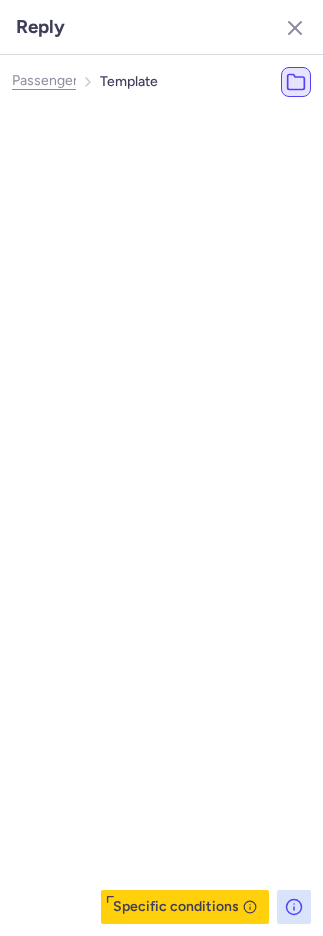 select on "en" 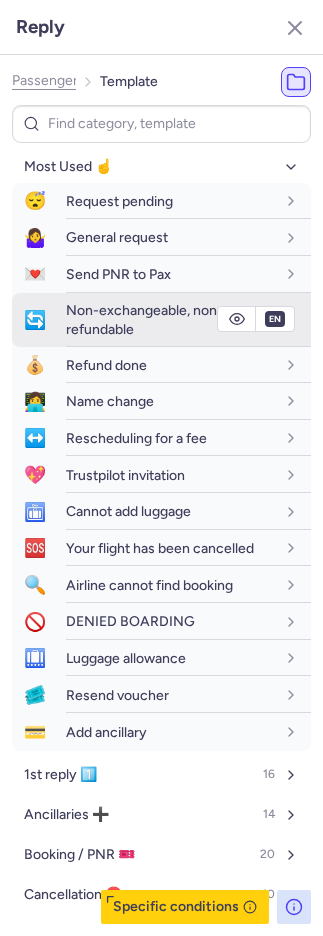 click on "Non-exchangeable, non-refundable" at bounding box center (144, 319) 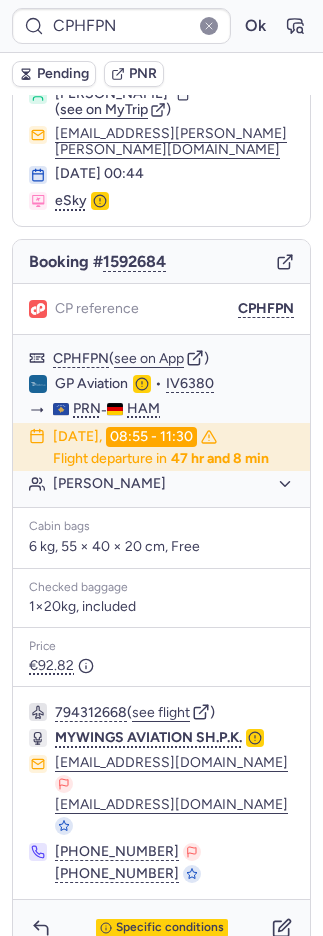 type on "CPS2PH" 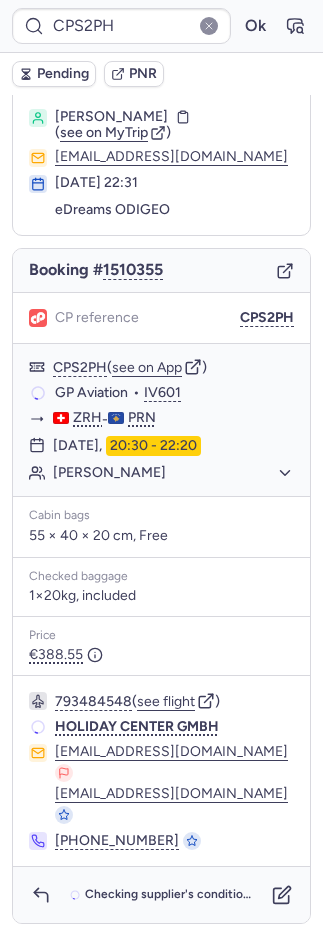 scroll, scrollTop: 2, scrollLeft: 0, axis: vertical 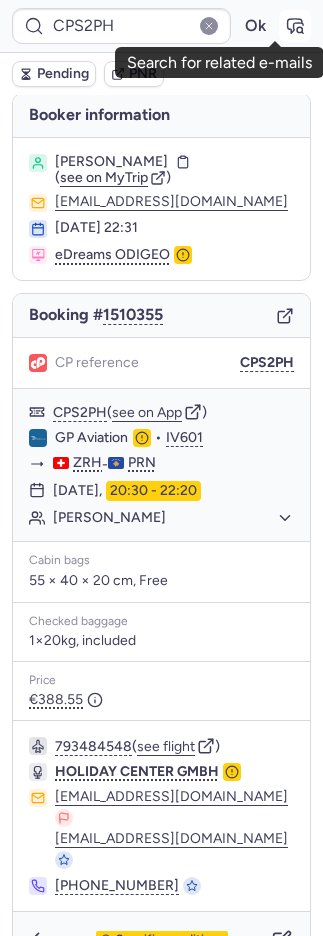 click 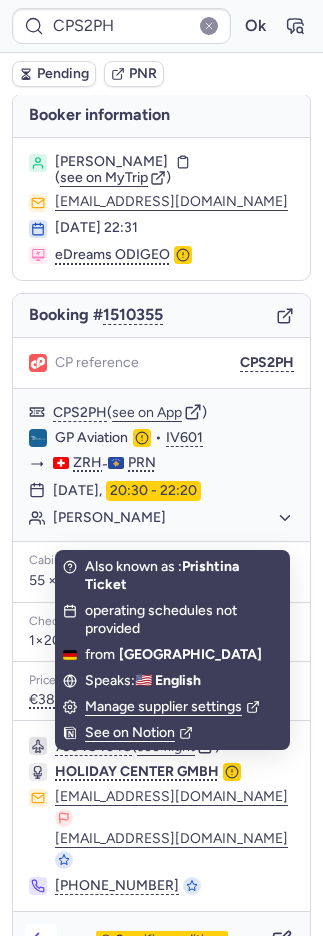 click 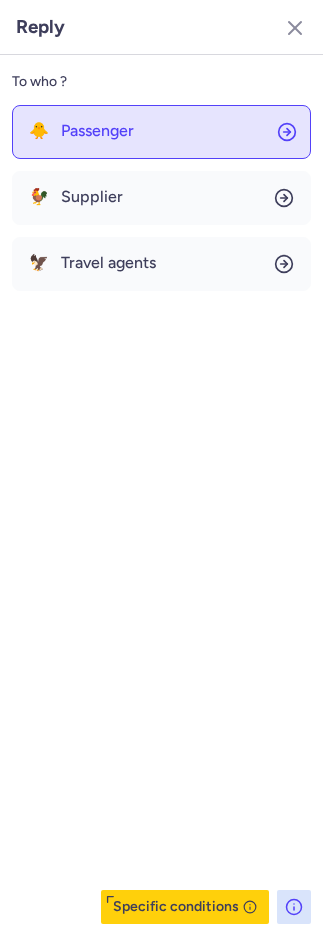 click on "Passenger" at bounding box center [97, 131] 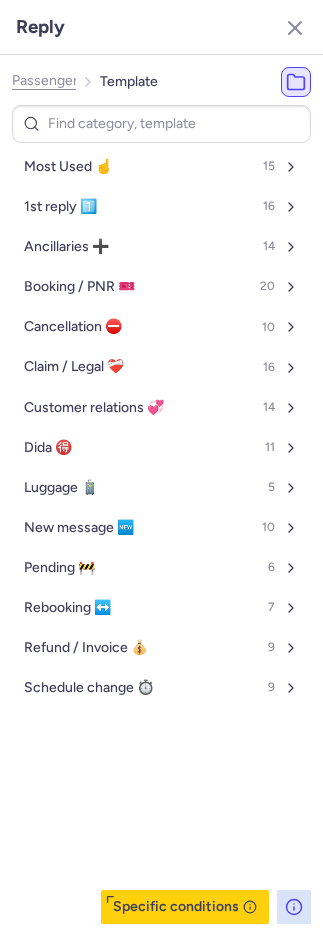 click on "Most Used ☝️" at bounding box center (68, 167) 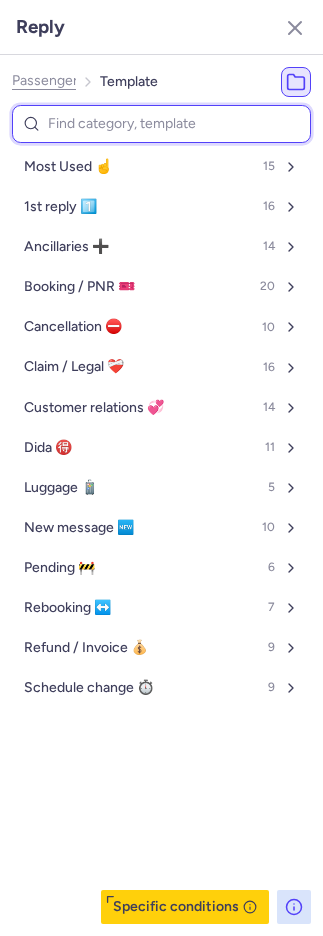 select on "de" 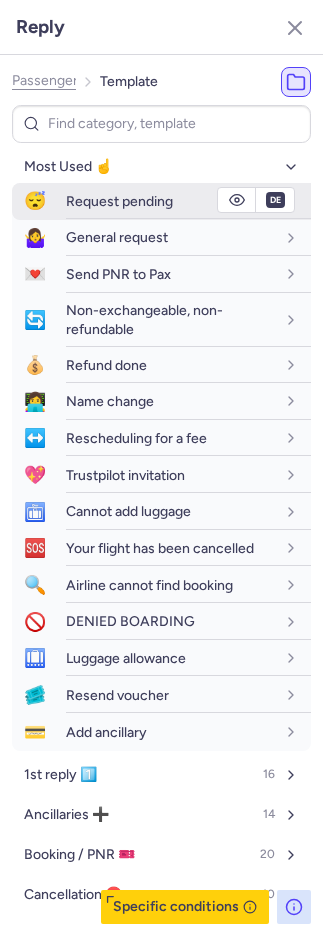 click on "Request pending" at bounding box center [119, 201] 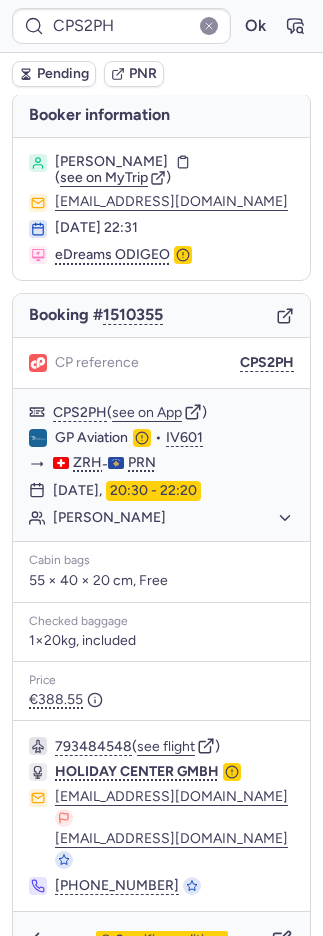 click on "Pending" at bounding box center [63, 74] 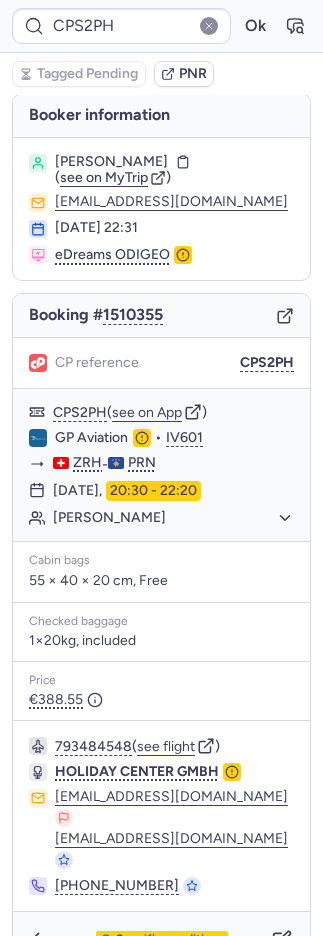 type on "IV8233" 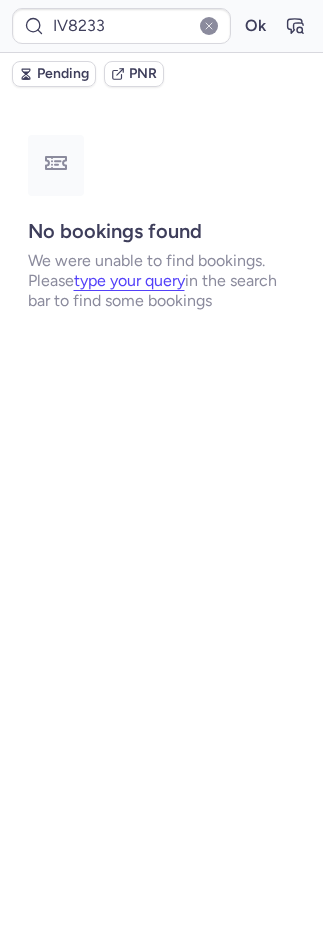 scroll, scrollTop: 0, scrollLeft: 0, axis: both 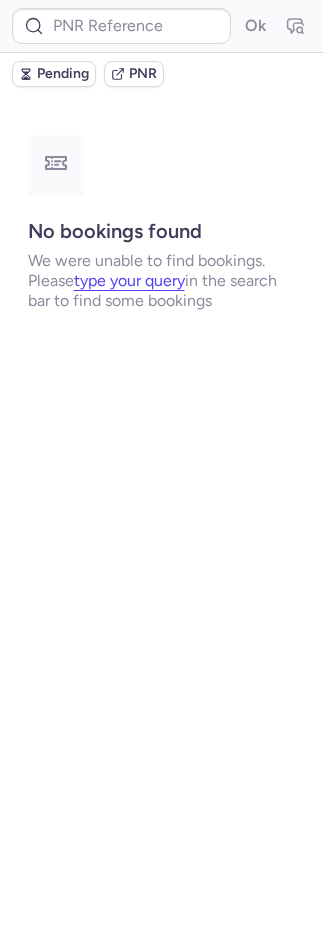 type on "CPM6Q3" 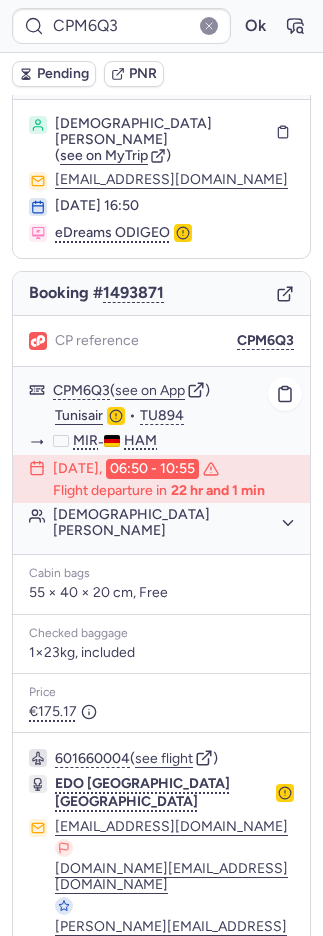 scroll, scrollTop: 42, scrollLeft: 0, axis: vertical 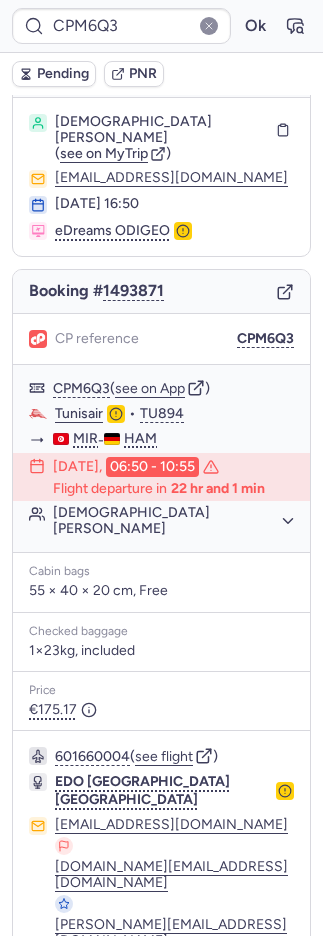 click on "Specific conditions" at bounding box center [162, 1021] 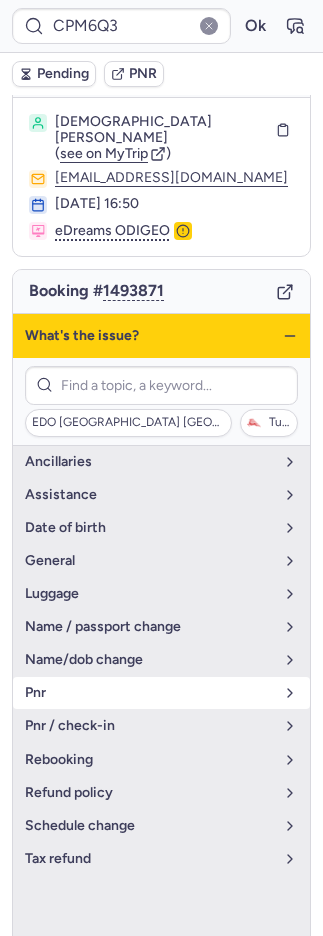 click on "pnr" at bounding box center [149, 693] 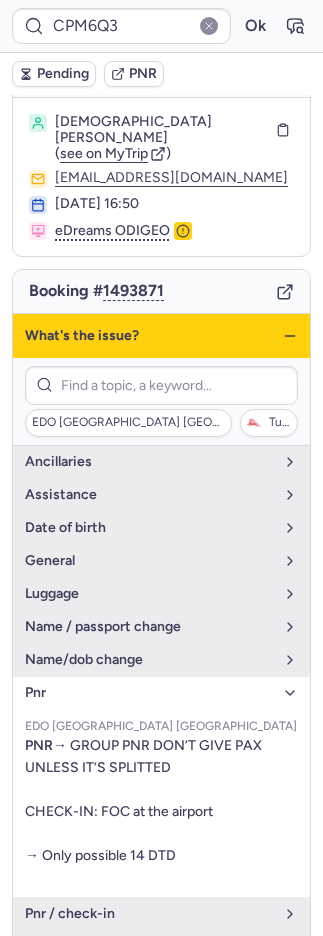 scroll, scrollTop: 33, scrollLeft: 0, axis: vertical 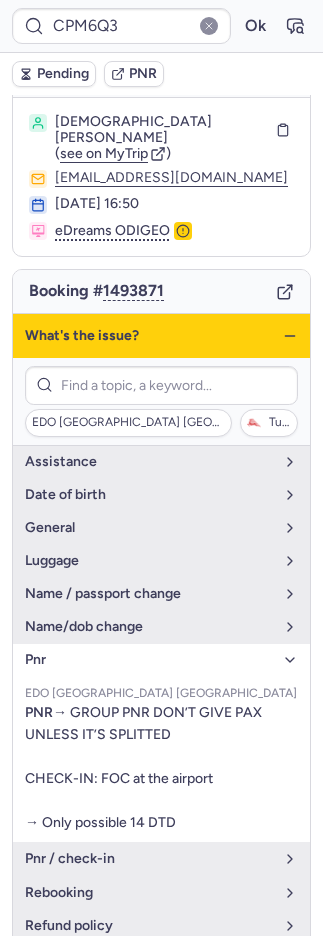 click 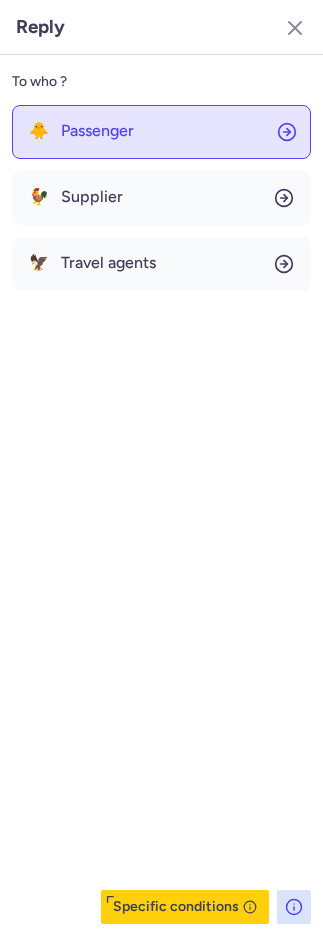 click on "🐥 Passenger" 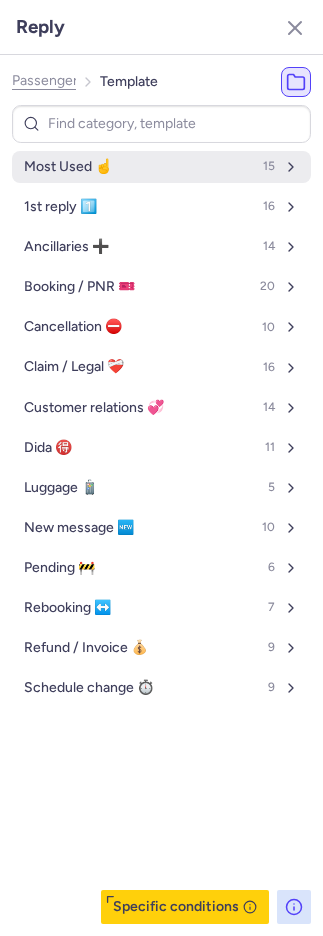 click on "Most Used ☝️" at bounding box center [68, 167] 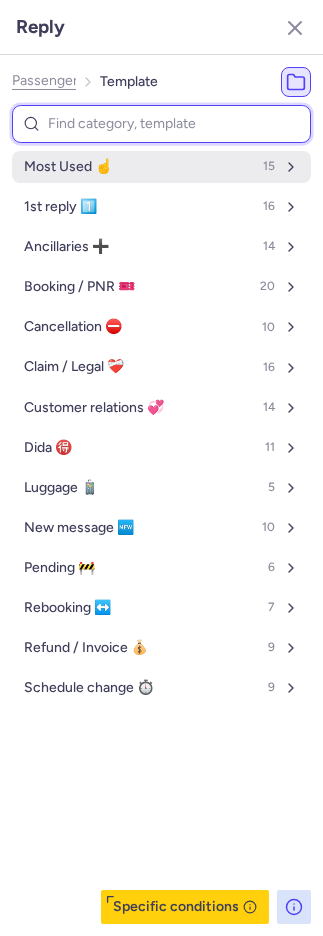 select on "en" 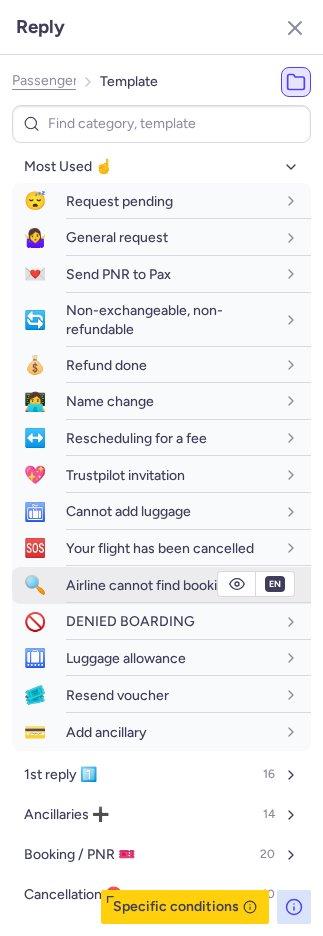 click on "Airline cannot find booking" at bounding box center [149, 585] 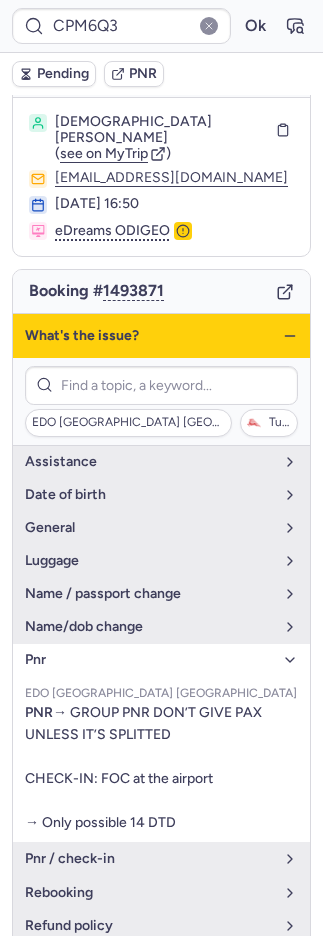 type on "IV8233" 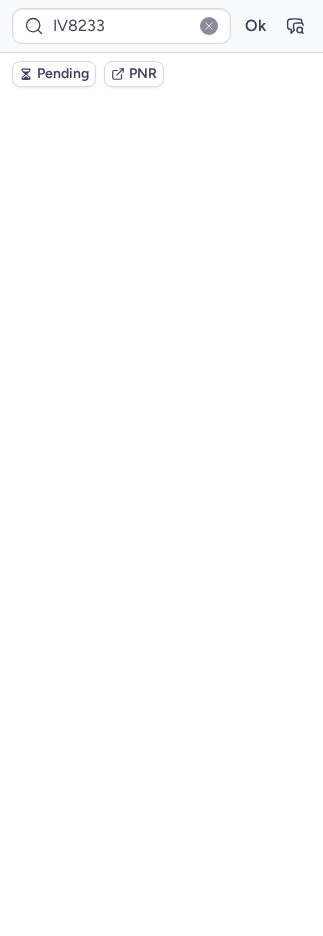 scroll, scrollTop: 0, scrollLeft: 0, axis: both 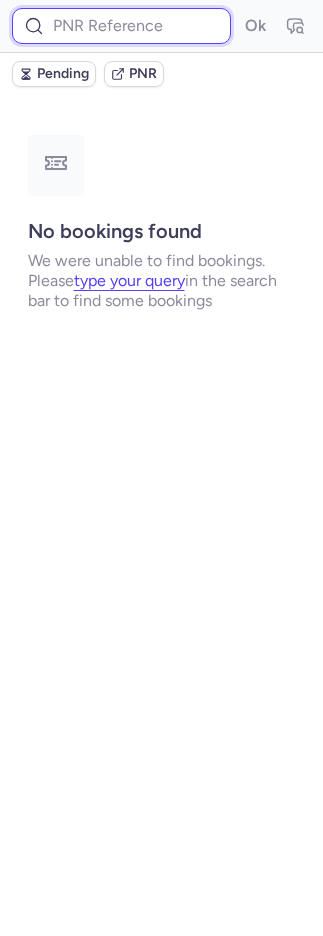 drag, startPoint x: 104, startPoint y: 27, endPoint x: 148, endPoint y: 26, distance: 44.011364 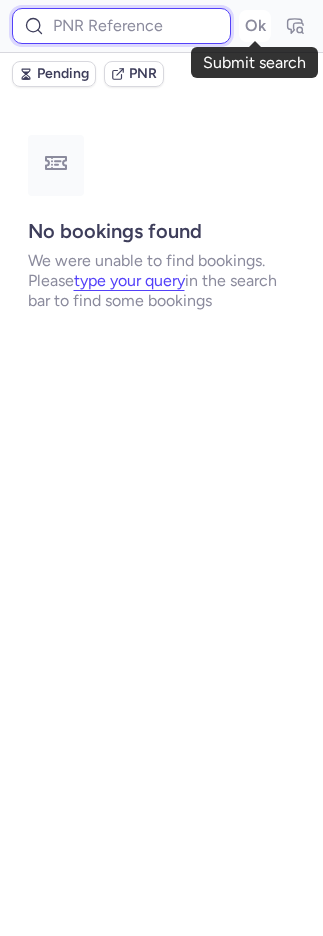 paste on "1924418027777105920" 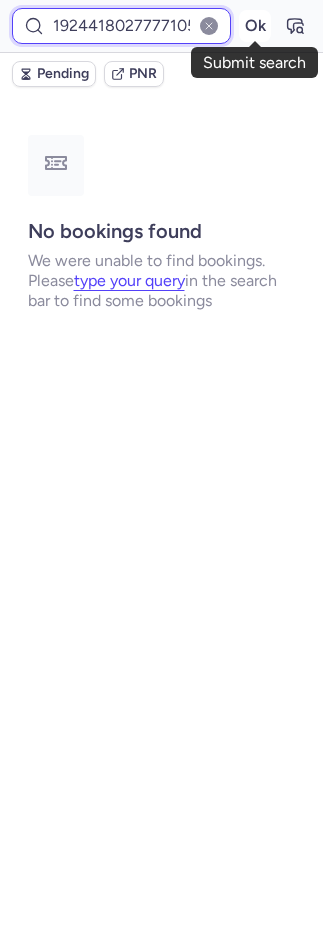 scroll, scrollTop: 0, scrollLeft: 31, axis: horizontal 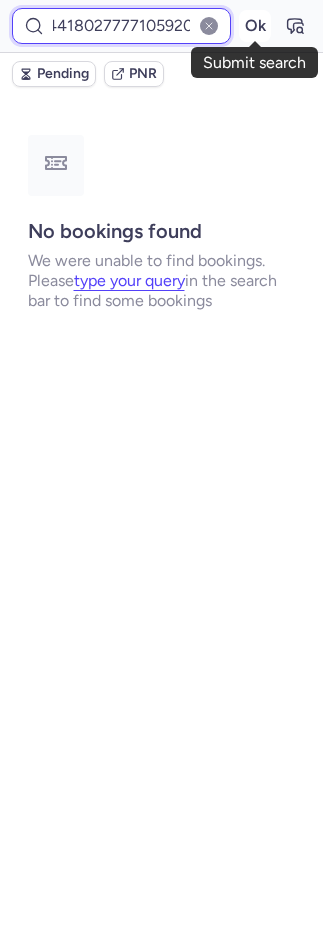 type on "1924418027777105920" 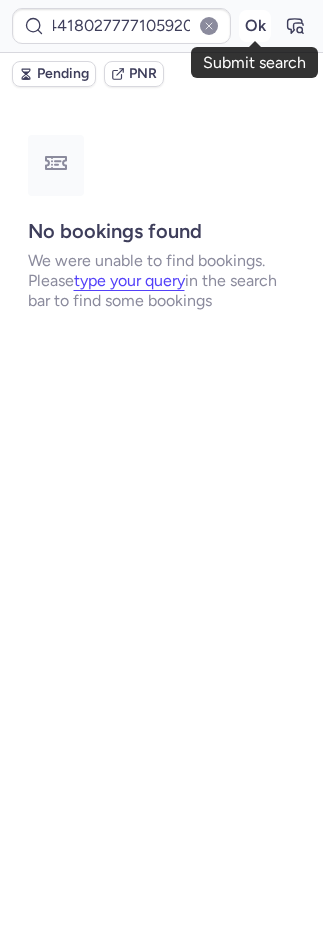 scroll, scrollTop: 0, scrollLeft: 0, axis: both 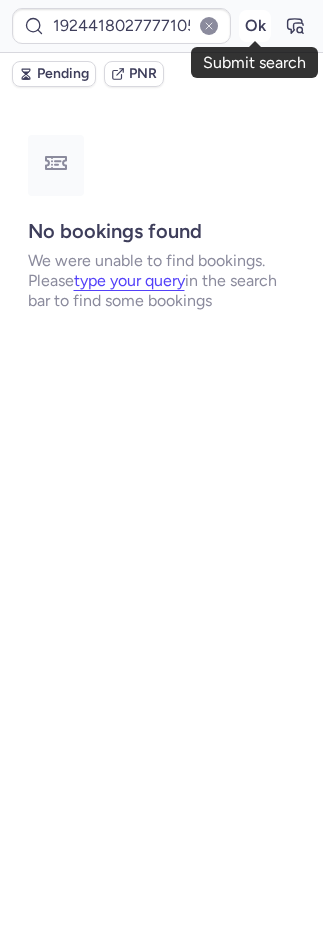 click on "Ok" at bounding box center [255, 26] 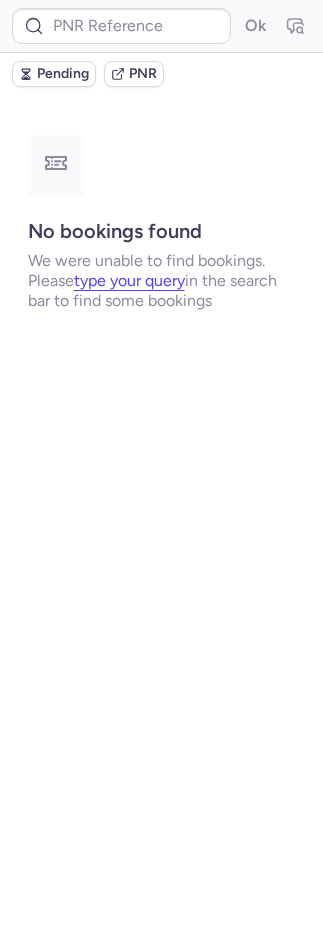 drag, startPoint x: 119, startPoint y: 6, endPoint x: 169, endPoint y: 14, distance: 50.635956 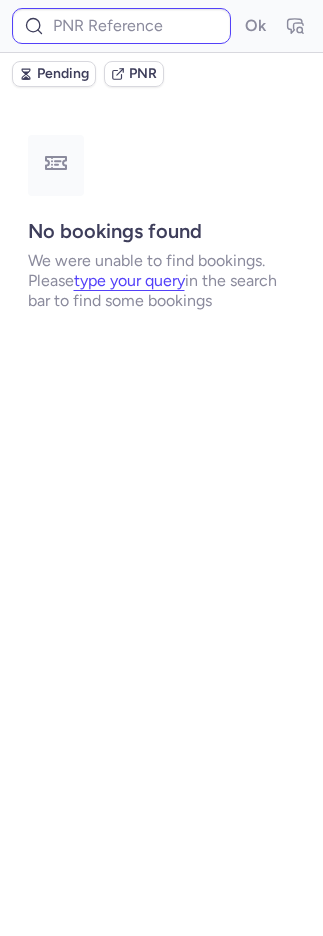 click on "Ok" at bounding box center (161, 26) 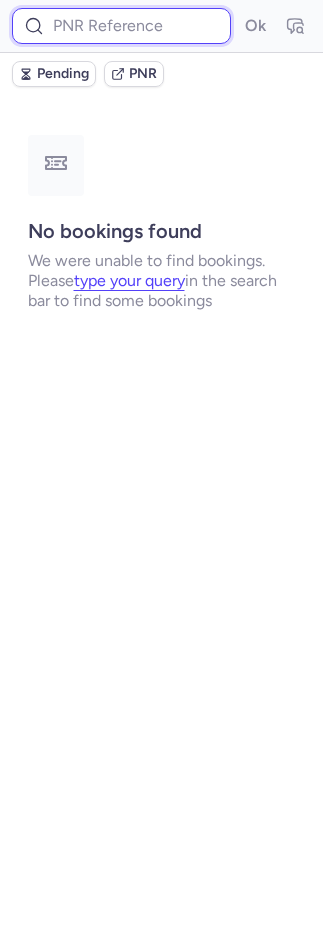 click at bounding box center (121, 26) 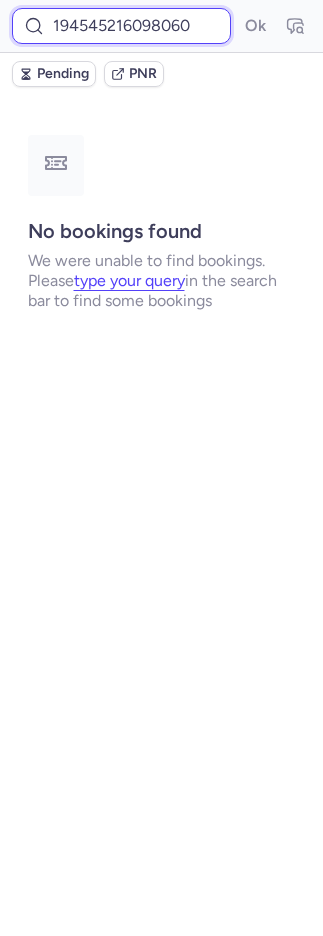 scroll, scrollTop: 0, scrollLeft: 38, axis: horizontal 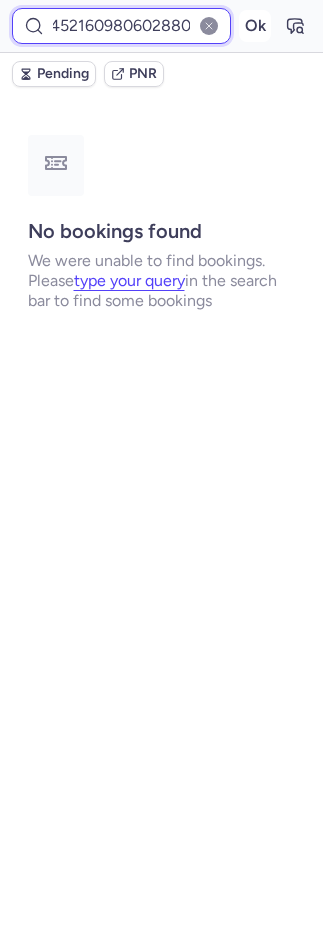 type on "1945452160980602880" 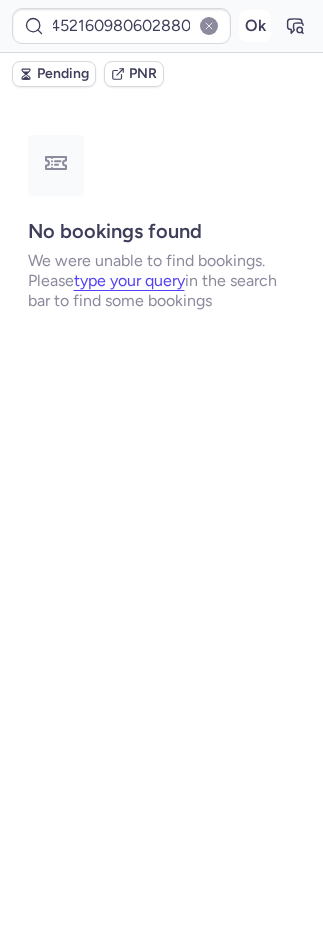 click on "Ok" at bounding box center [255, 26] 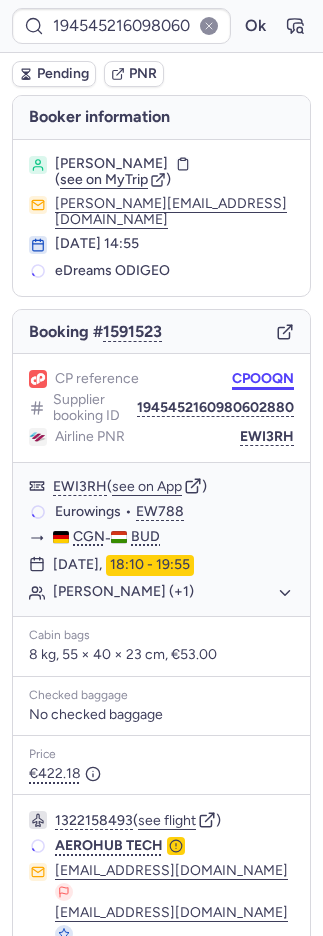 click on "CPOOQN" at bounding box center (263, 379) 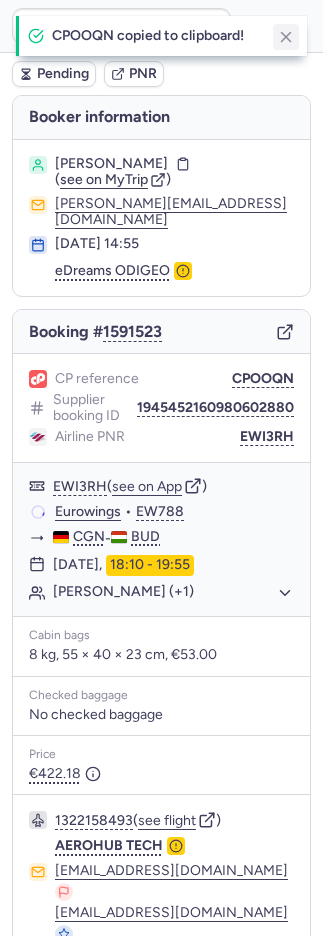 click 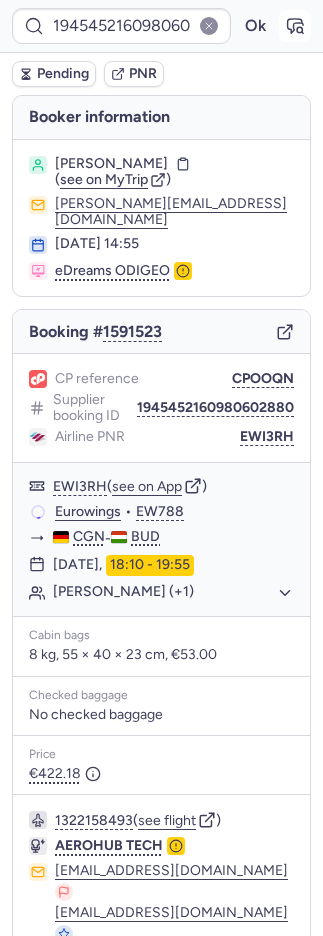 click 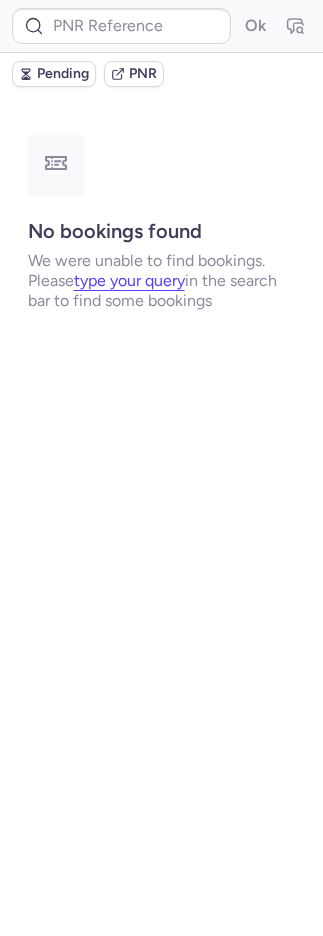 type on "CPS2PH" 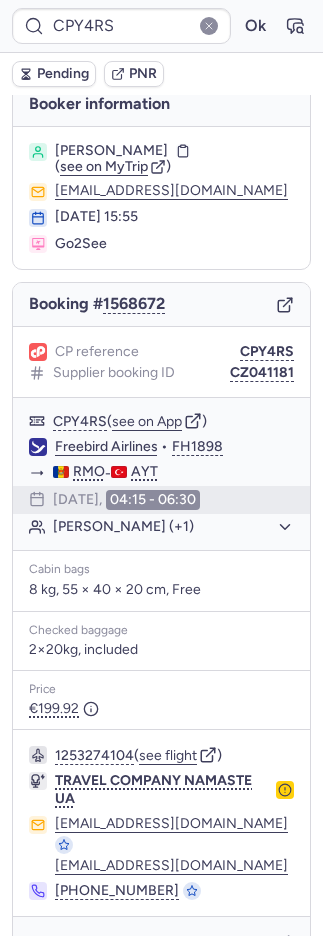 scroll, scrollTop: 38, scrollLeft: 0, axis: vertical 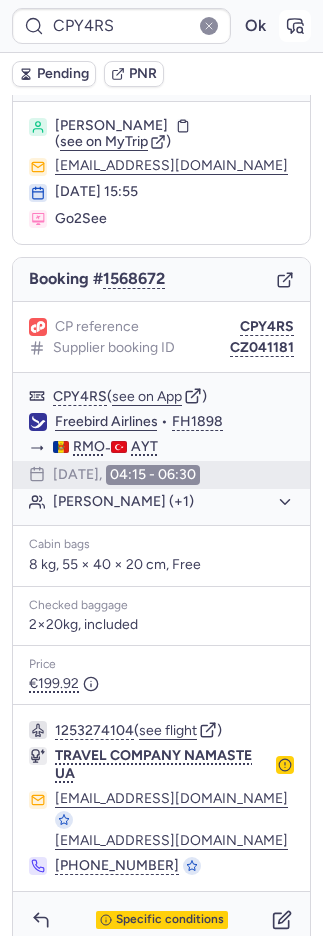 click 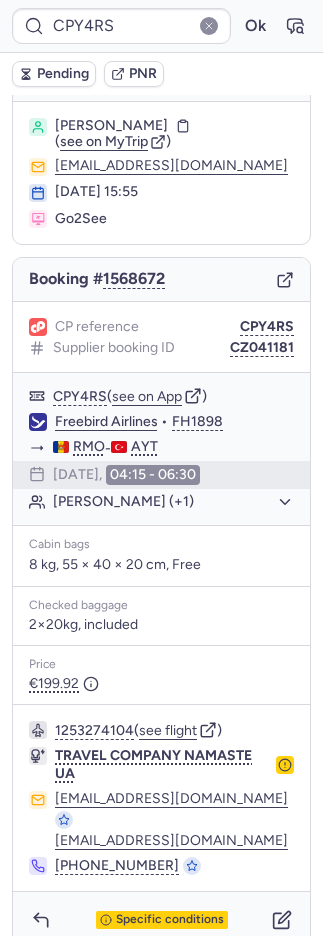 click on "PNR" at bounding box center [143, 74] 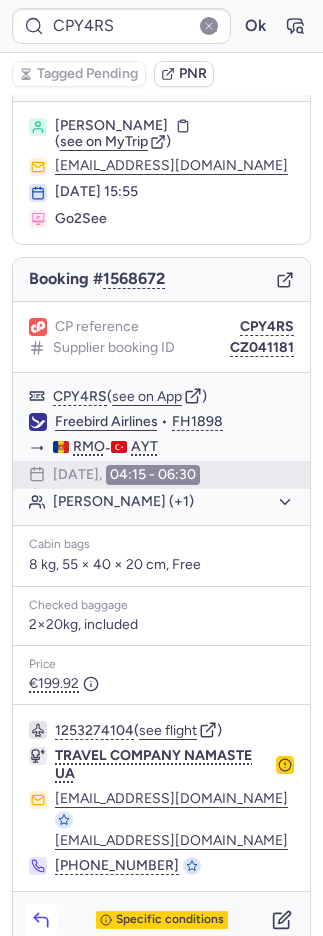 click 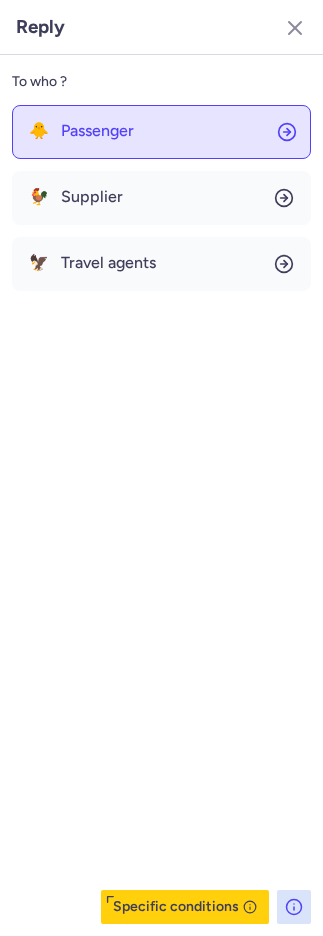 click on "🐥 Passenger" 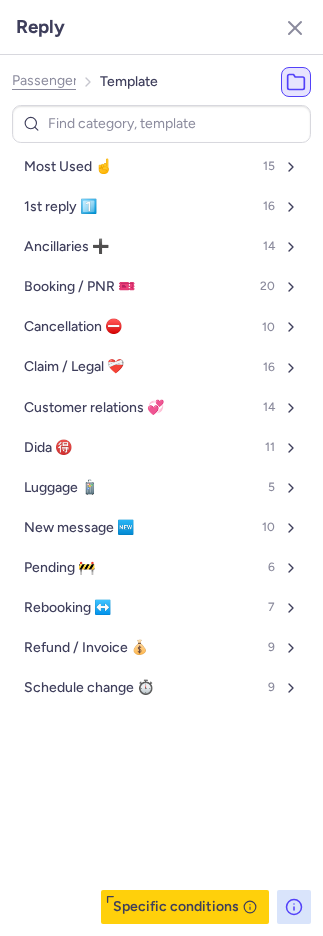 click on "Most Used ☝️ 15" at bounding box center [161, 167] 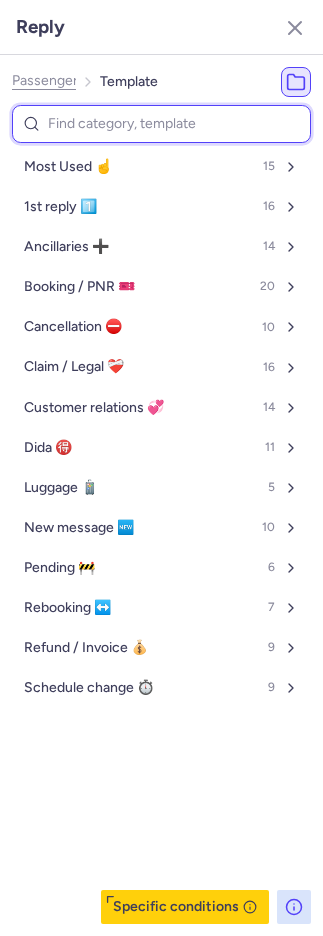 select on "en" 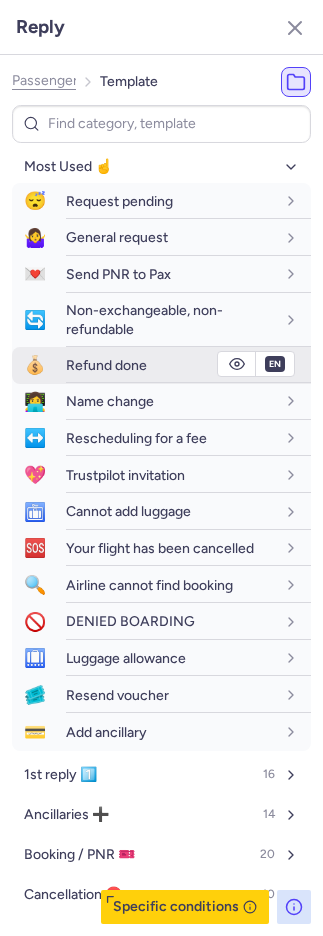 click on "Refund done" at bounding box center (106, 365) 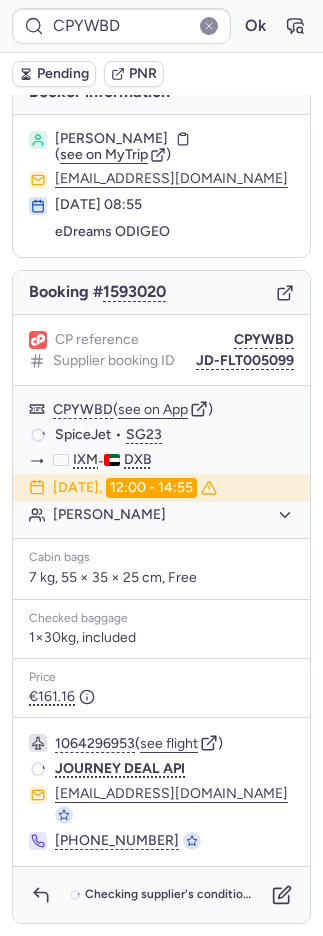 scroll, scrollTop: 0, scrollLeft: 0, axis: both 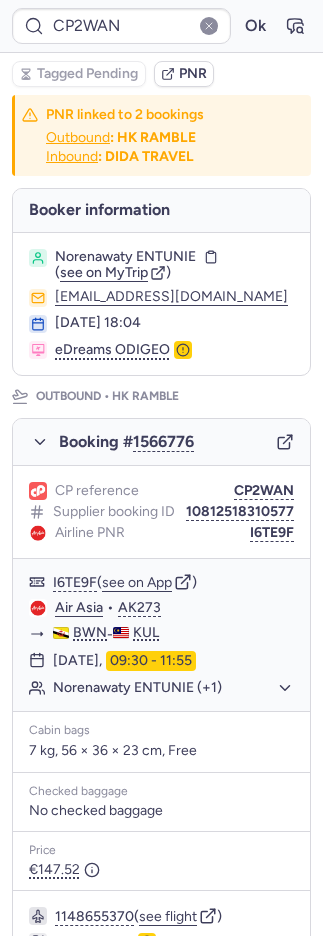 type on "CPYWBD" 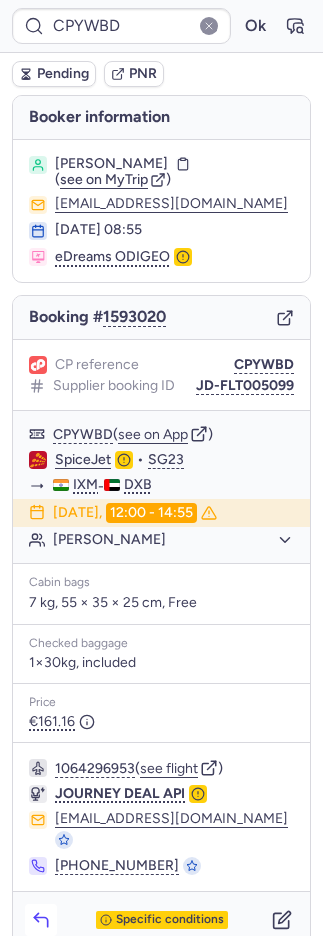 click 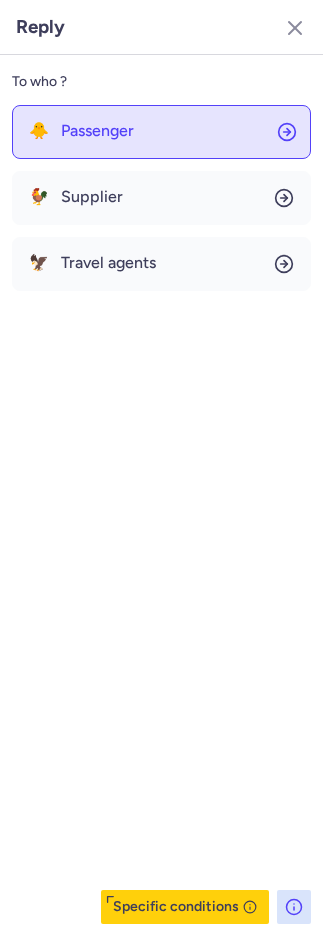 click on "Passenger" at bounding box center [97, 131] 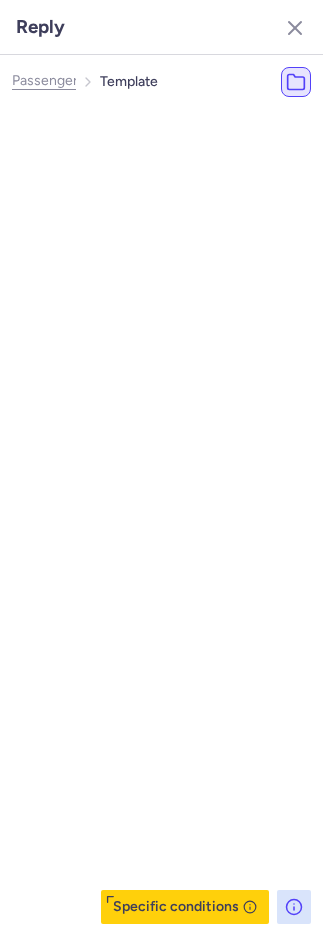 click on "Most Used ☝️" at bounding box center [100, 167] 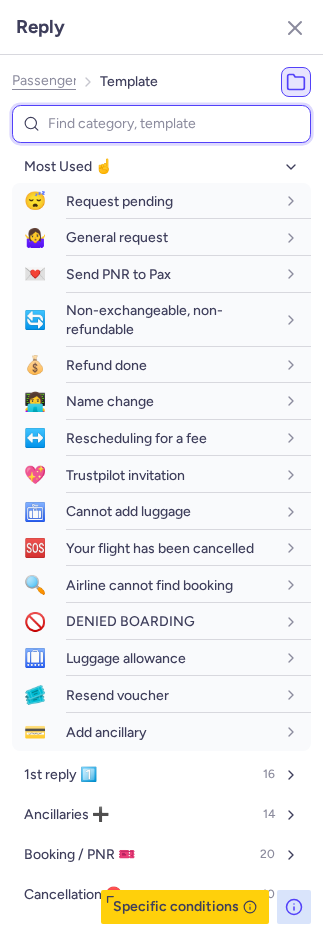 type on "p" 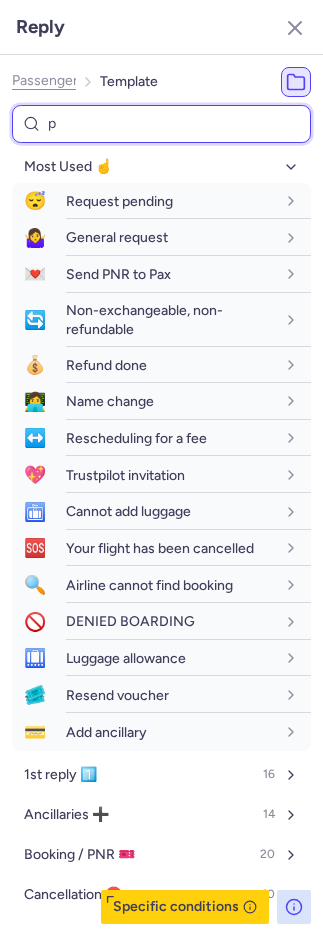 select on "en" 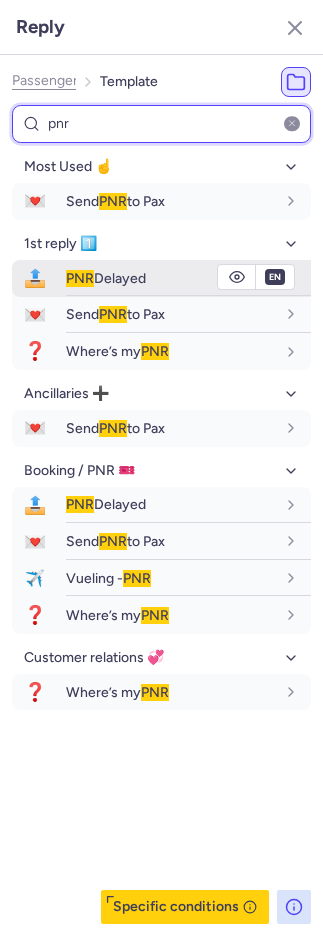 type on "pnr" 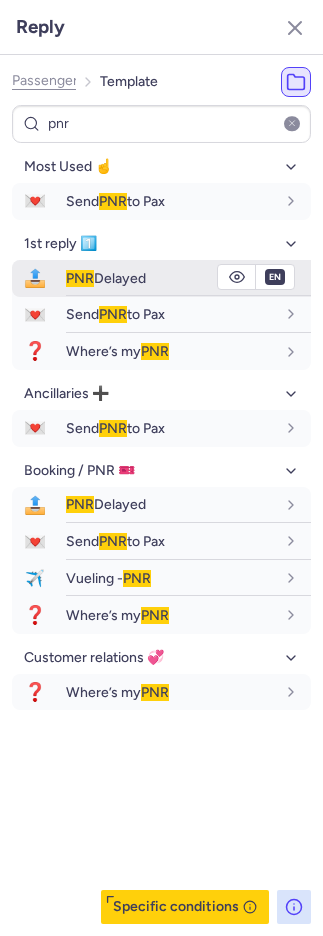 click on "PNR  Delayed" at bounding box center (188, 278) 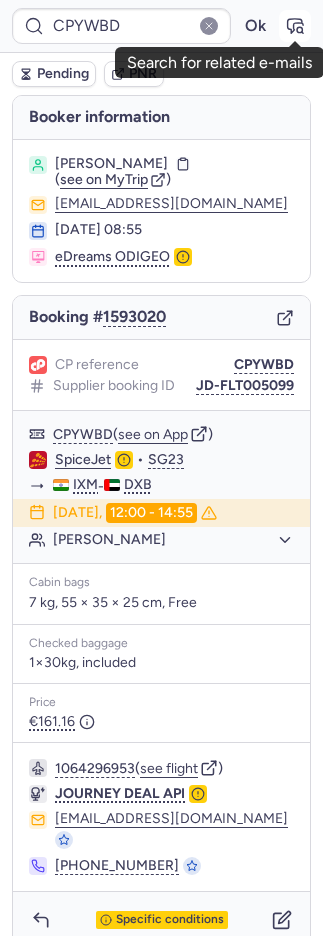 click 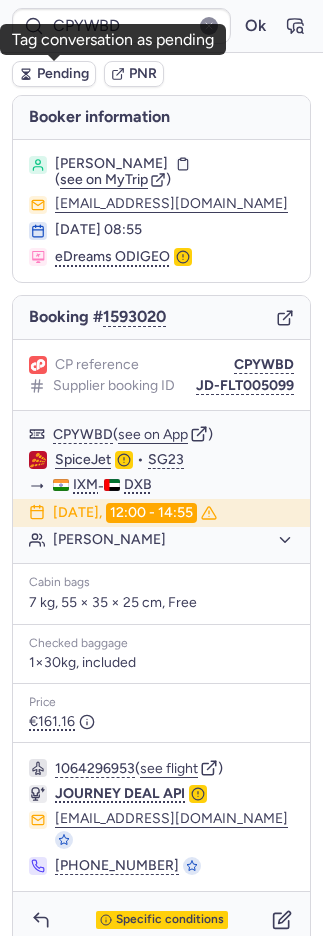 click on "Pending" at bounding box center [63, 74] 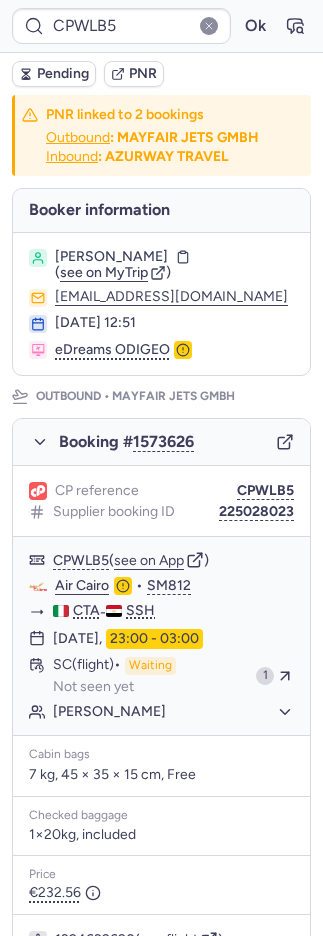 type on "CPCVAT" 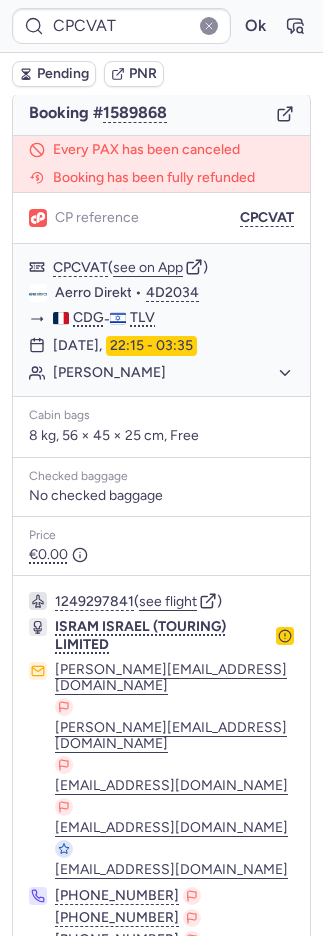 scroll, scrollTop: 206, scrollLeft: 0, axis: vertical 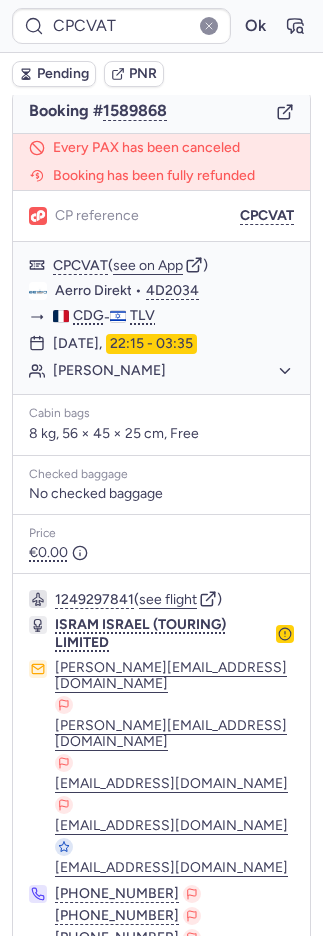 click 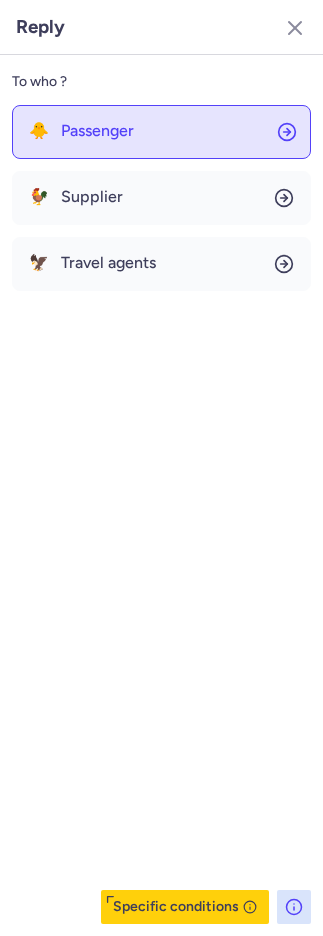 click on "🐥 Passenger" 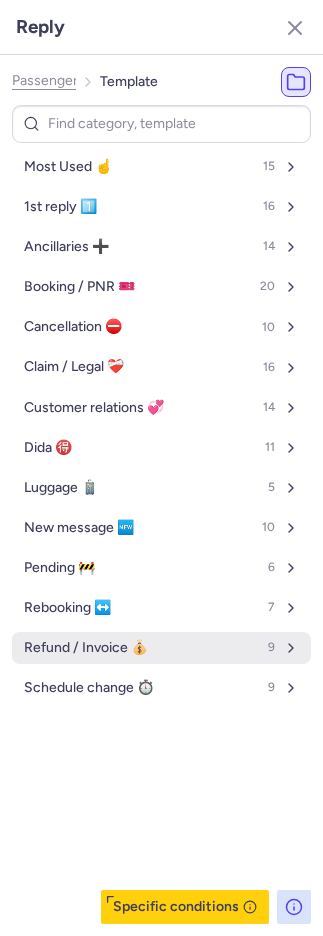 click on "Refund / Invoice 💰" at bounding box center [86, 648] 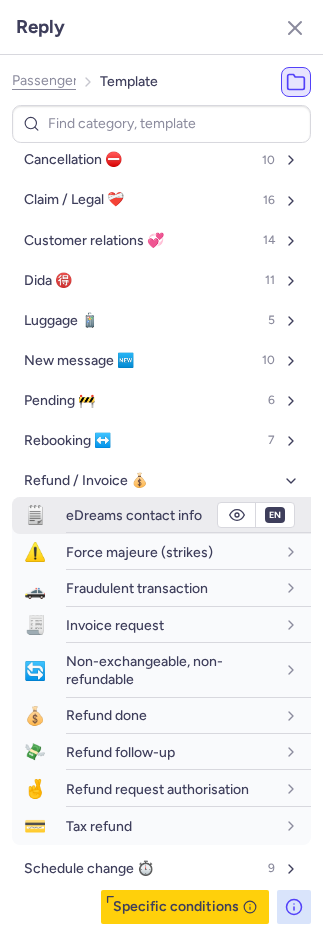scroll, scrollTop: 169, scrollLeft: 0, axis: vertical 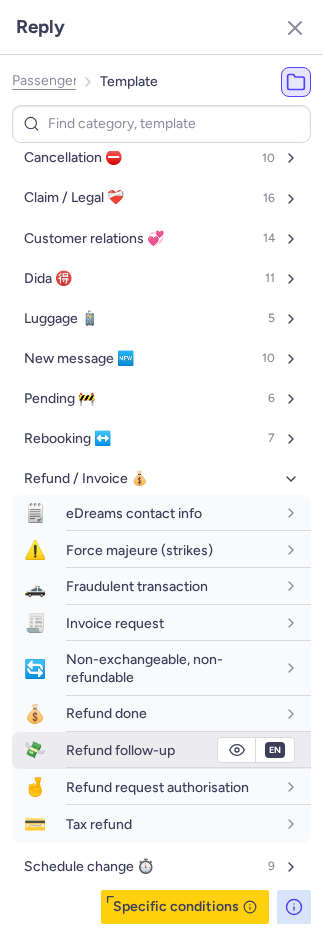 click on "Refund follow-up" at bounding box center [120, 750] 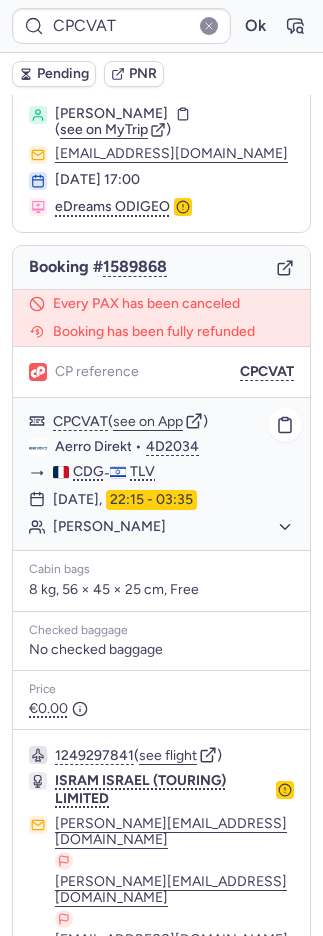 scroll, scrollTop: 0, scrollLeft: 0, axis: both 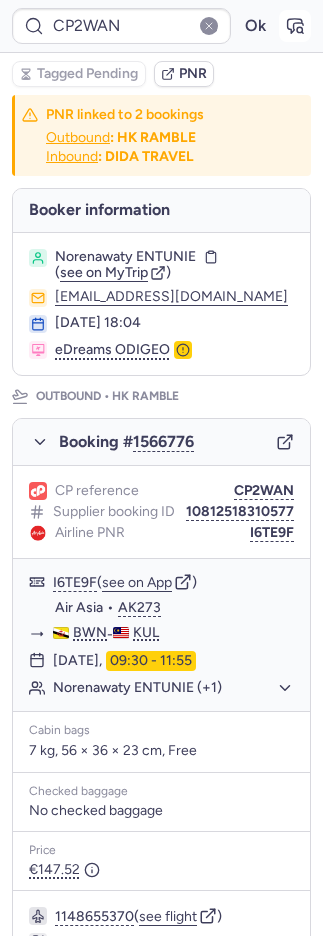 click 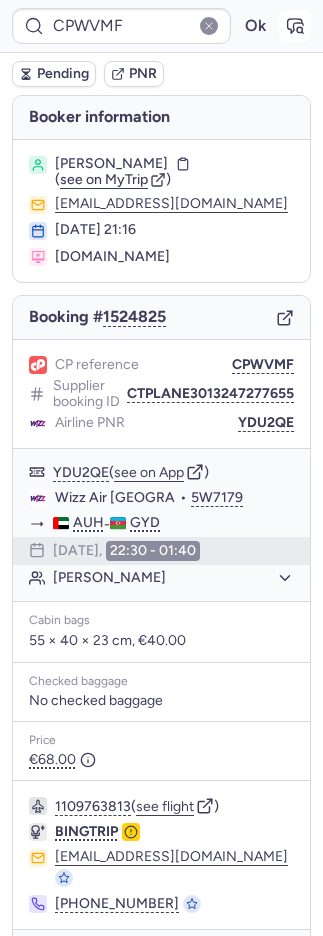 click 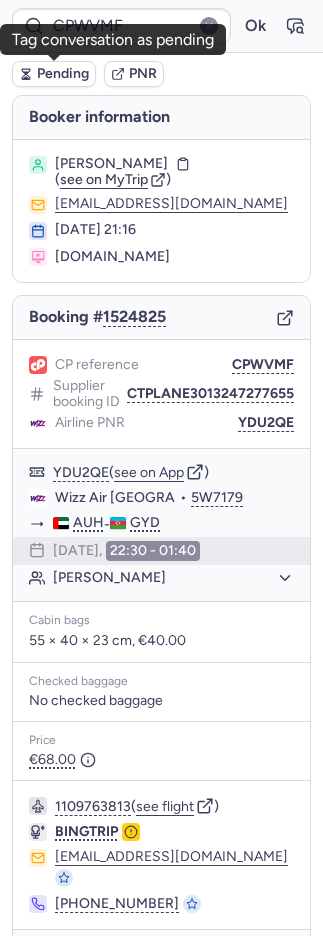 click on "Pending" at bounding box center (54, 74) 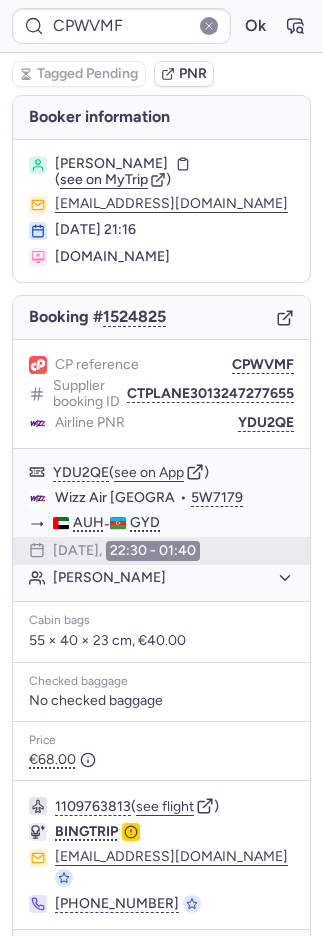 type on "CP5NXC" 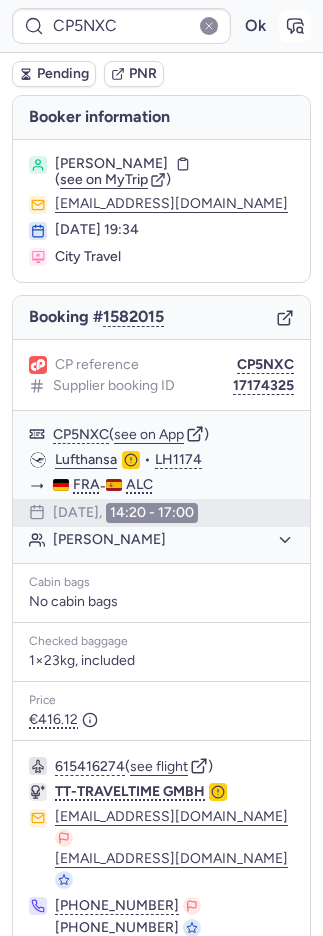 click 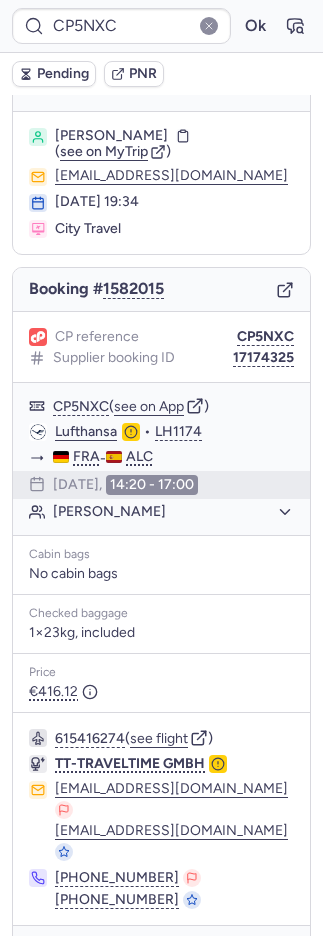 scroll, scrollTop: 42, scrollLeft: 0, axis: vertical 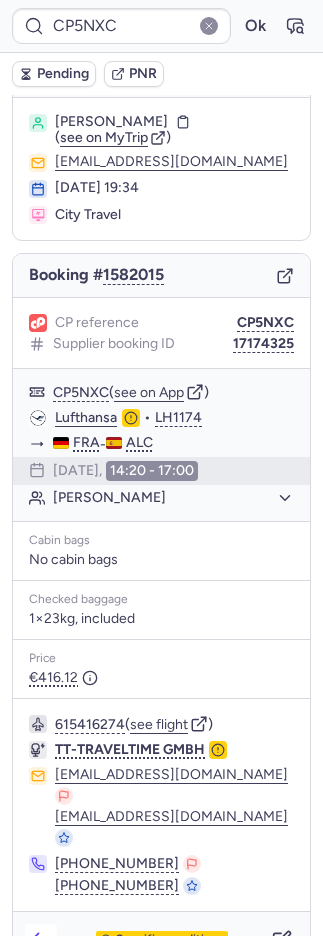 click 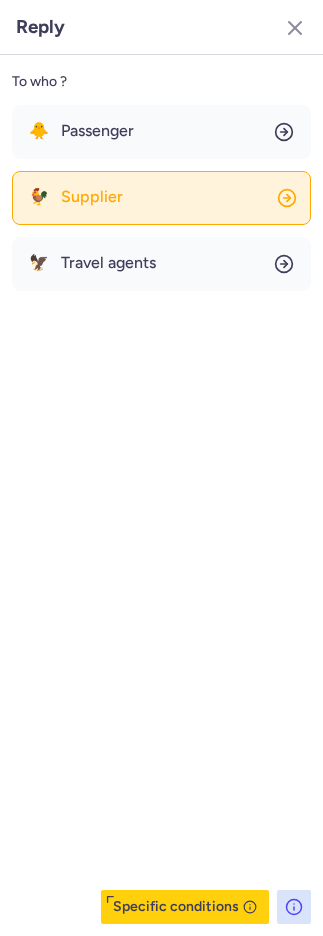 click on "Supplier" at bounding box center (92, 197) 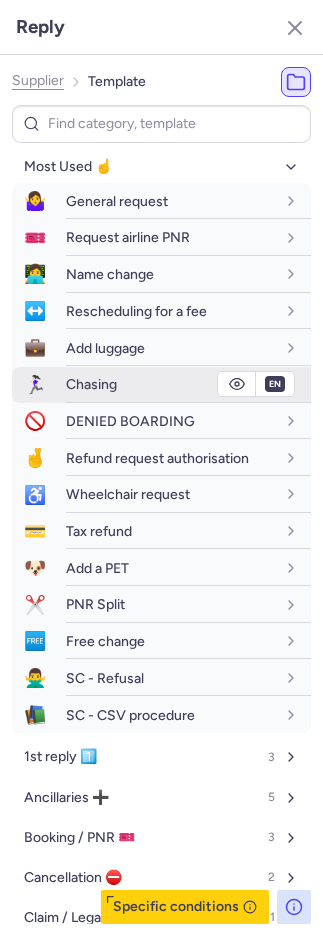 click on "Chasing" at bounding box center [91, 384] 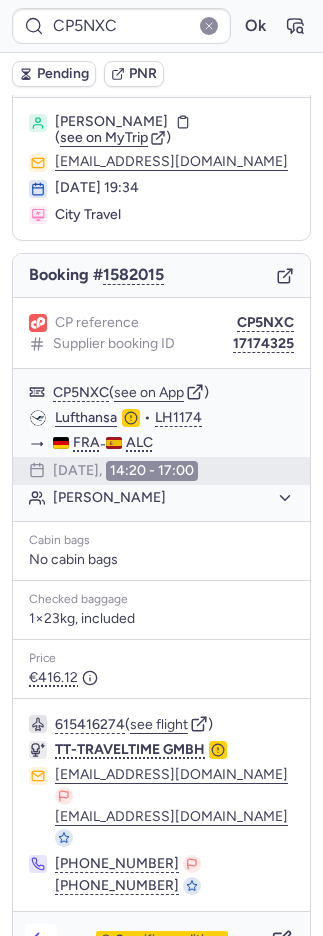 click 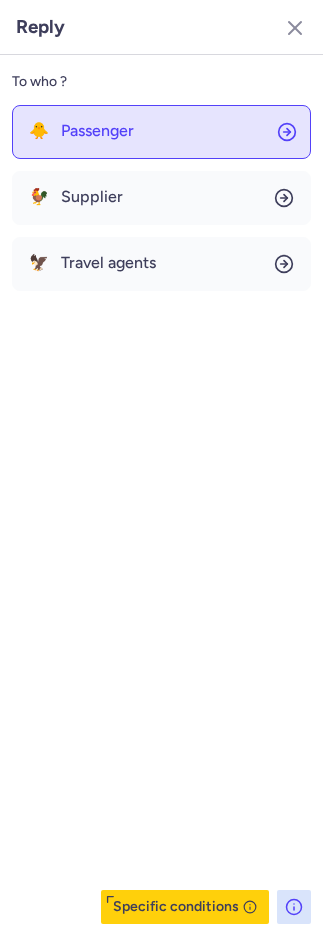 click on "🐥 Passenger" at bounding box center [81, 131] 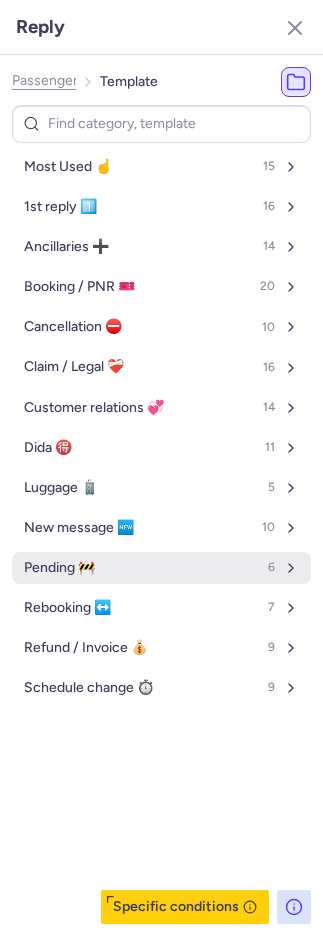 click on "Pending 🚧 6" at bounding box center (161, 568) 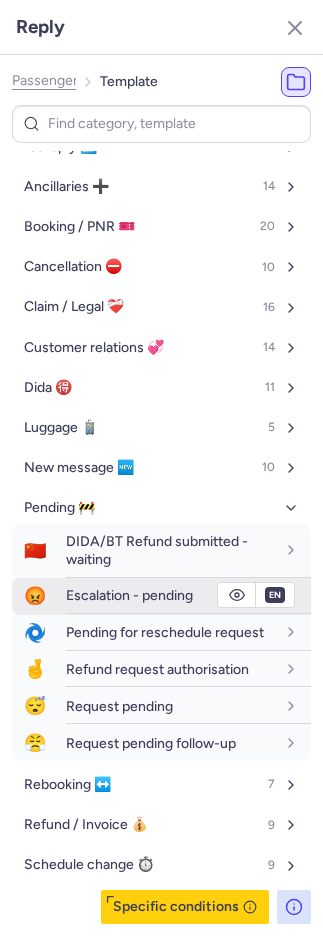 scroll, scrollTop: 76, scrollLeft: 0, axis: vertical 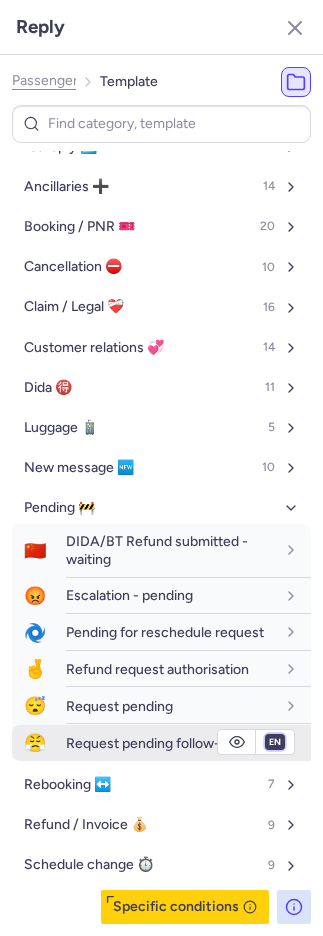 click on "fr en de nl pt es it ru" at bounding box center (275, 742) 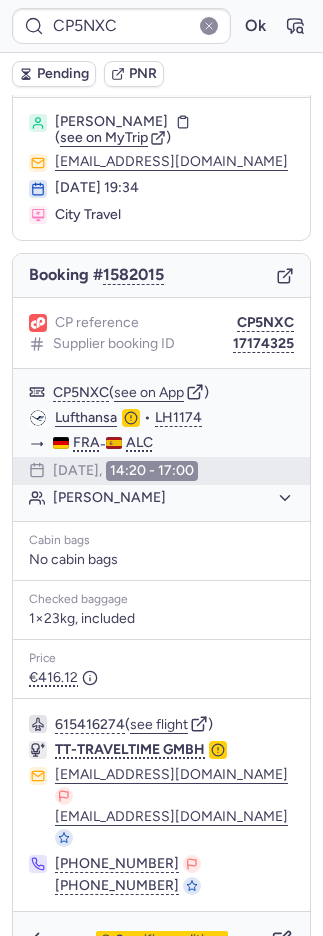 click on "Pending" at bounding box center (63, 74) 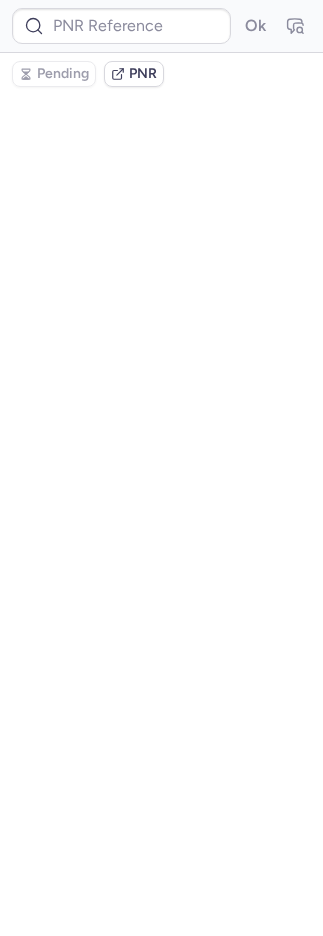 scroll, scrollTop: 0, scrollLeft: 0, axis: both 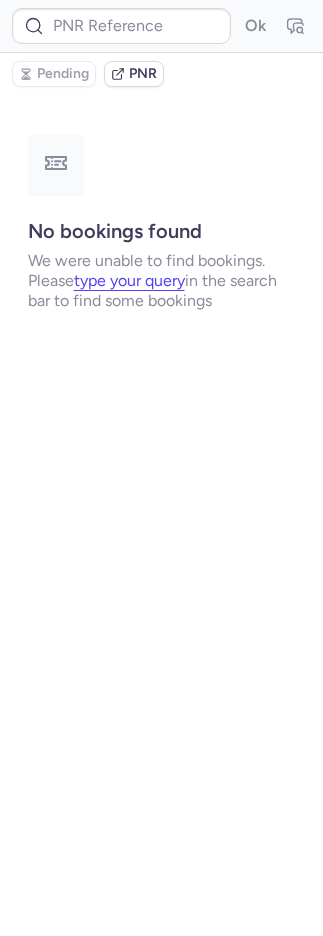 type on "CPHVVZ" 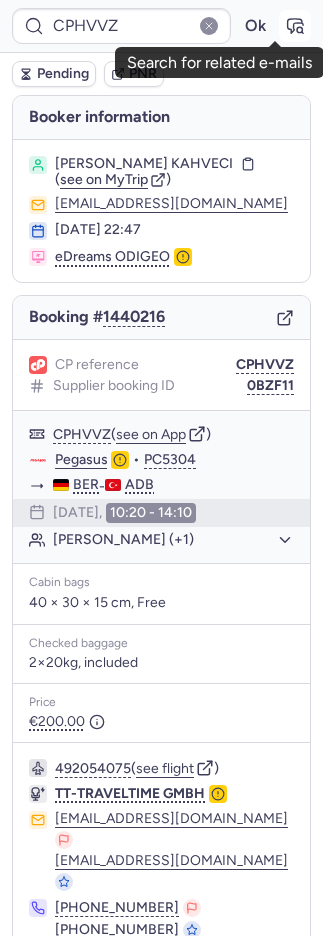 click 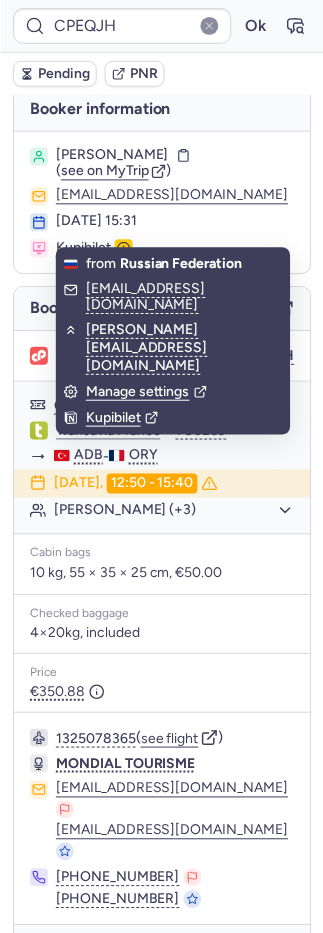 scroll, scrollTop: 0, scrollLeft: 0, axis: both 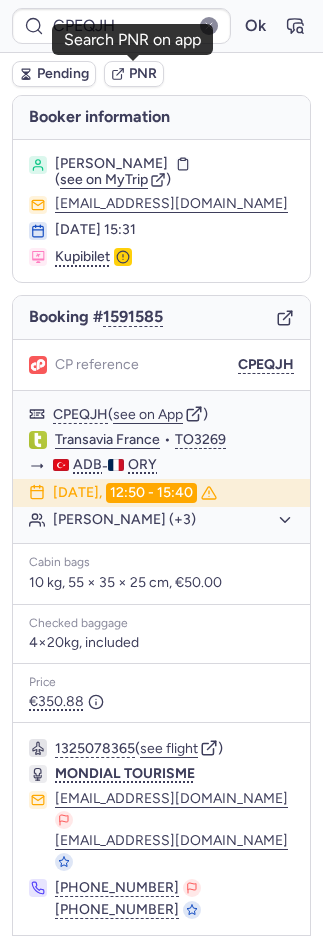 click on "PNR" at bounding box center [143, 74] 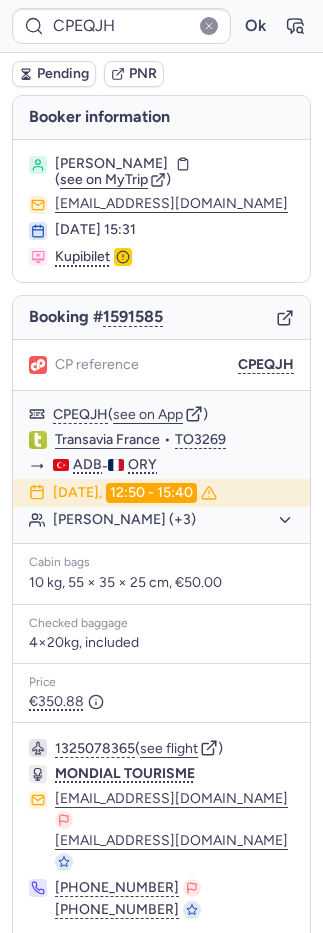 scroll, scrollTop: 26, scrollLeft: 0, axis: vertical 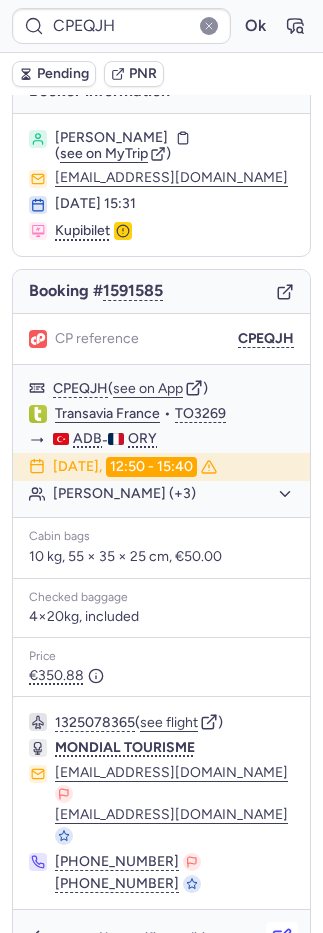click 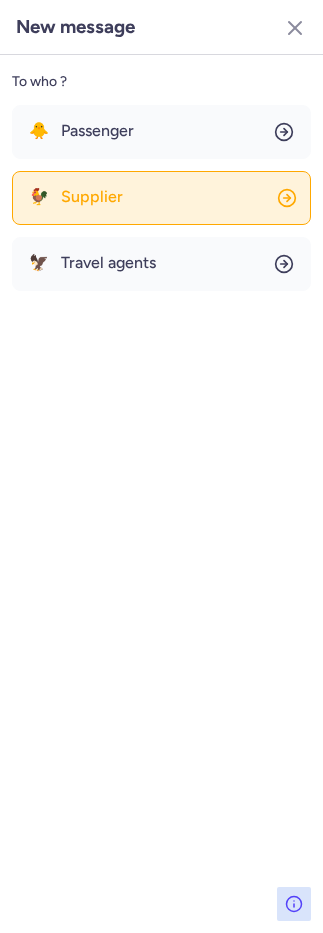 click on "🐓 Supplier" 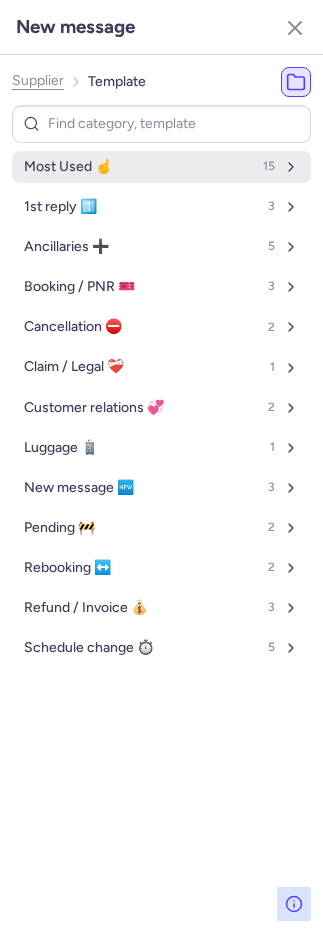click on "Most Used ☝️ 15" at bounding box center [161, 167] 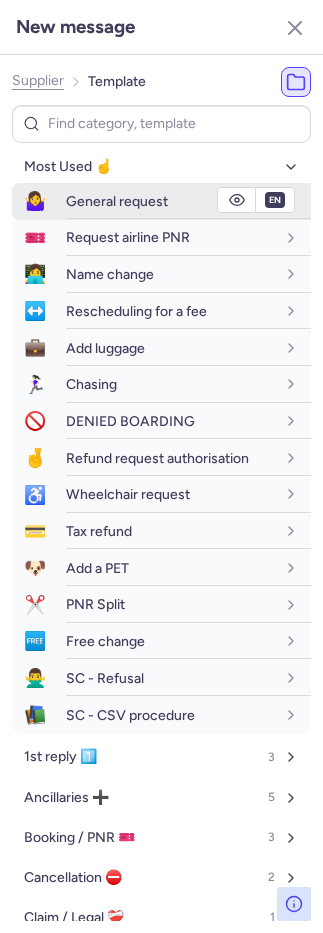 click on "General request" at bounding box center [117, 201] 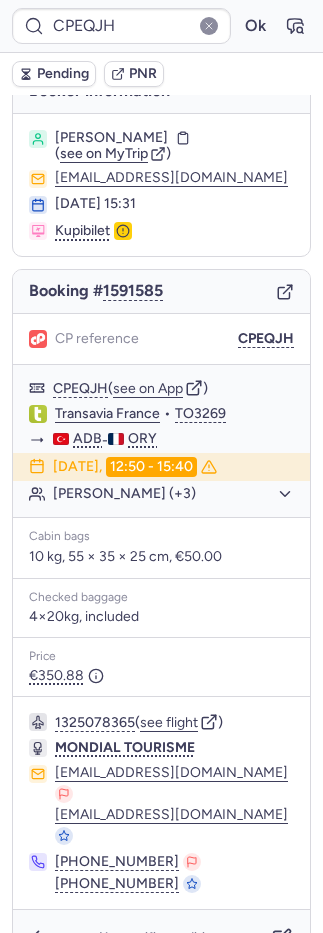 type on "CPIIDT" 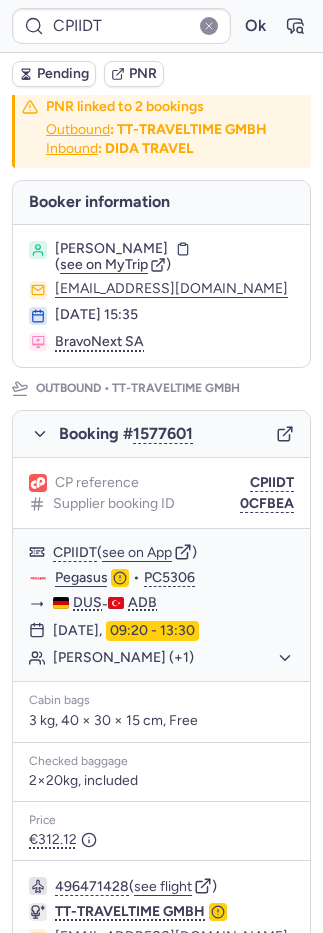 scroll, scrollTop: 0, scrollLeft: 0, axis: both 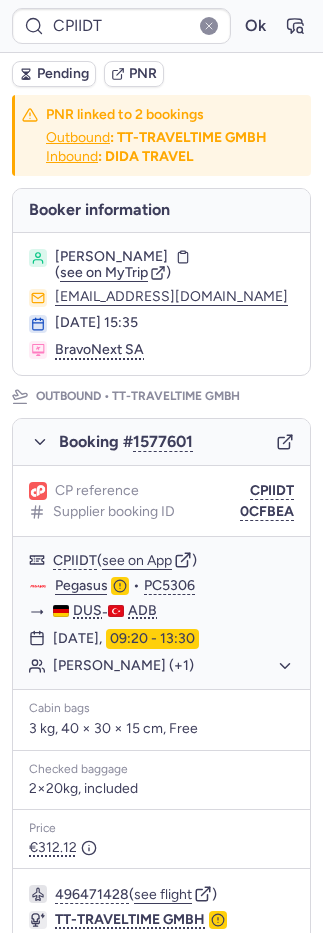 click on "CP reference CPIIDT Supplier booking ID 0CFBEA" at bounding box center (161, 501) 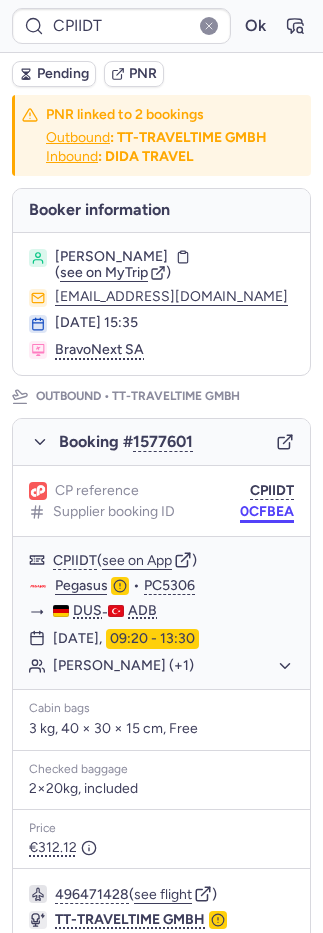 click on "0CFBEA" at bounding box center (267, 512) 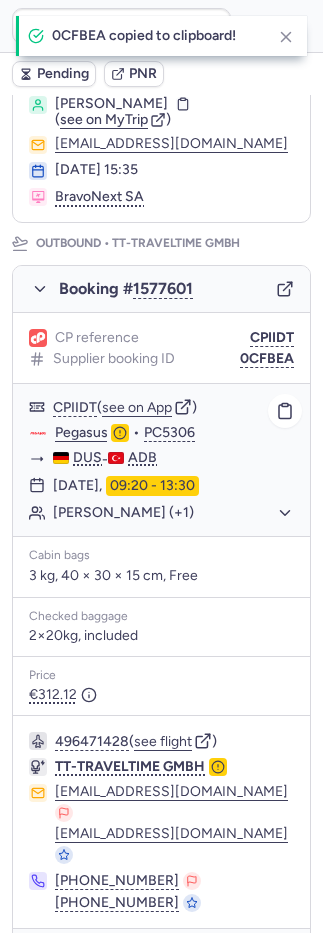 scroll, scrollTop: 164, scrollLeft: 0, axis: vertical 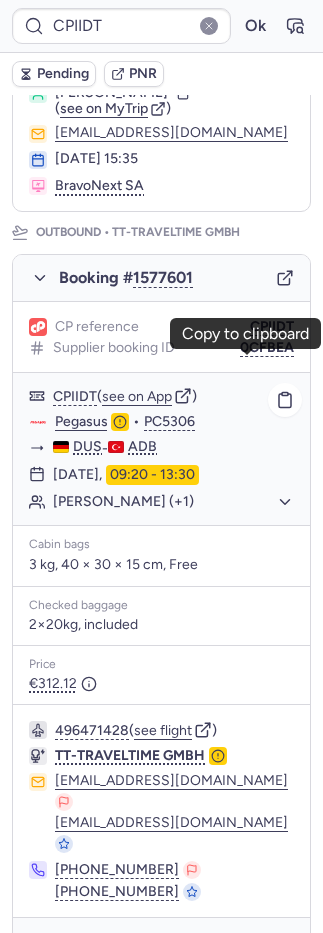 click on "Meryem ELSHARIF (+1)" 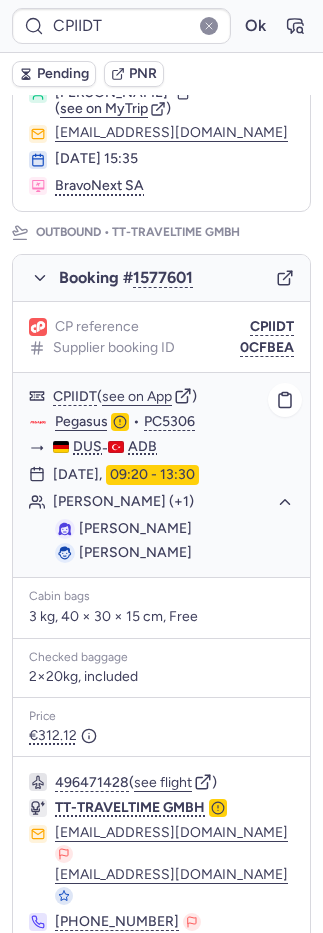 click on "Meryem ELSHARIF" at bounding box center (135, 528) 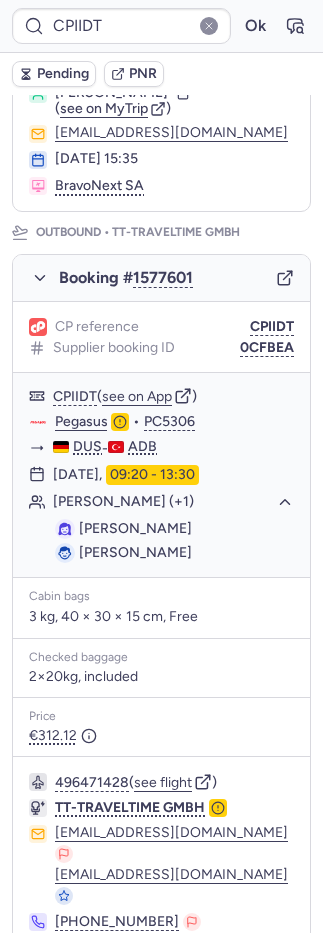 copy on "ELSHARIF" 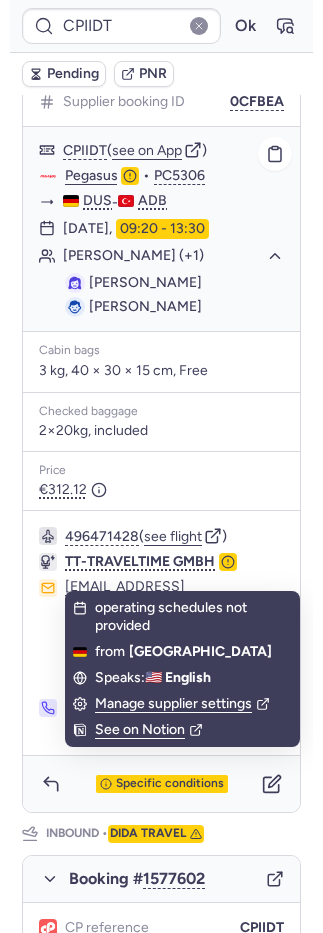 scroll, scrollTop: 488, scrollLeft: 0, axis: vertical 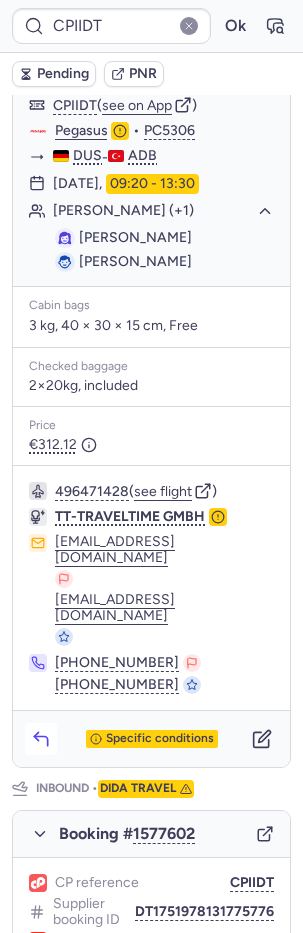 click 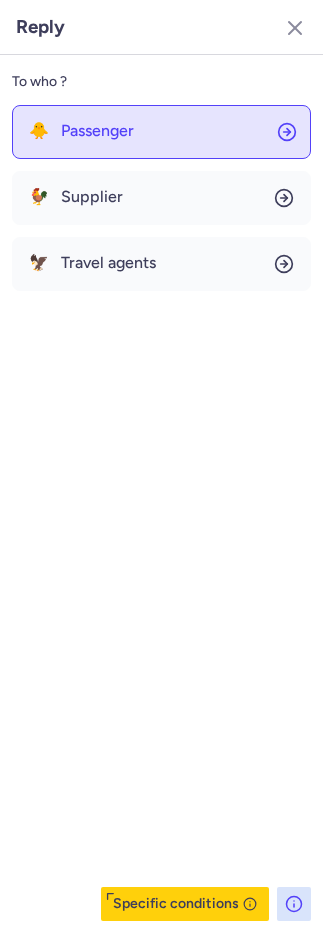 click on "Passenger" at bounding box center [97, 131] 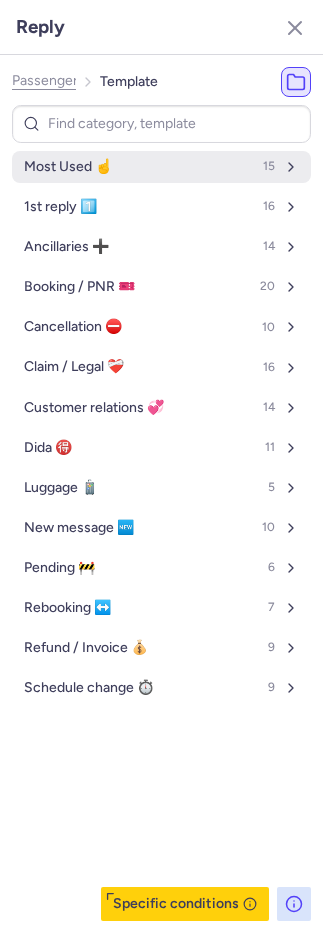click on "Most Used ☝️ 15" at bounding box center (161, 167) 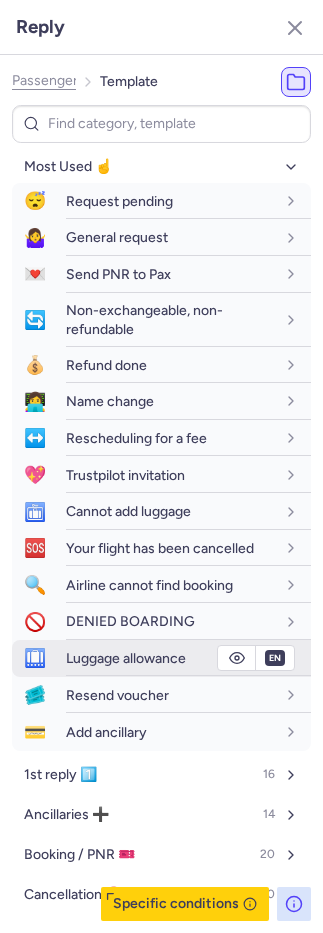 click on "Luggage allowance" at bounding box center [126, 658] 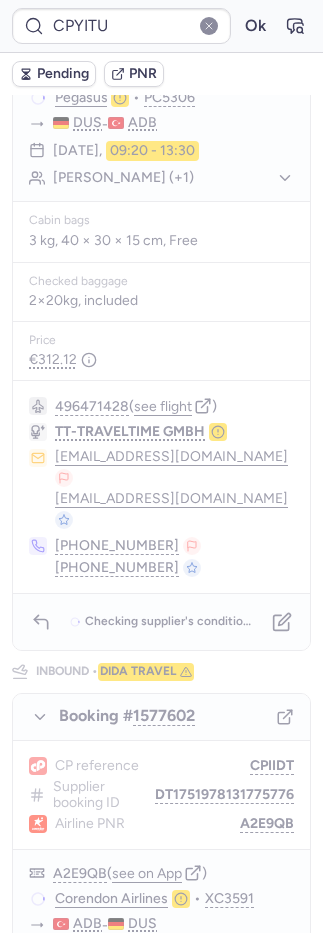 scroll, scrollTop: 0, scrollLeft: 0, axis: both 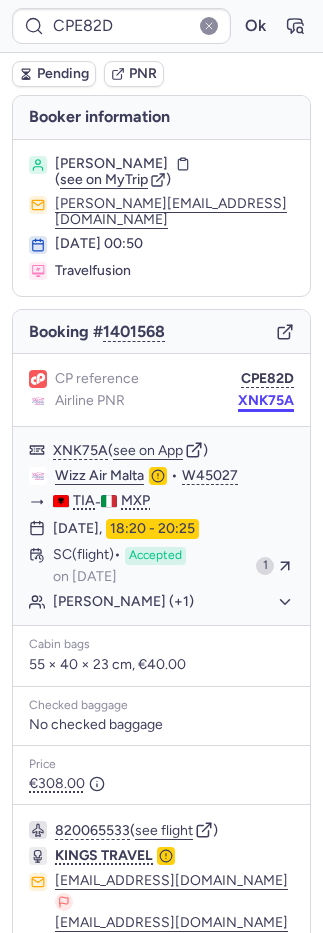 click on "XNK75A" at bounding box center (266, 401) 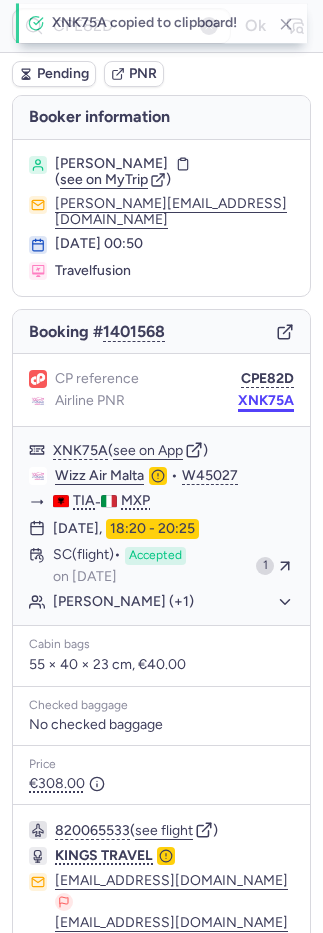 click on "XNK75A" at bounding box center (266, 401) 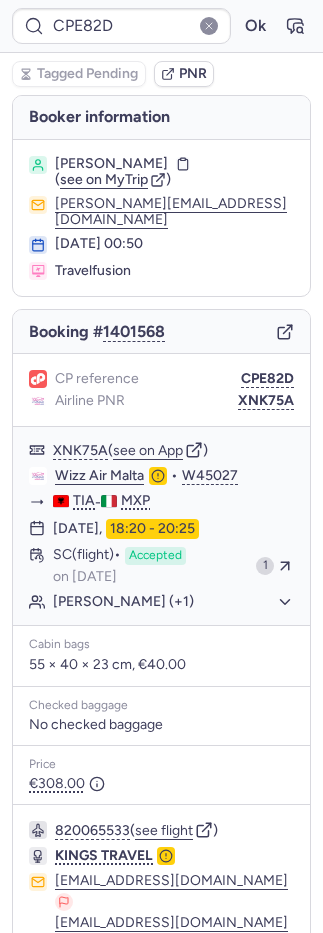 type on "CPVMME" 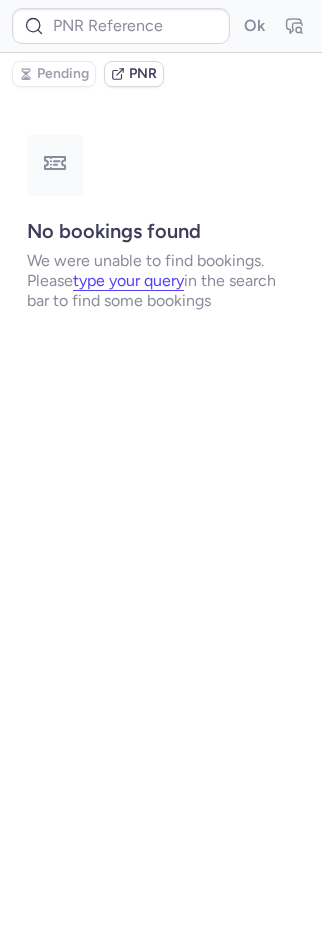 type on "IV8233" 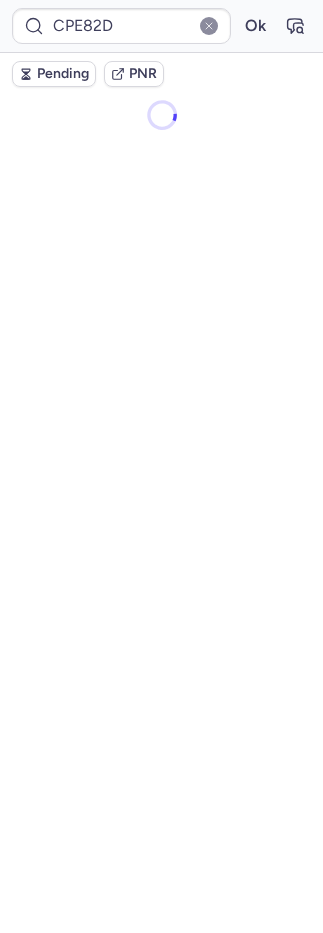 scroll, scrollTop: 0, scrollLeft: 0, axis: both 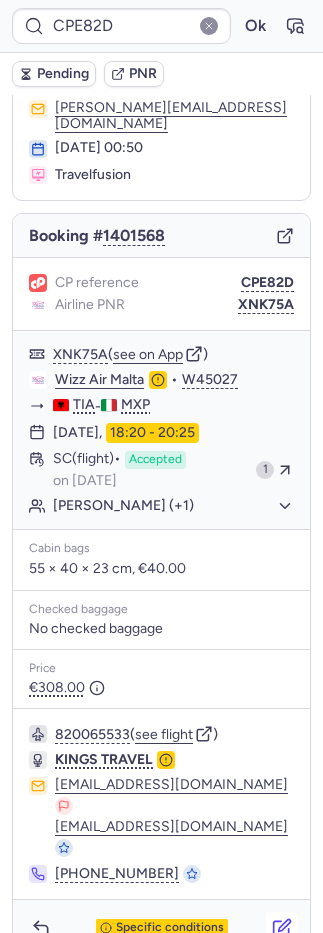 click 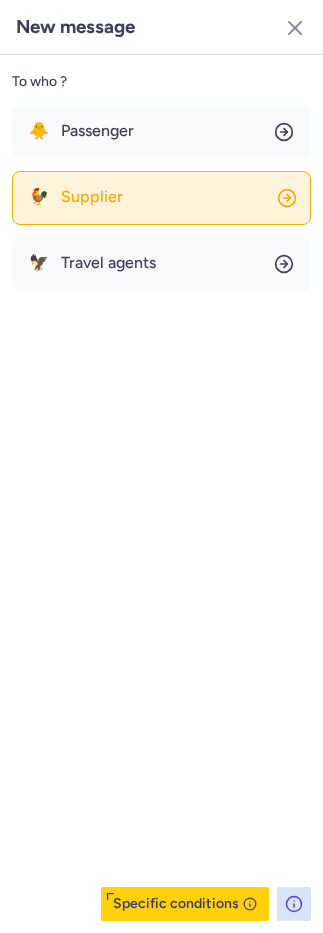 click on "🐓 Supplier" 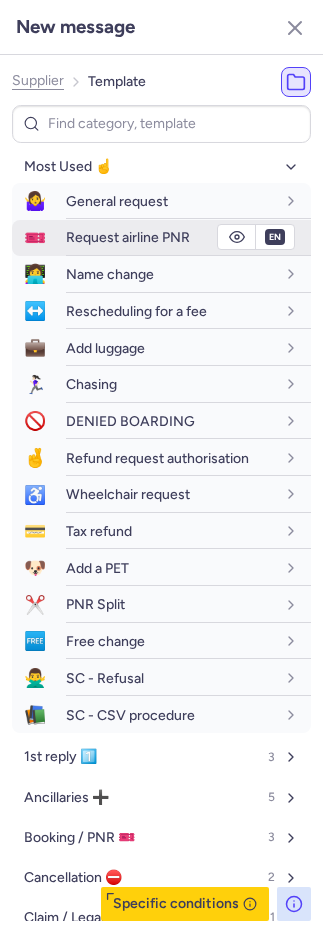 click on "Request airline PNR" at bounding box center (128, 237) 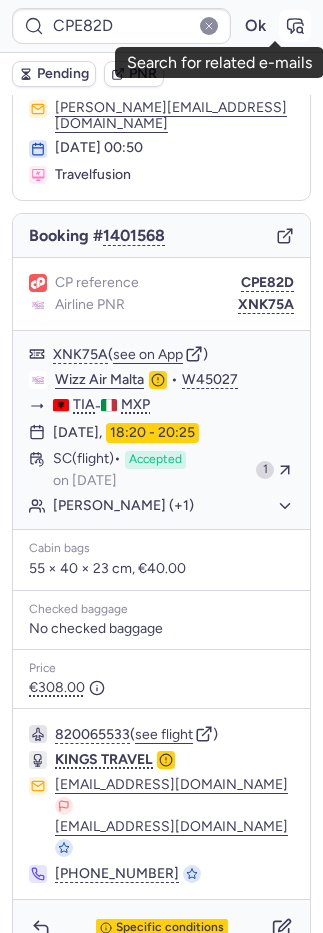 click 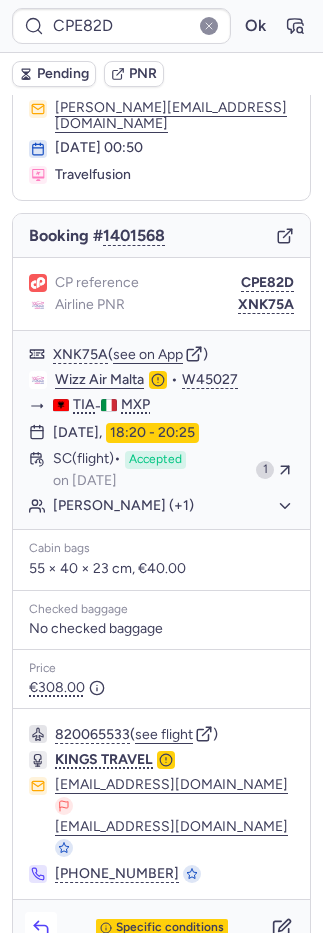 click at bounding box center [41, 928] 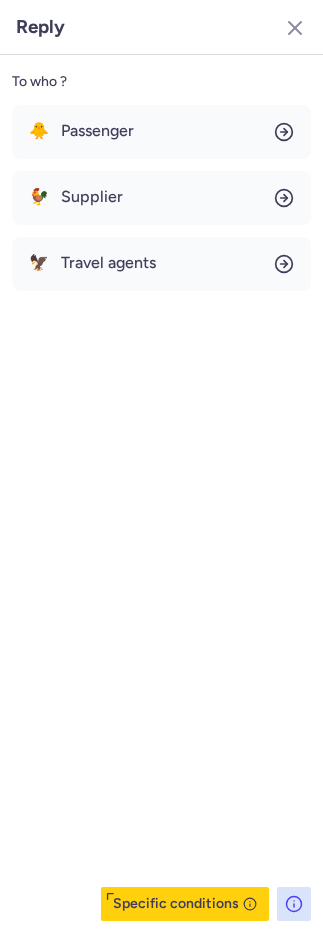click on "🐥 Passenger" 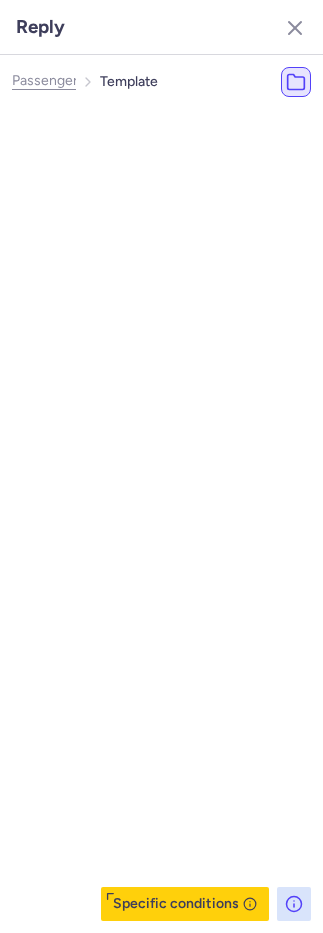 click on "Most Used ☝️" at bounding box center [100, 167] 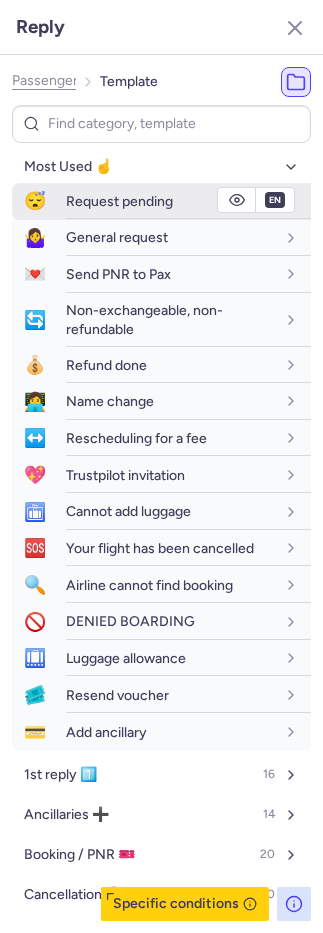 click on "Request pending" at bounding box center (119, 201) 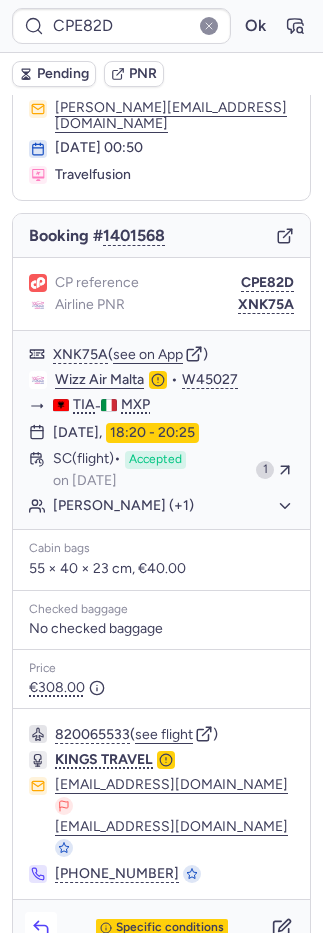 click at bounding box center [41, 928] 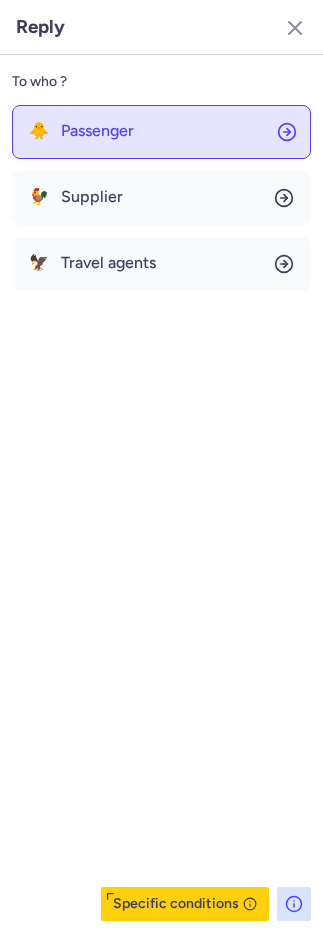 click on "🐥 Passenger" 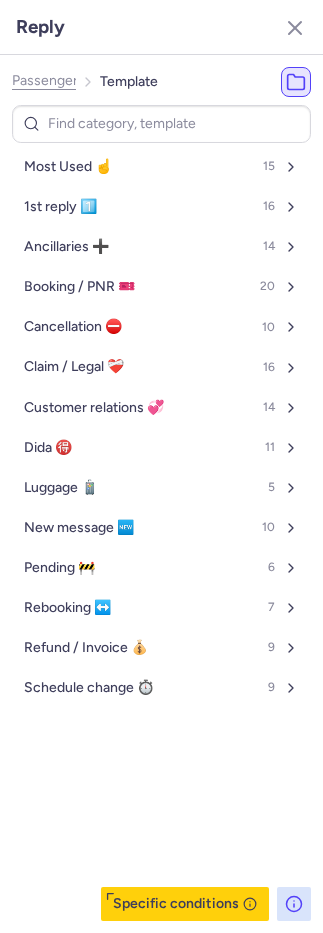 click on "Most Used ☝️" at bounding box center (68, 167) 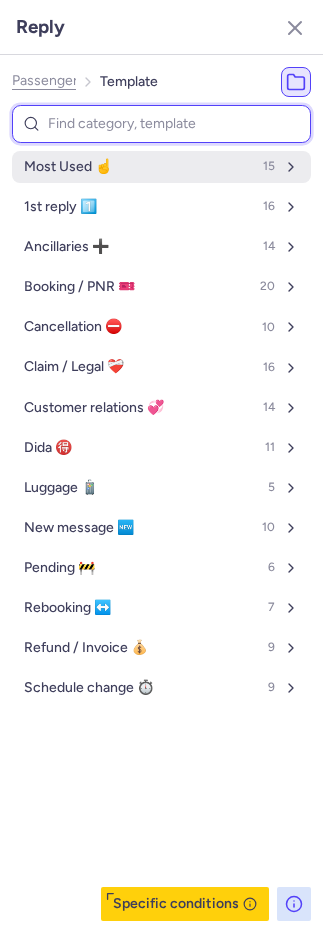 select on "en" 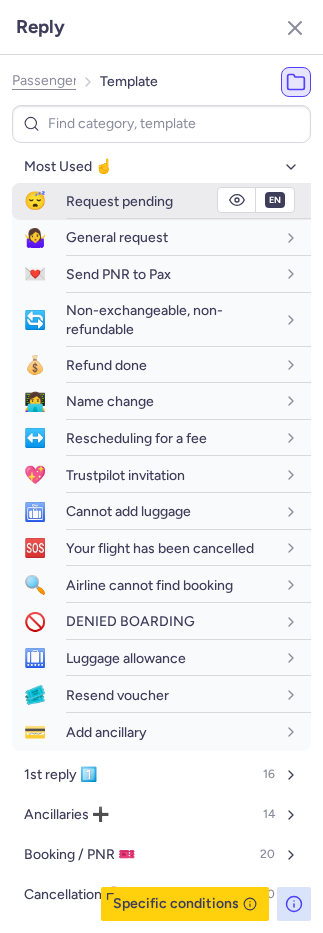 click on "Request pending" at bounding box center [119, 201] 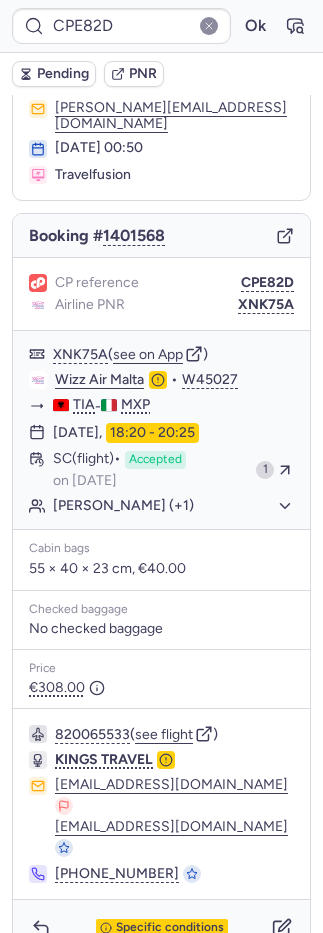click on "Pending" at bounding box center (63, 74) 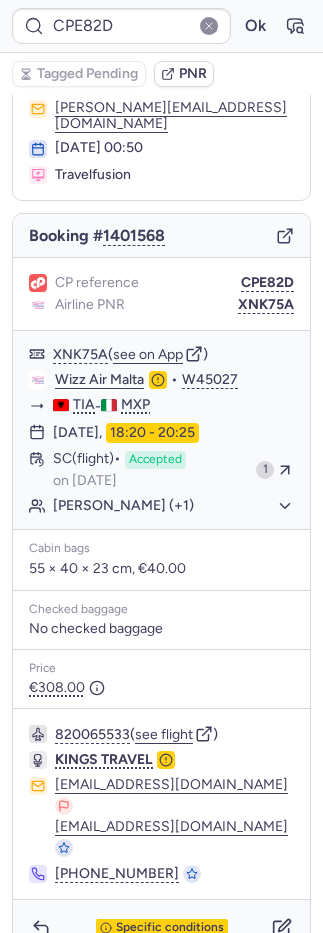 type on "CPGHMA" 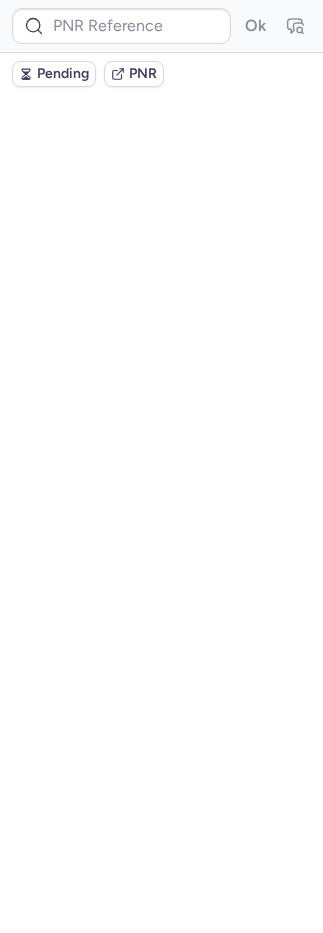 scroll, scrollTop: 0, scrollLeft: 0, axis: both 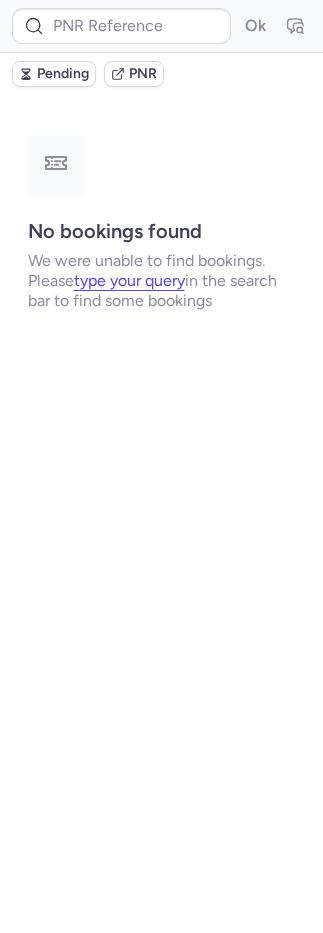 type on "CPGHMA" 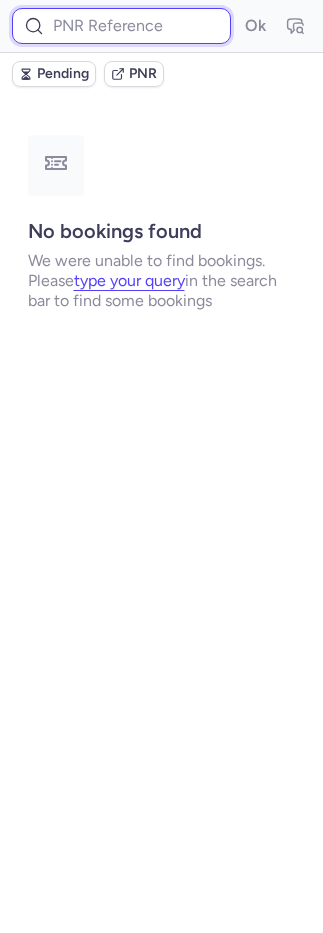 click at bounding box center (121, 26) 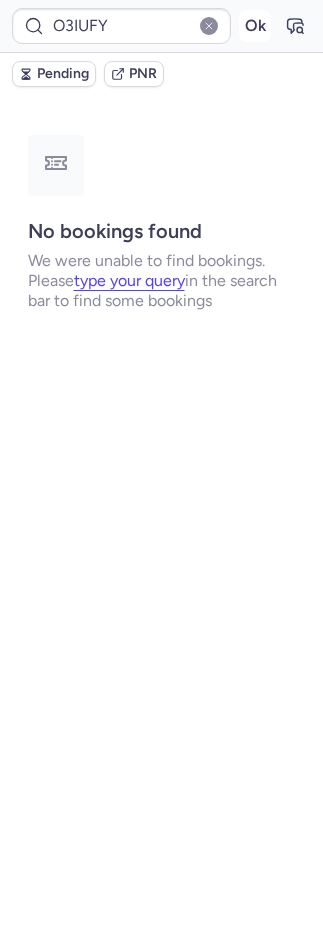 click on "Ok" at bounding box center [255, 26] 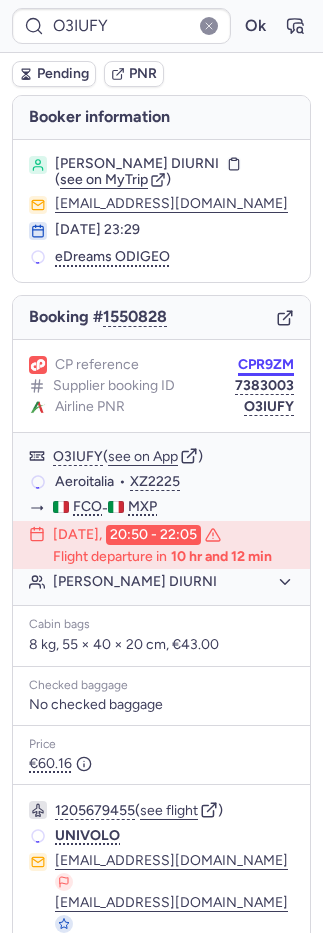 click on "CPR9ZM" at bounding box center [266, 365] 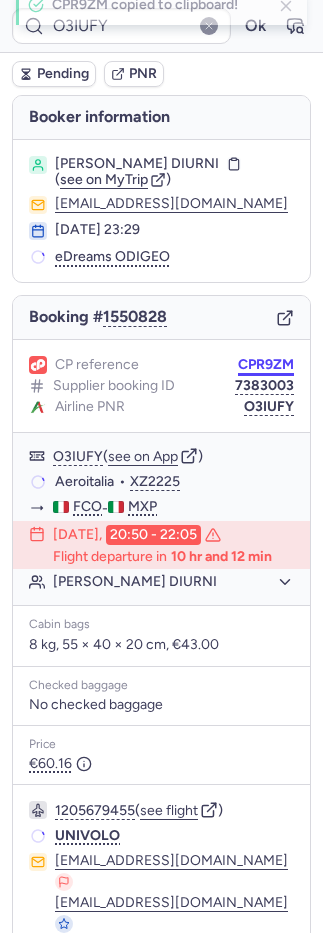 click on "CPR9ZM" at bounding box center [266, 365] 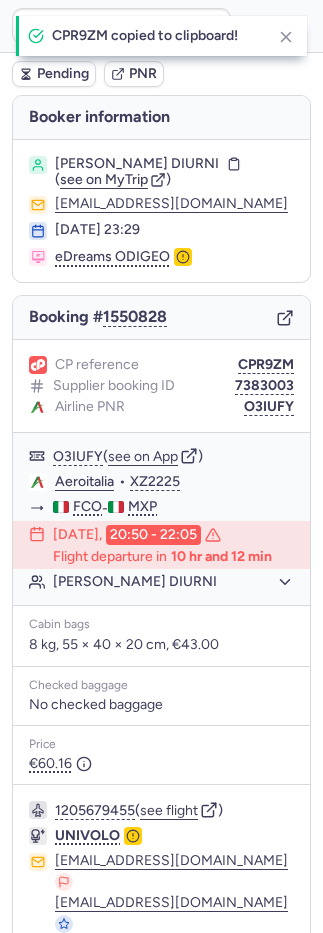 type on "CPR9ZM" 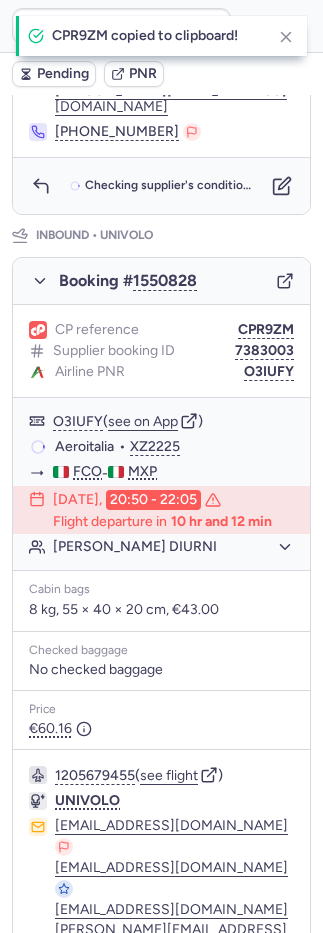 scroll, scrollTop: 1057, scrollLeft: 0, axis: vertical 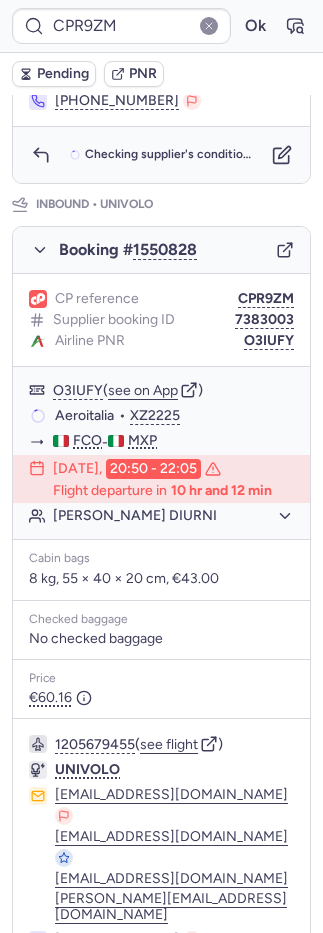 click 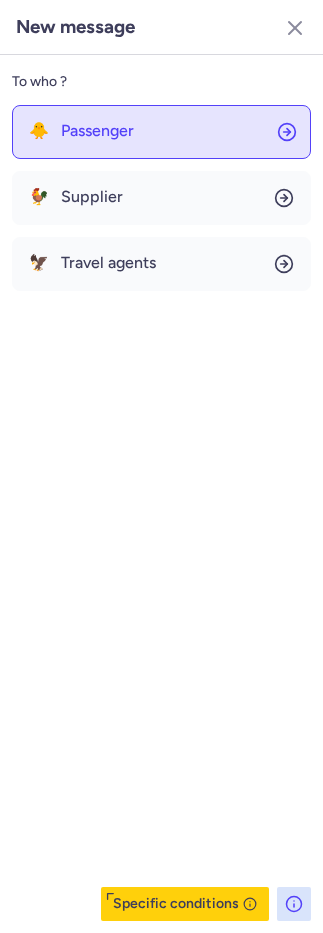 click on "🐥 Passenger" 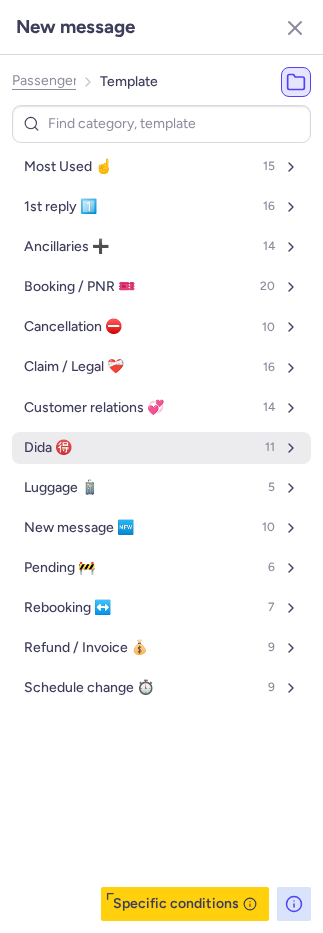 click on "Dida 🉐 11" at bounding box center (161, 448) 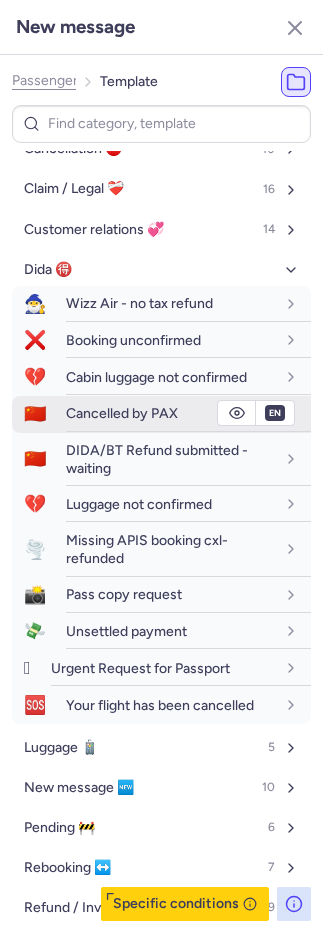 scroll, scrollTop: 182, scrollLeft: 0, axis: vertical 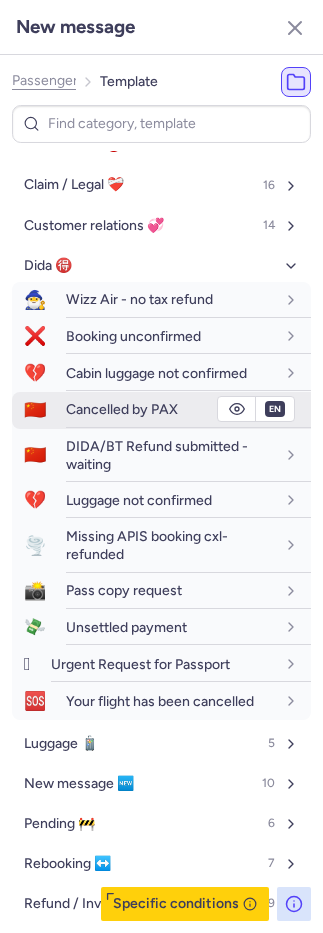 click on "Cancelled by PAX" at bounding box center [122, 409] 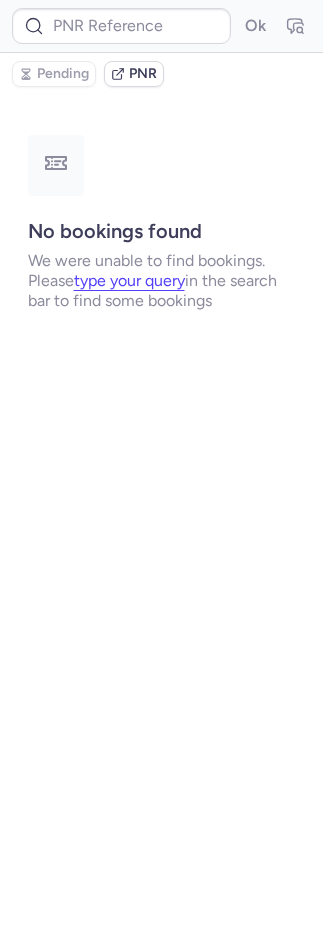 scroll, scrollTop: 0, scrollLeft: 0, axis: both 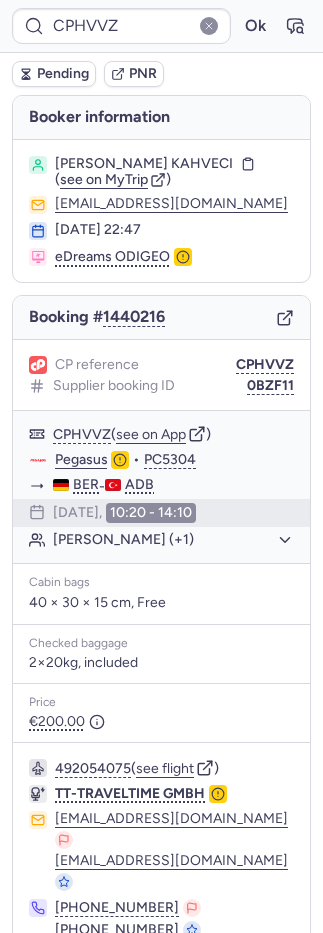 type on "CPVMME" 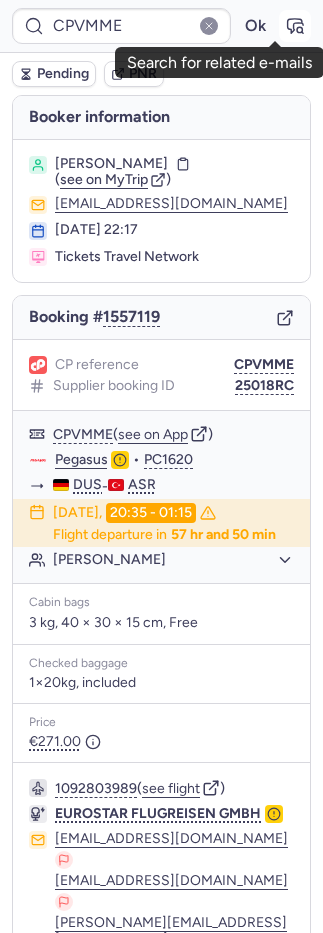 click 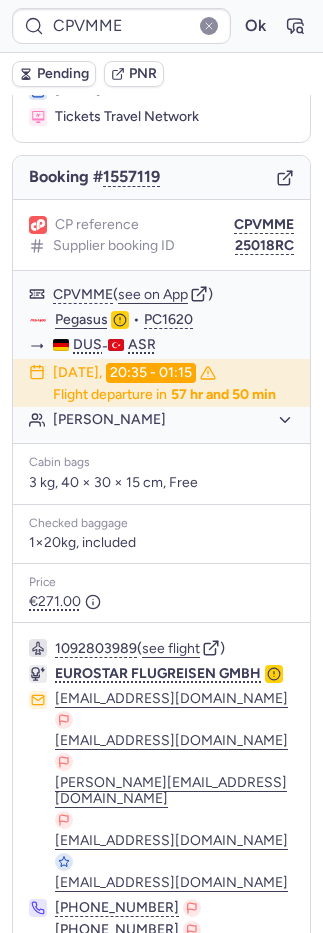 scroll, scrollTop: 258, scrollLeft: 0, axis: vertical 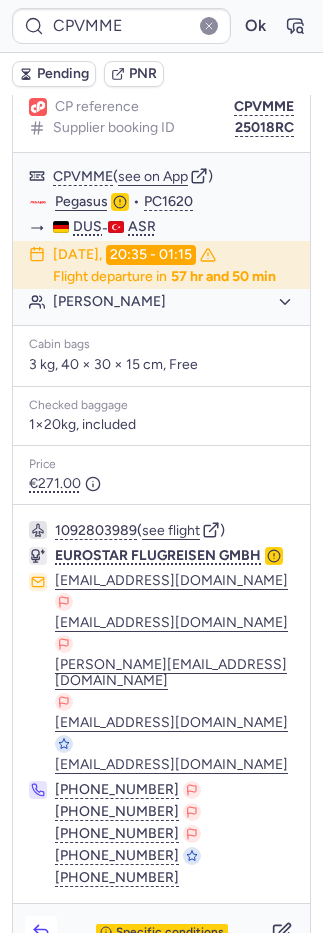click 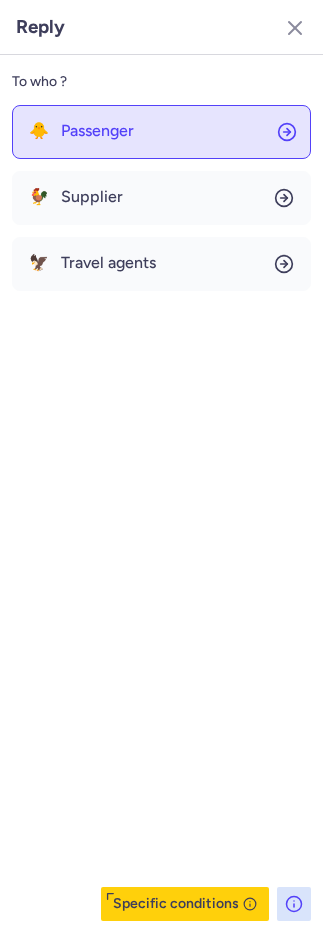 click on "🐥 Passenger" 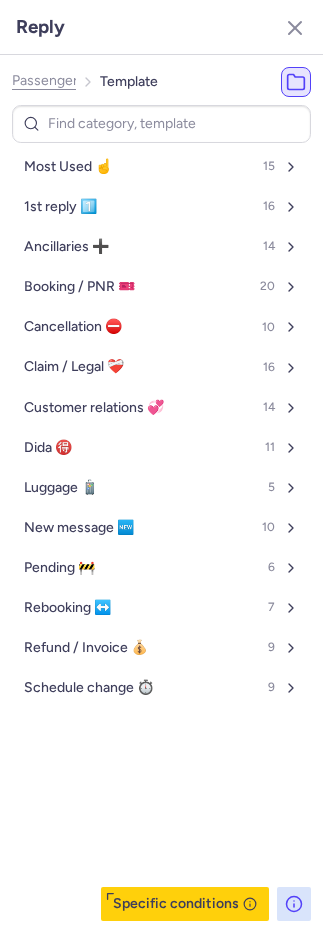 click on "Most Used ☝️" at bounding box center [68, 167] 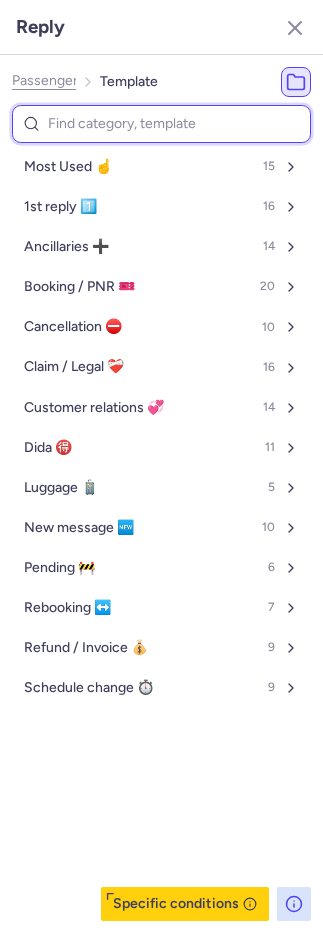 select on "en" 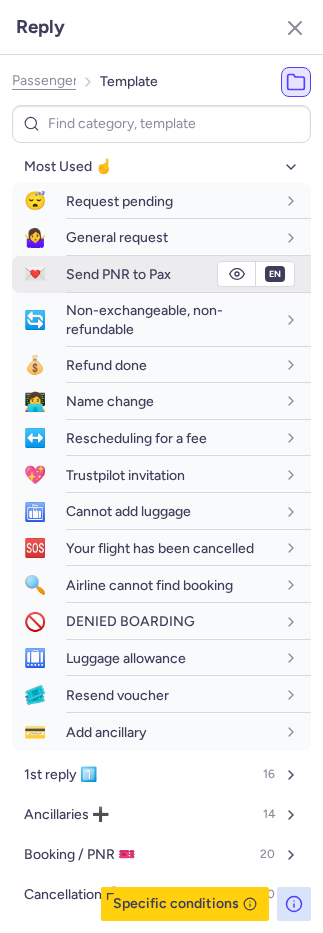click on "Send PNR to Pax" at bounding box center (188, 274) 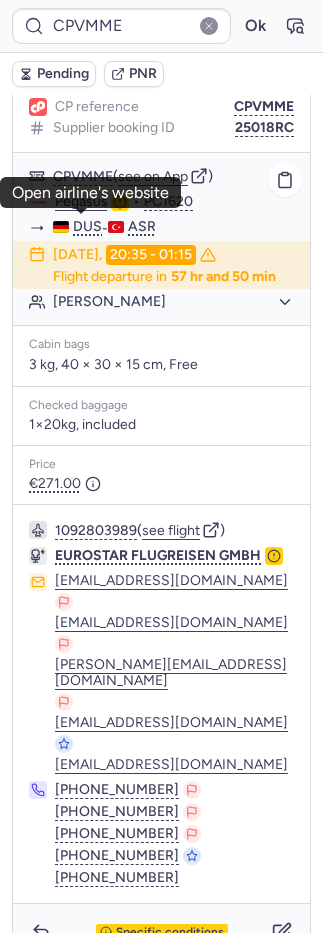 click on "Pegasus" 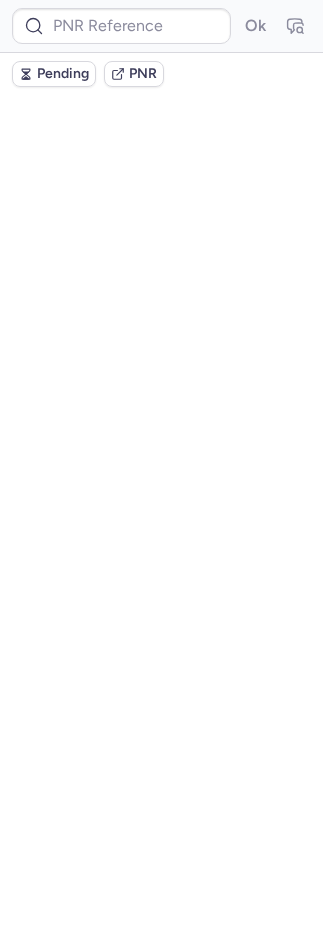 scroll, scrollTop: 0, scrollLeft: 0, axis: both 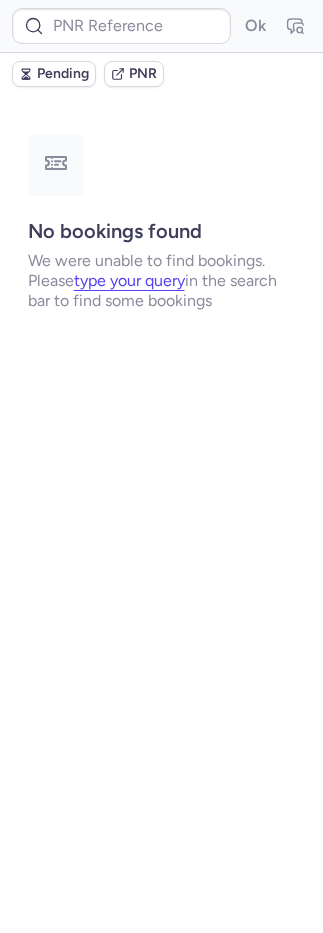 type on "CPYITU" 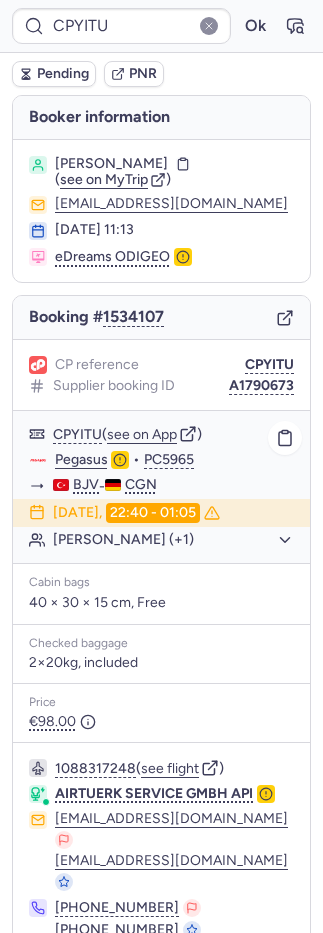click on "David BULUT (+1)" 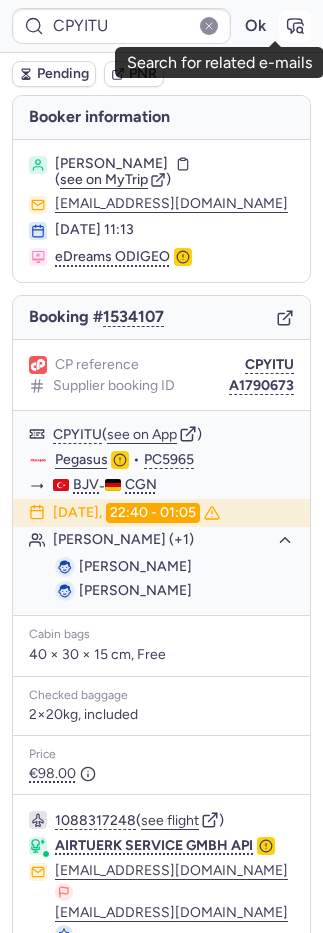 click 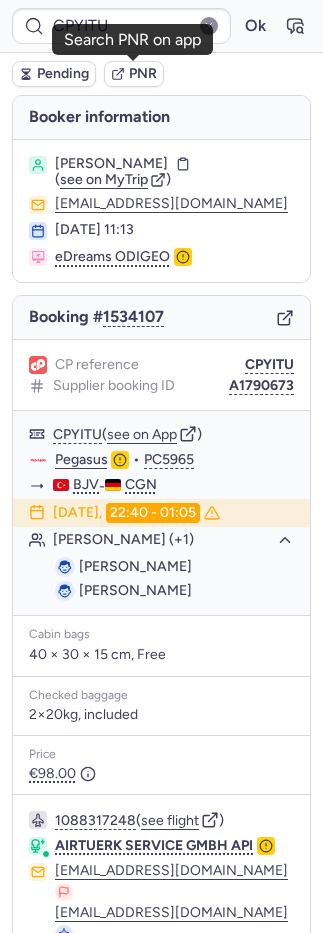 click on "PNR" at bounding box center (143, 74) 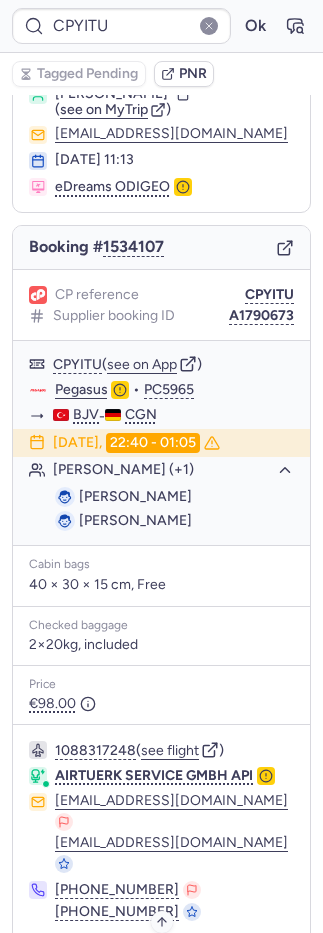 scroll, scrollTop: 116, scrollLeft: 0, axis: vertical 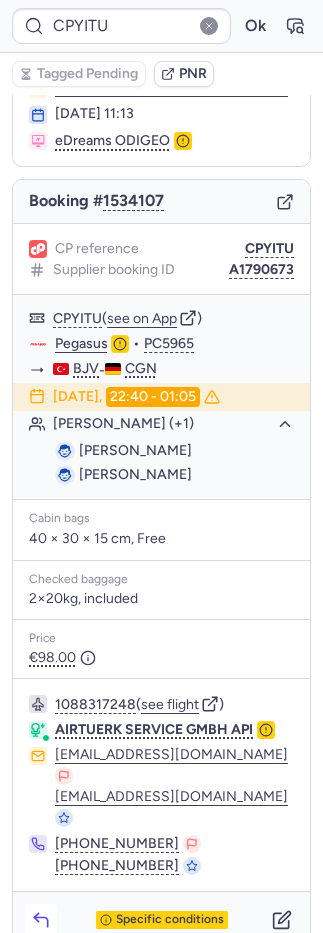 click 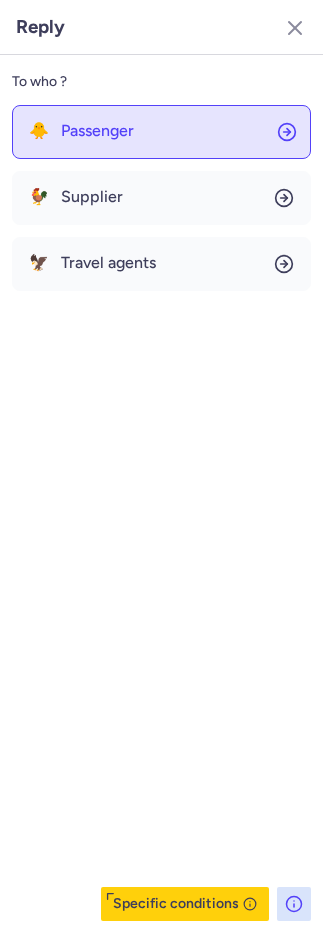 click on "🐥 Passenger" 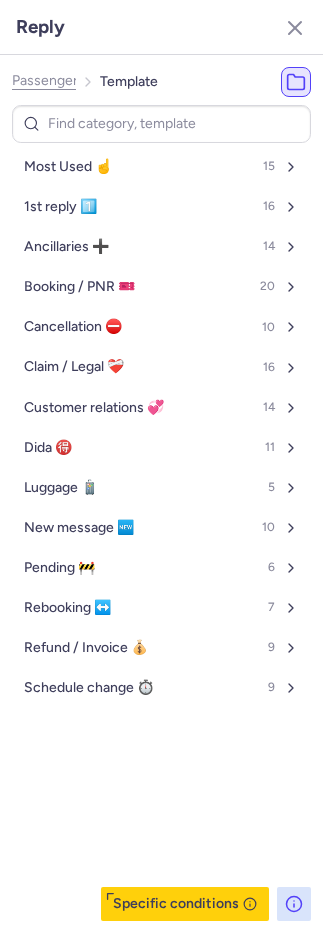 click on "Most Used ☝️ 15 1st reply 1️⃣ 16 Ancillaries ➕ 14 Booking / PNR 🎫 20 Cancellation ⛔️ 10 Claim / Legal ❤️‍🩹 16 Customer relations 💞 14 Dida 🉐 11 Luggage 🧳 5 New message 🆕 10 Pending 🚧 6 Rebooking ↔️ 7 Refund / Invoice 💰 9 Schedule change ⏱️ 9" at bounding box center [161, 513] 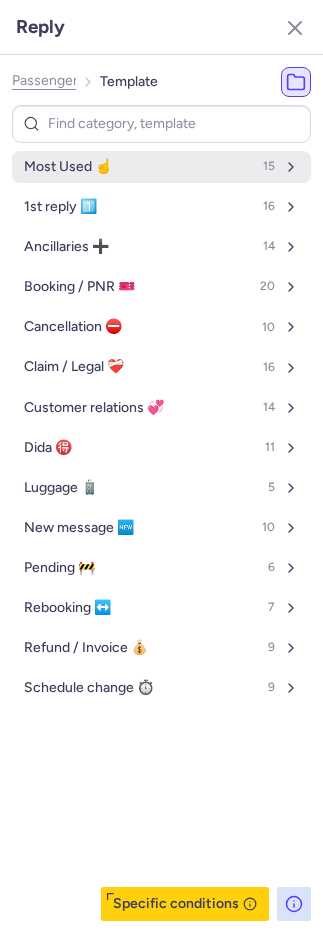 click on "Most Used ☝️ 15" at bounding box center (161, 167) 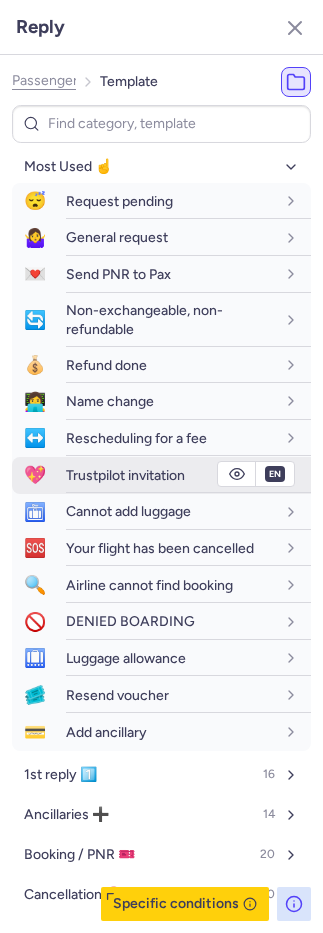click on "Trustpilot invitation" at bounding box center [125, 475] 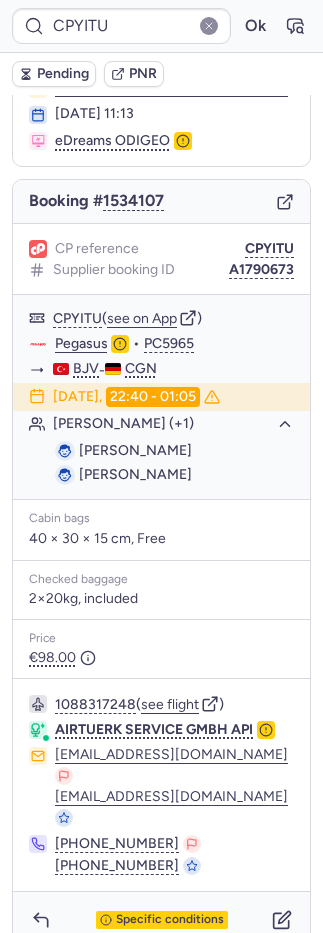 type on "CPSUVJ" 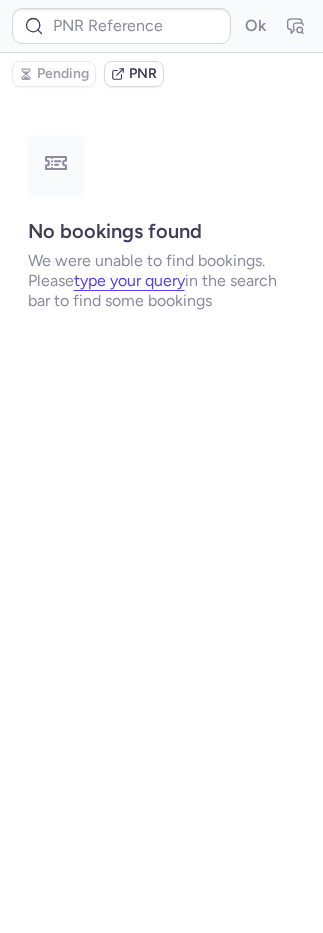 scroll, scrollTop: 0, scrollLeft: 0, axis: both 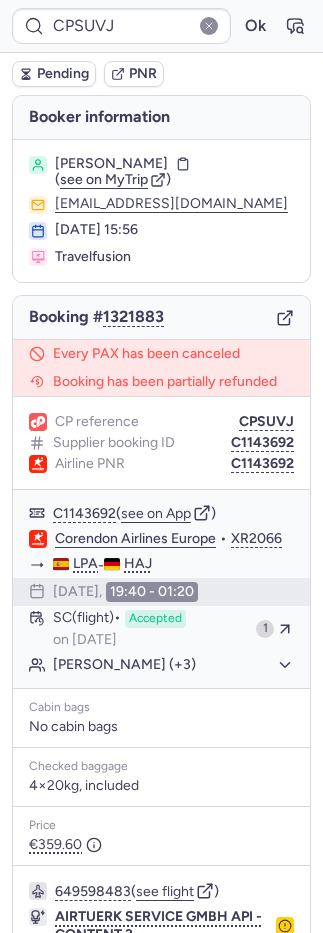 type on "CPE86Q" 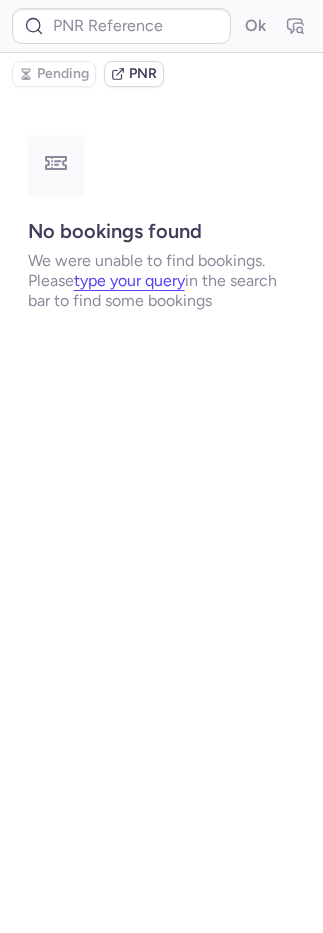 type on "CP7VVV" 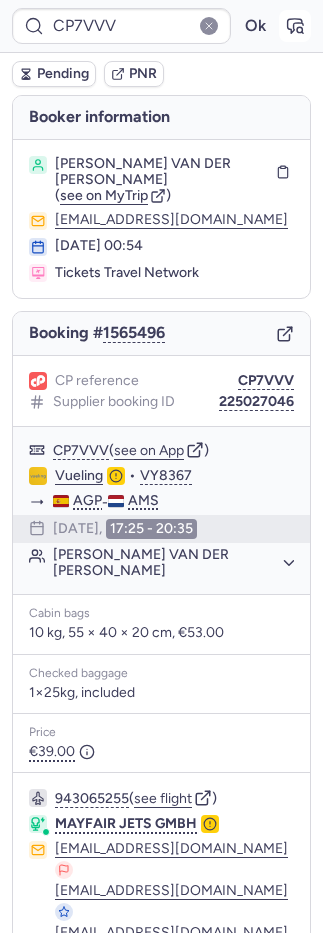 click at bounding box center (295, 26) 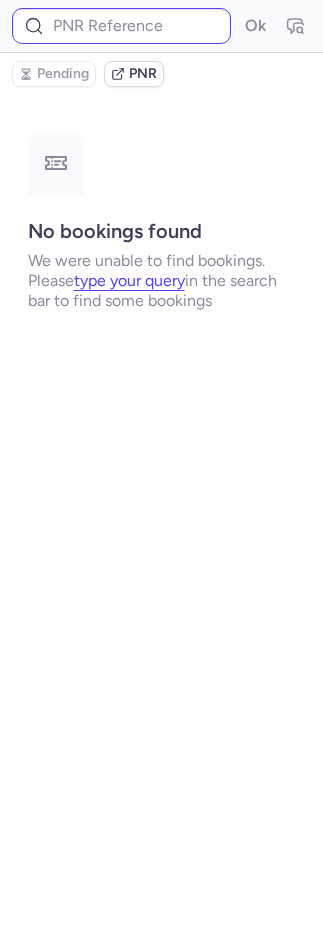 type on "CP7VVV" 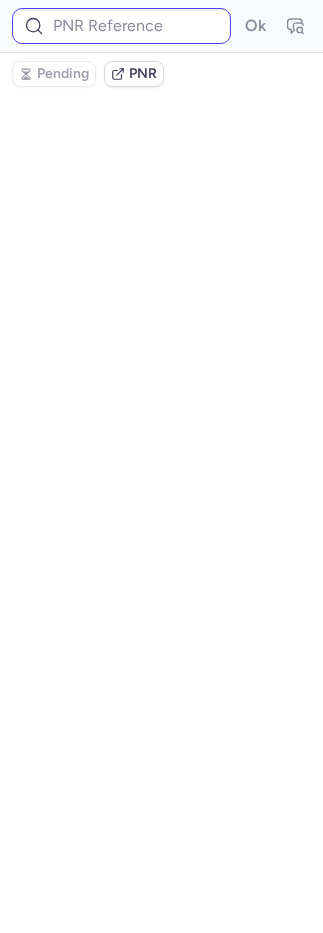 type on "CP7VVV" 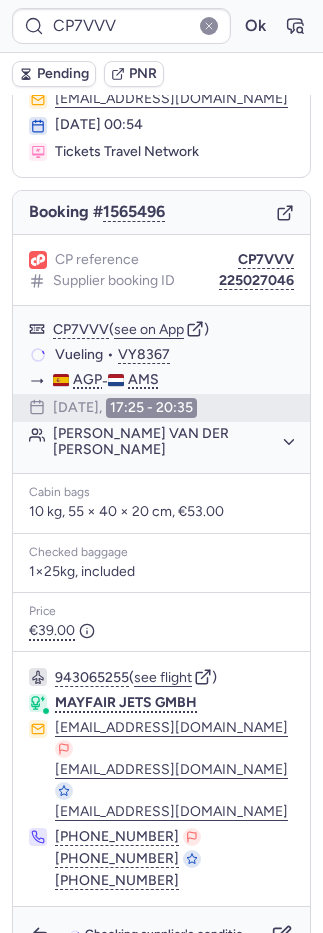 scroll, scrollTop: 132, scrollLeft: 0, axis: vertical 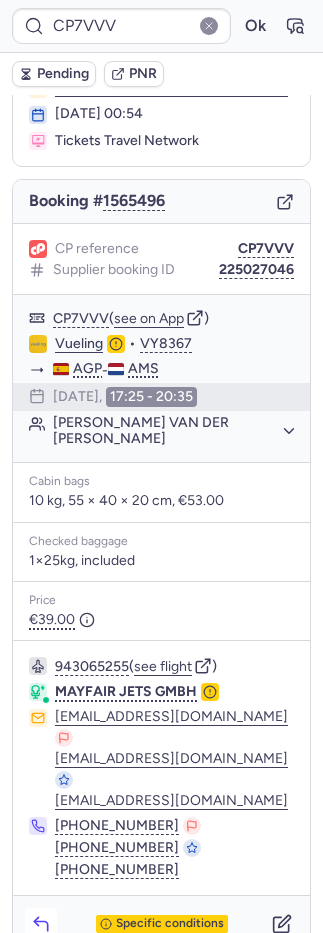 click 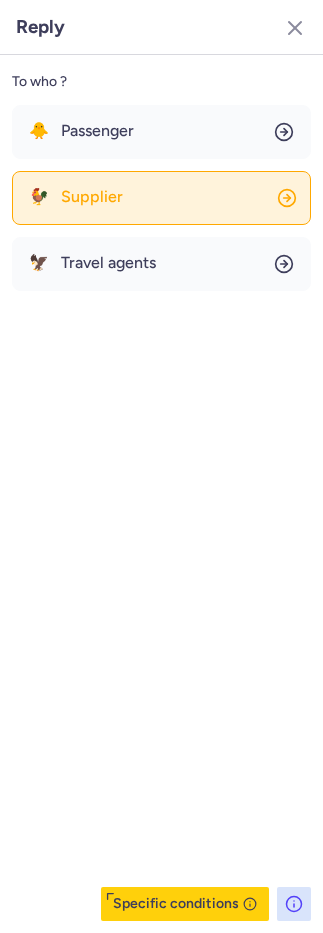 click on "🐓 Supplier" 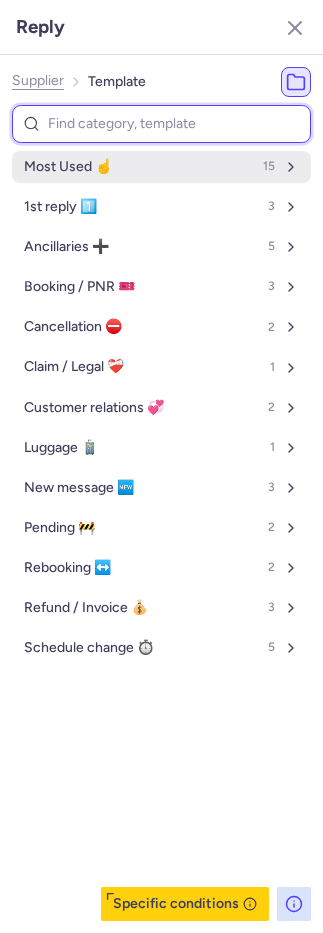 click on "Most Used ☝️ 15" at bounding box center [161, 167] 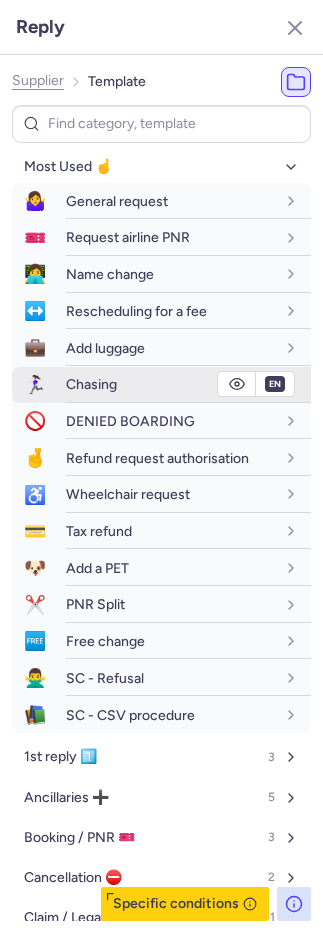 click on "Chasing" at bounding box center (91, 384) 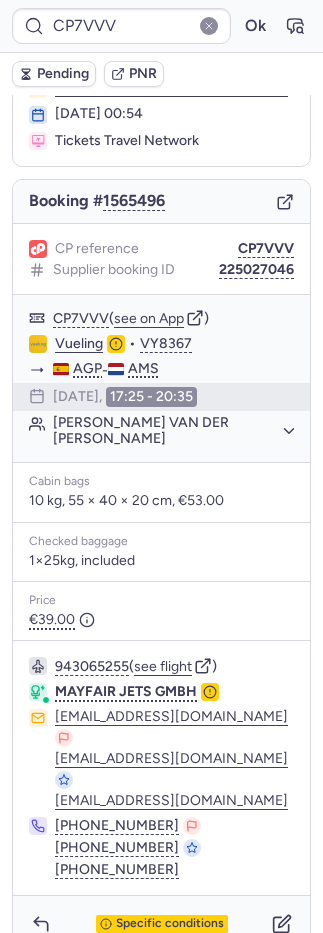 click on "Pending" at bounding box center (63, 74) 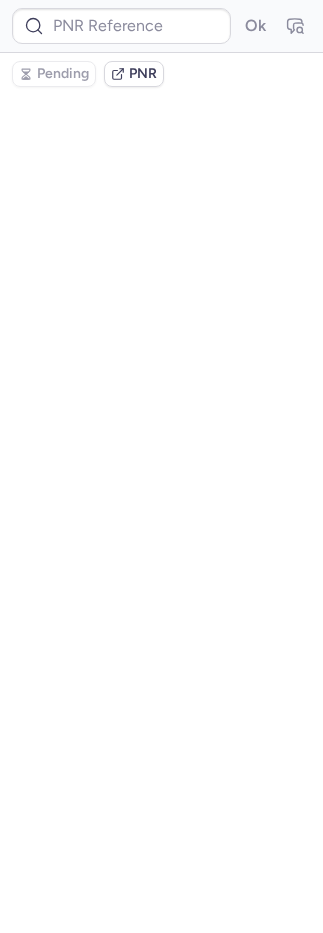 scroll, scrollTop: 0, scrollLeft: 0, axis: both 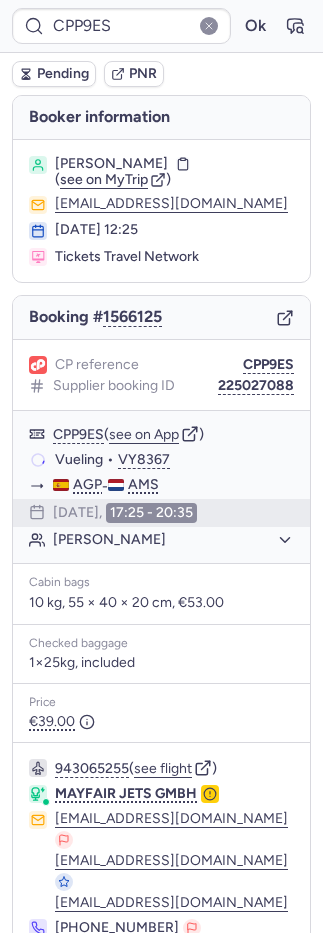 type on "CPE82D" 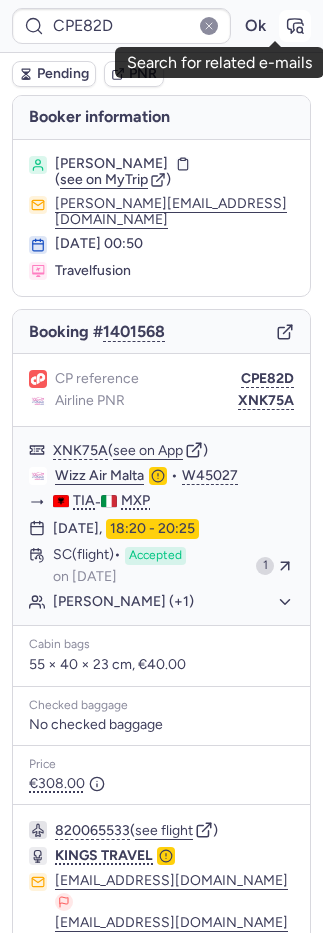 click 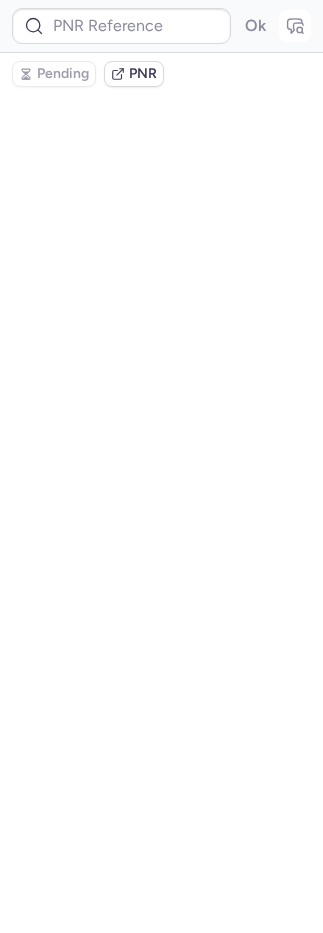 type on "CPE82D" 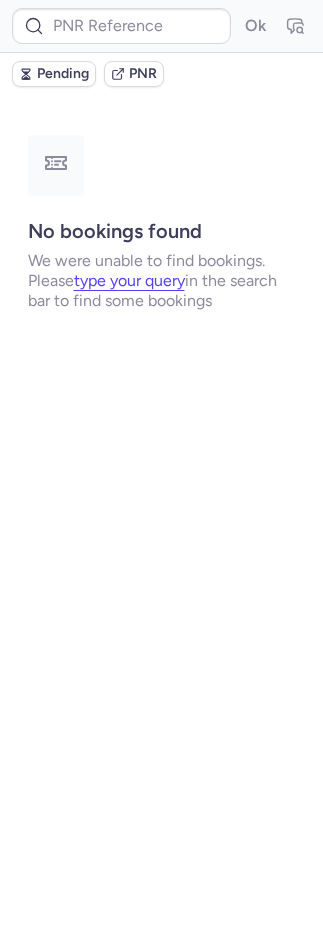 type on "CPWVX3" 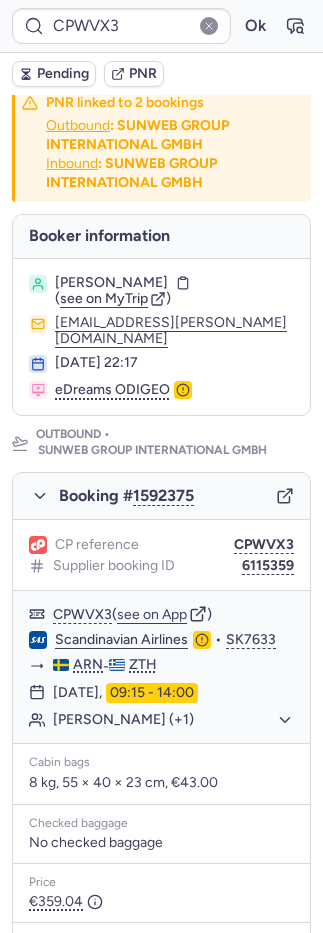 scroll, scrollTop: 13, scrollLeft: 0, axis: vertical 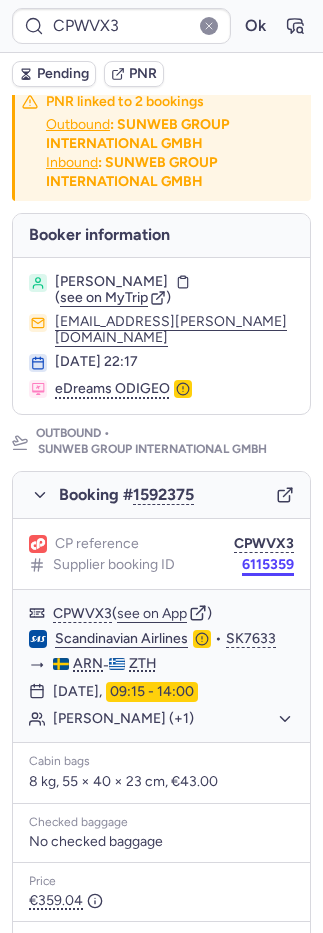 click on "6115359" at bounding box center (268, 565) 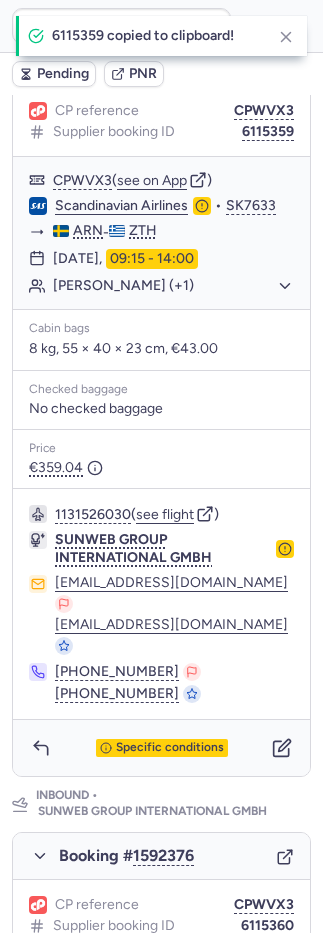 scroll, scrollTop: 479, scrollLeft: 0, axis: vertical 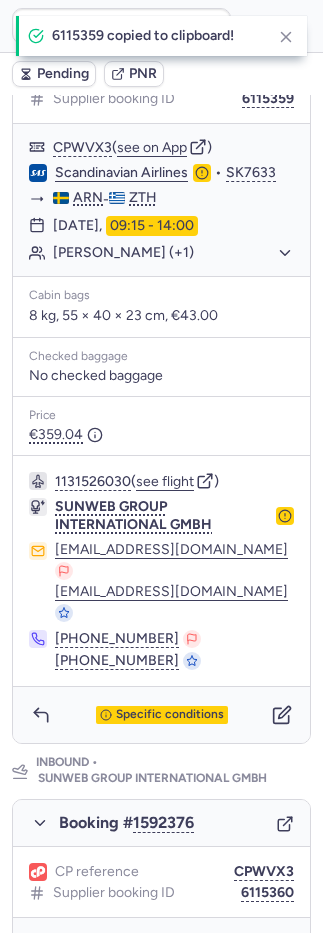 click on "Specific conditions" at bounding box center (161, 715) 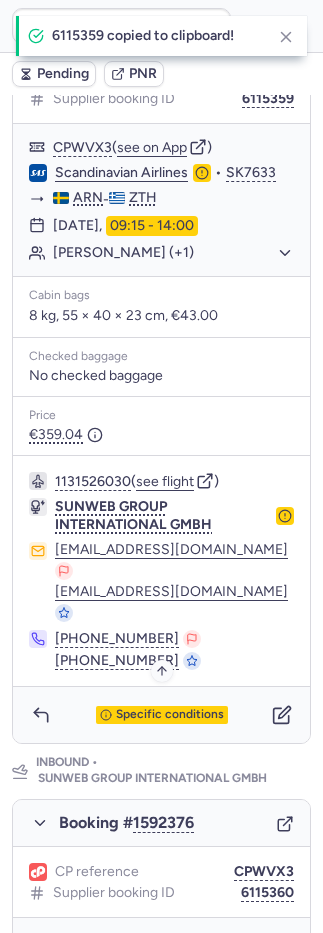 click on "Specific conditions" at bounding box center (170, 715) 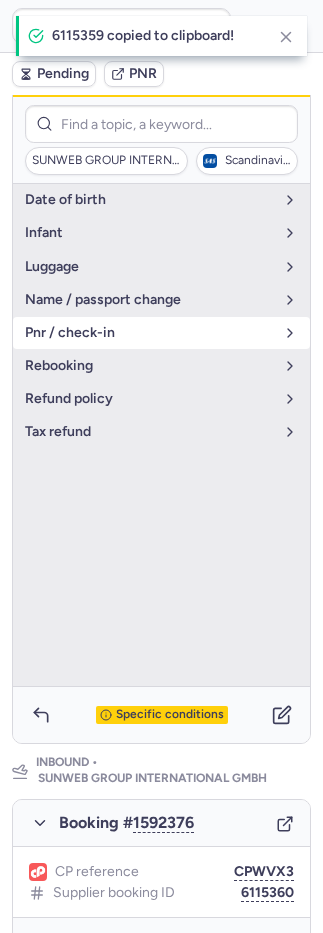 click on "pnr / check-in" at bounding box center (161, 333) 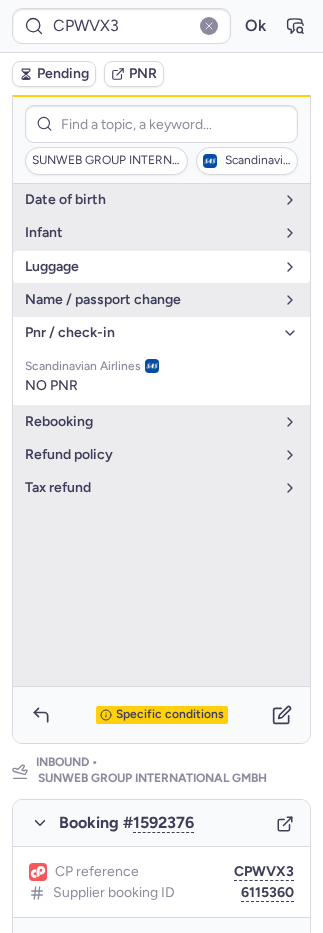 click on "luggage" at bounding box center [149, 267] 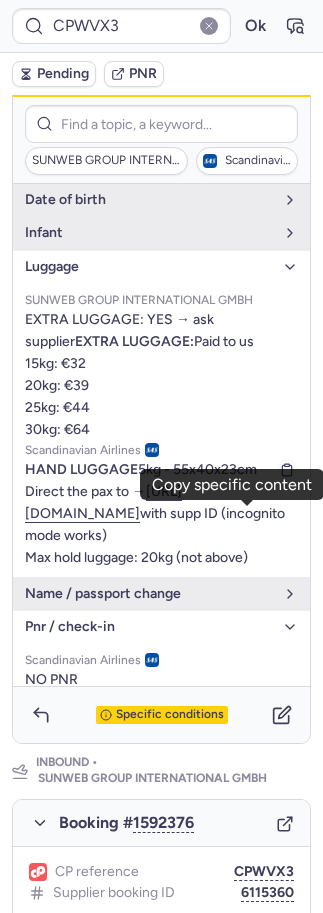 click 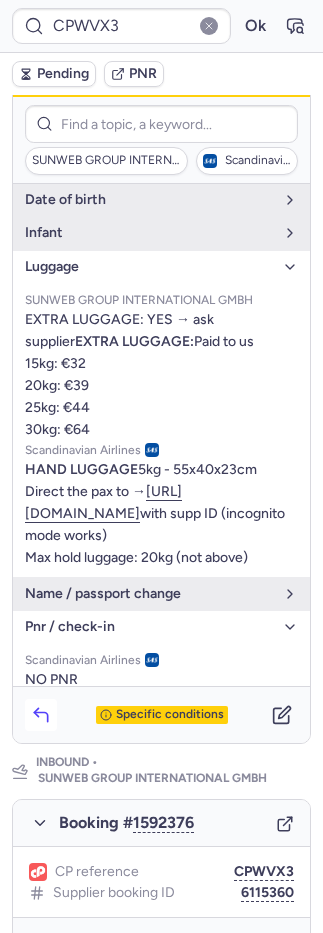 click at bounding box center (41, 715) 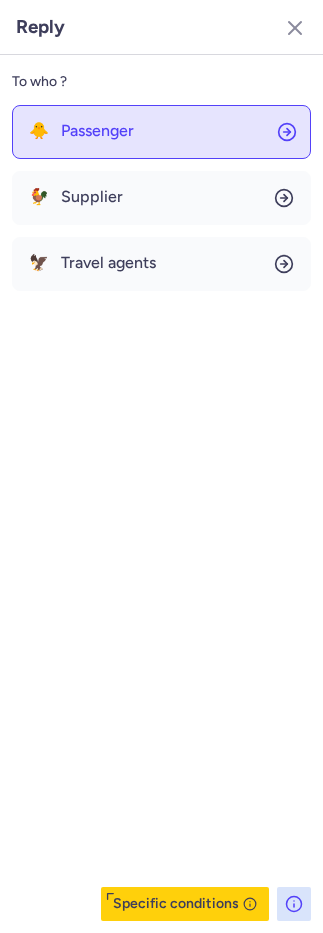 click on "🐥 Passenger" 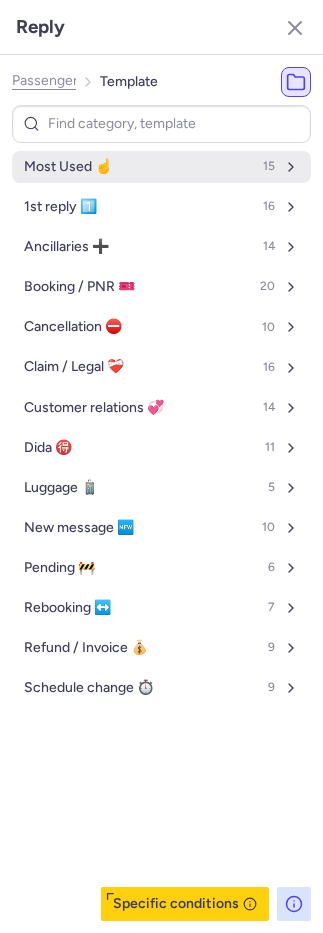 click on "Most Used ☝️ 15" at bounding box center (161, 167) 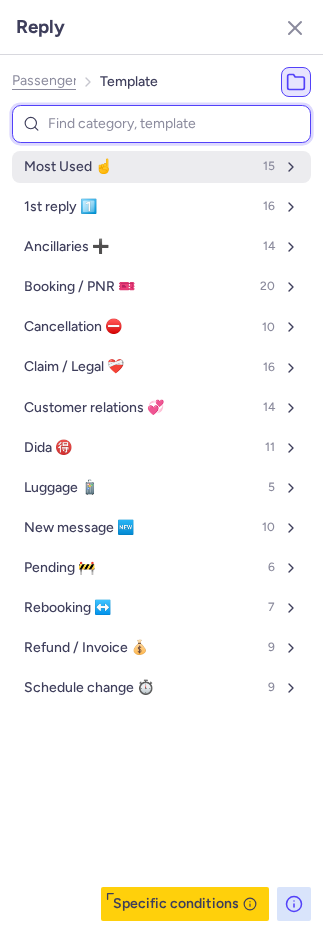 select on "en" 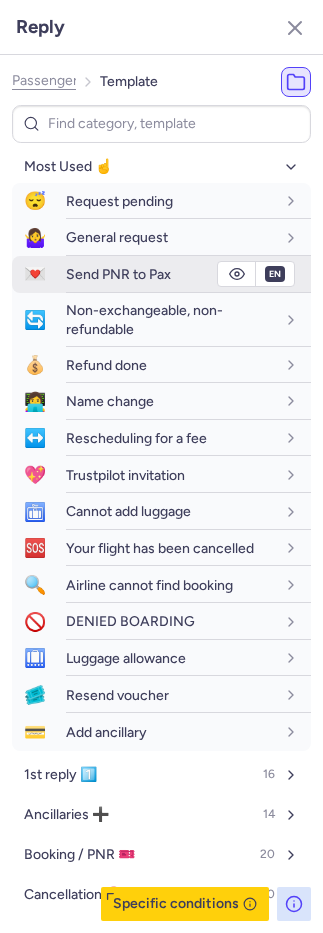click on "Send PNR to Pax" at bounding box center [118, 274] 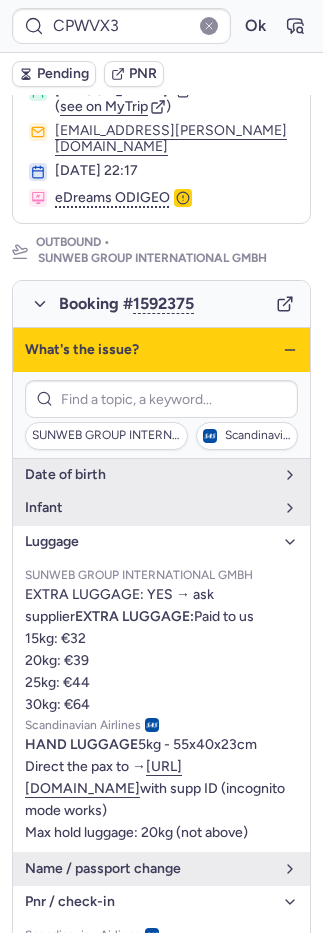scroll, scrollTop: 0, scrollLeft: 0, axis: both 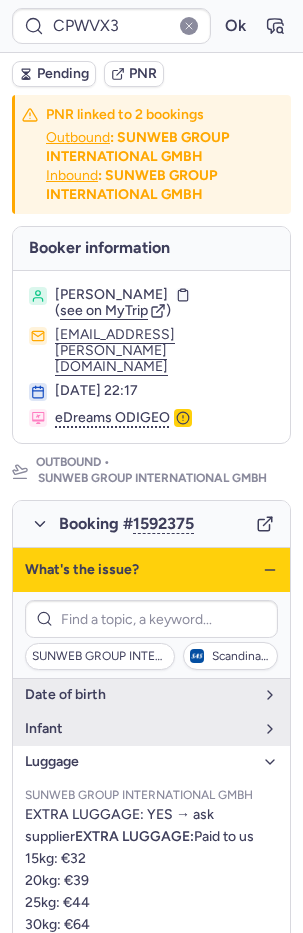 click 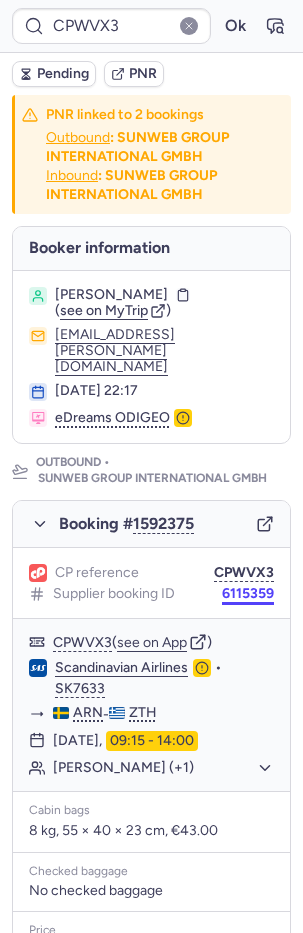 click on "6115359" at bounding box center (248, 594) 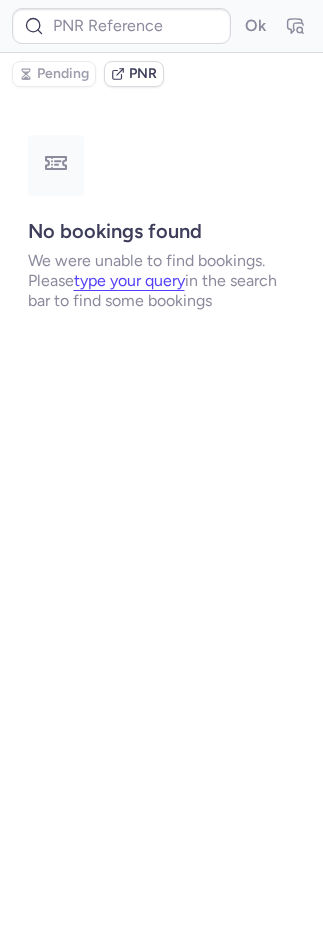 type on "0CAQFB" 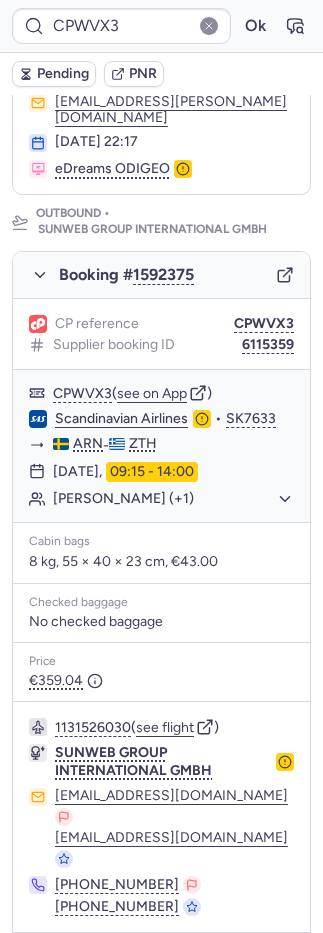 scroll, scrollTop: 1012, scrollLeft: 0, axis: vertical 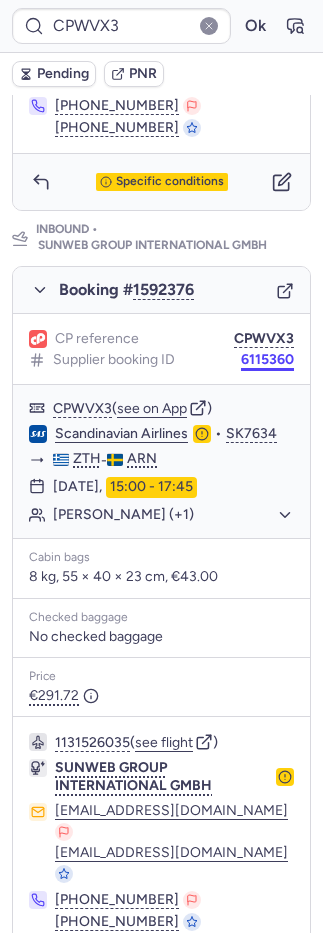 click on "6115360" at bounding box center (267, 360) 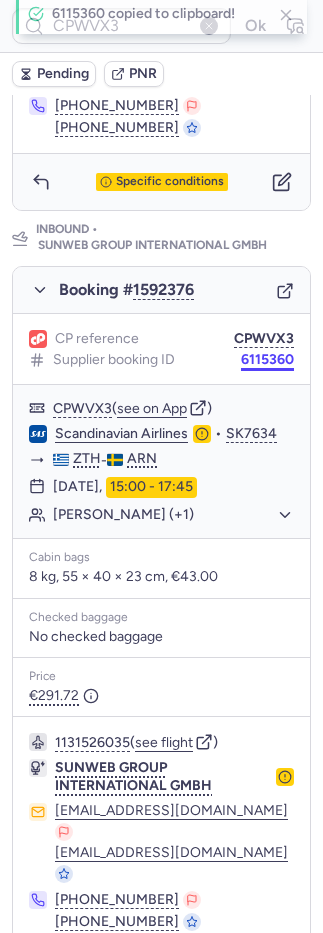 click on "6115360" at bounding box center [267, 360] 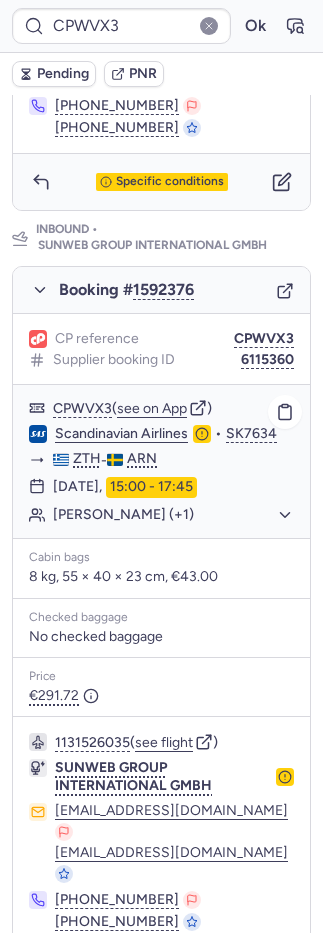 type on "DT1748349059265902" 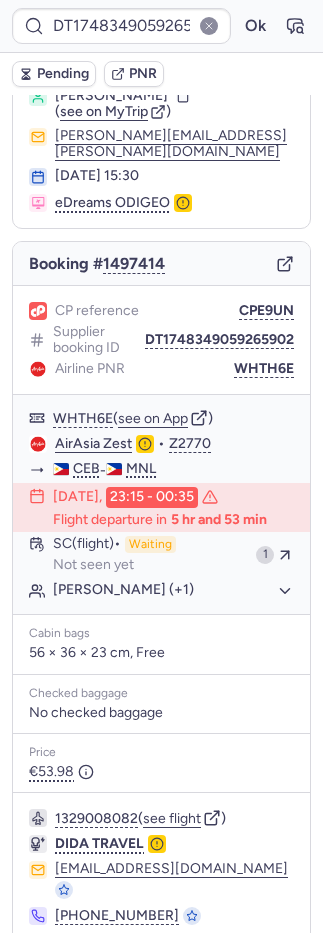 scroll, scrollTop: 106, scrollLeft: 0, axis: vertical 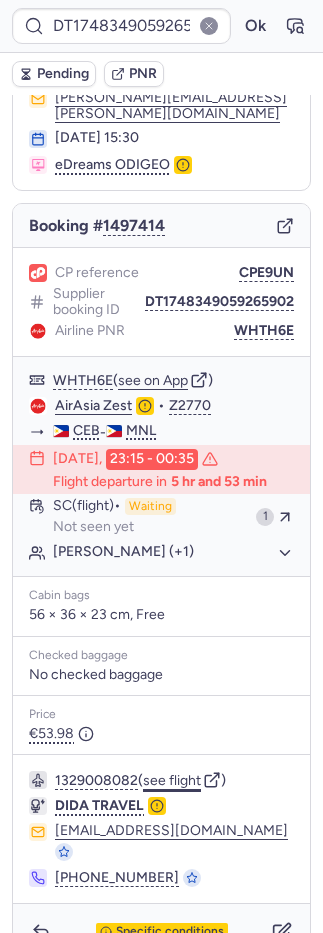 click on "see flight" 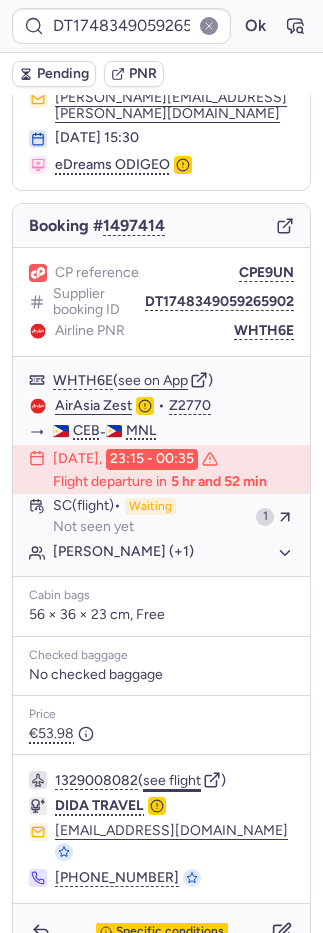 type 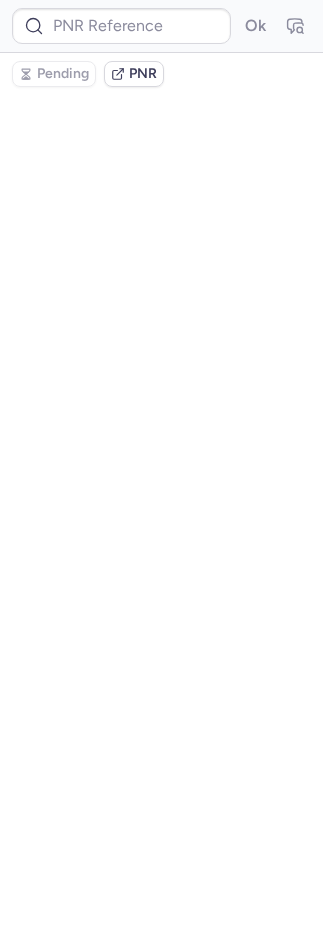 scroll, scrollTop: 0, scrollLeft: 0, axis: both 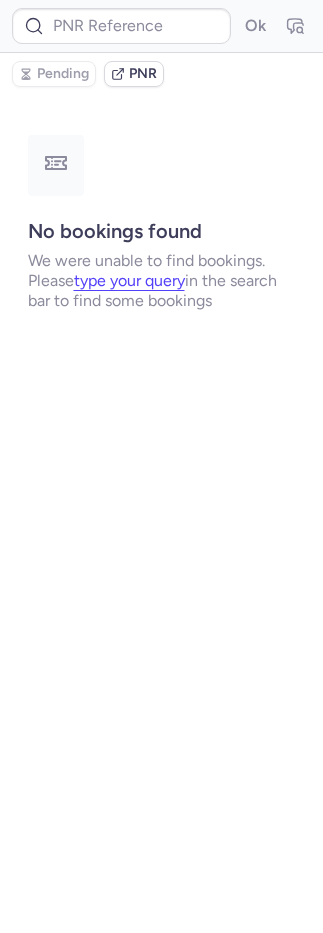 type on "DT1748349059265902" 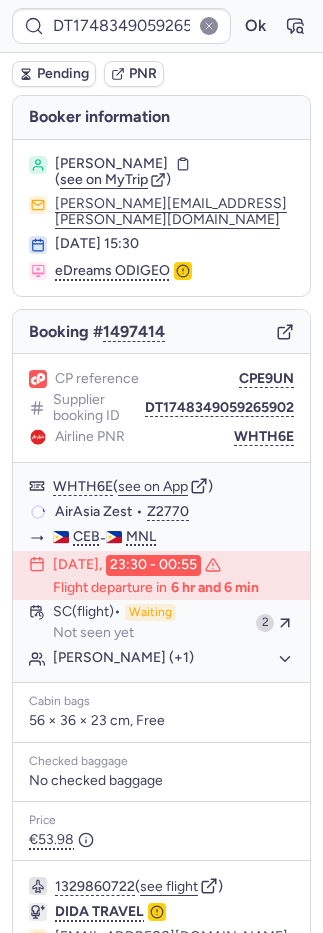 type 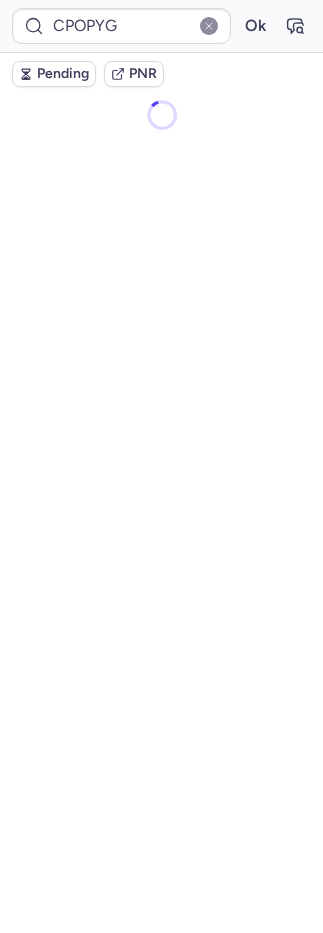 scroll, scrollTop: 0, scrollLeft: 0, axis: both 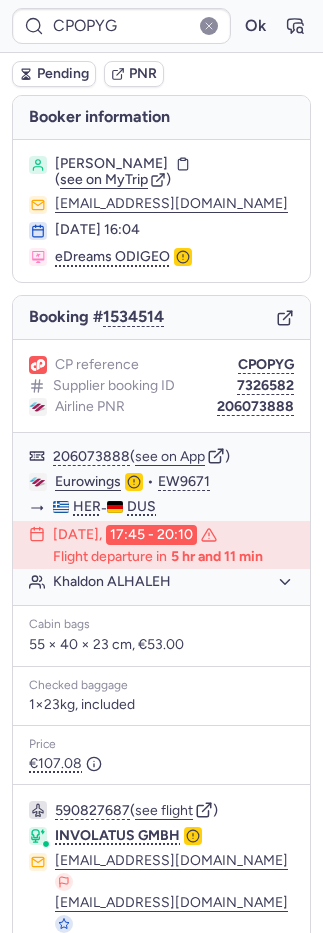 type on "CP7OTY" 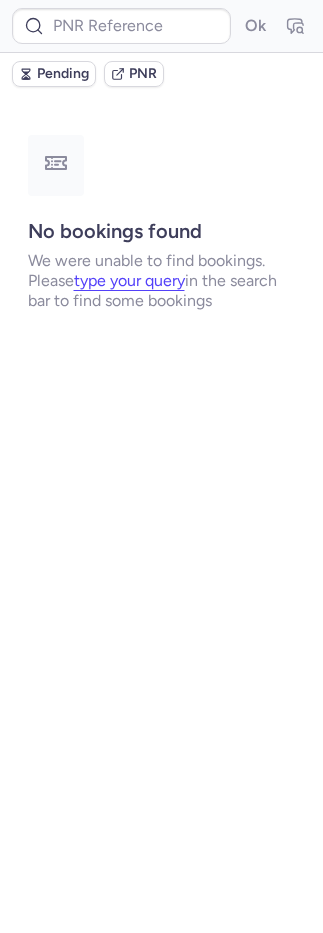 type on "CPOPYG" 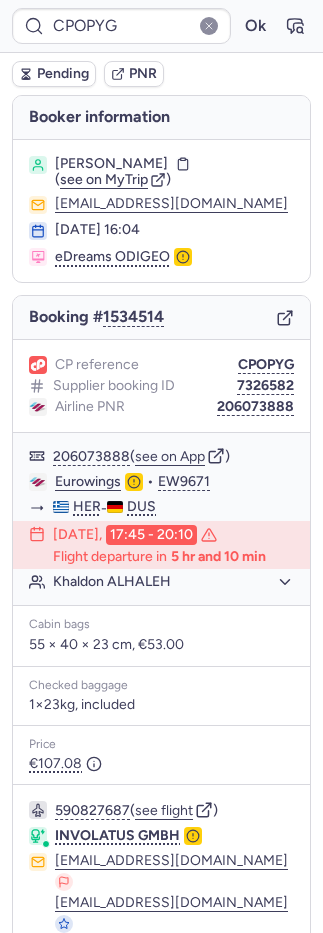 type 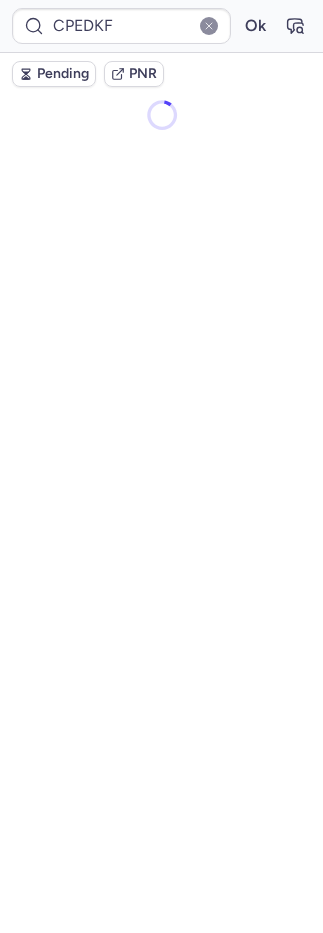 scroll, scrollTop: 0, scrollLeft: 0, axis: both 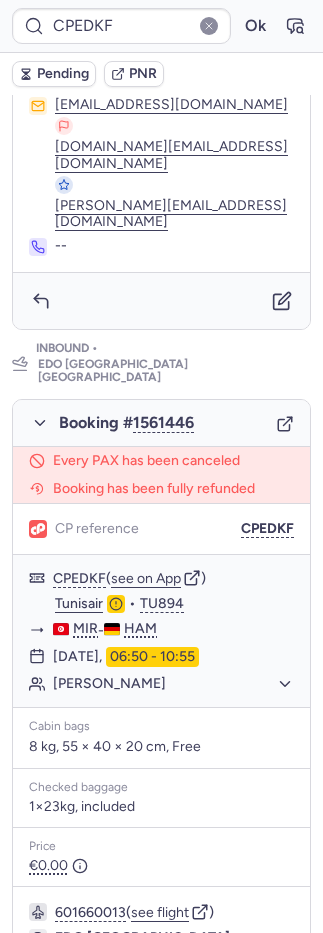 click 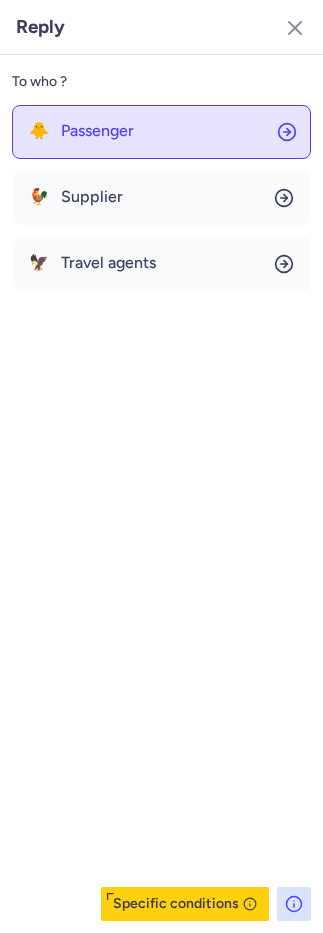 click on "🐥 Passenger" 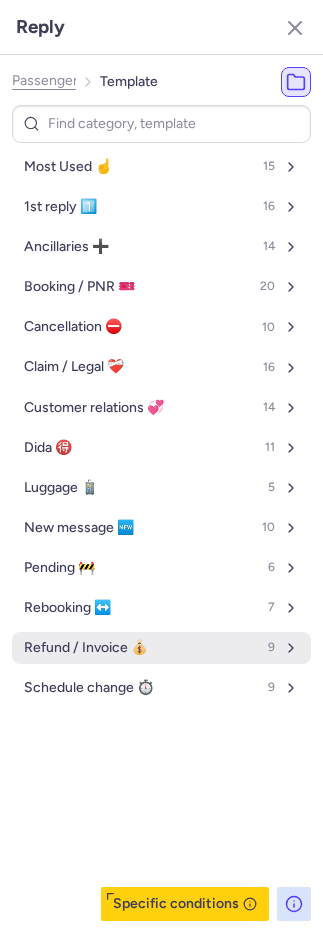 click on "Refund / Invoice 💰" at bounding box center (86, 648) 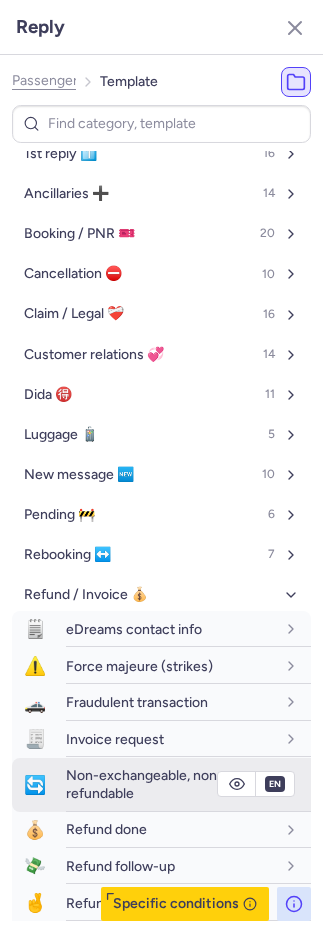 scroll, scrollTop: 172, scrollLeft: 0, axis: vertical 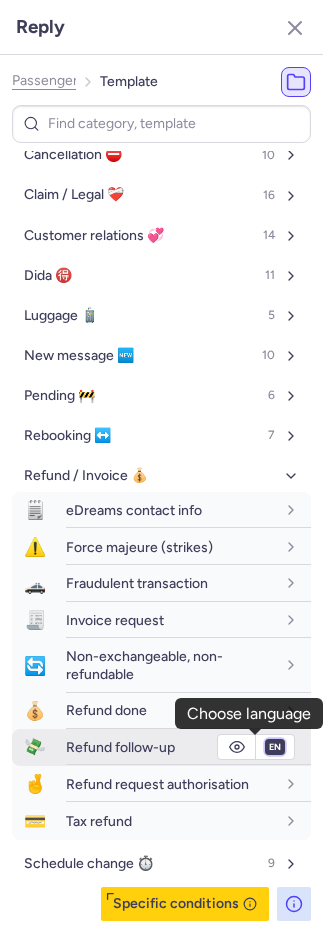 click on "fr en de nl pt es it ru" at bounding box center [275, 747] 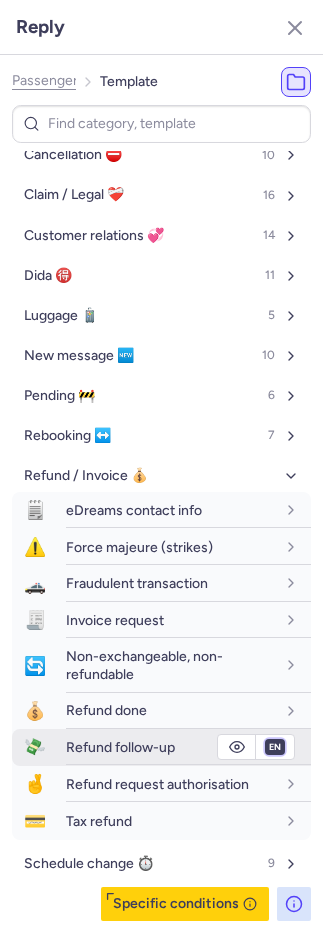 select on "de" 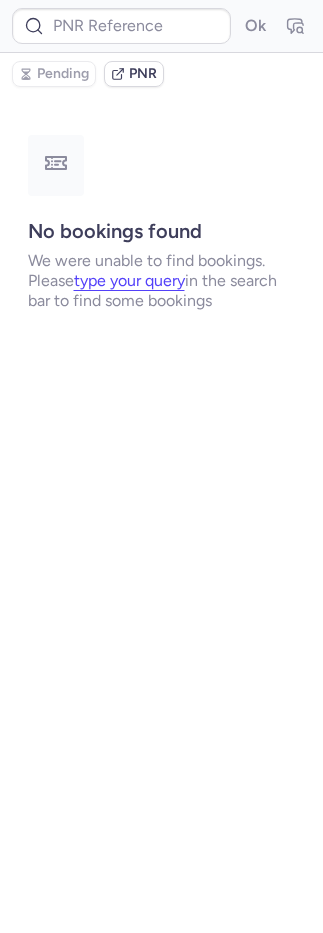 scroll, scrollTop: 0, scrollLeft: 0, axis: both 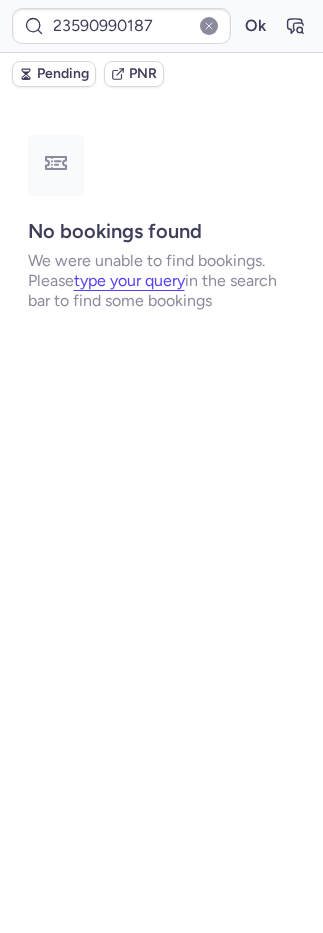 type on "CPZ3OO" 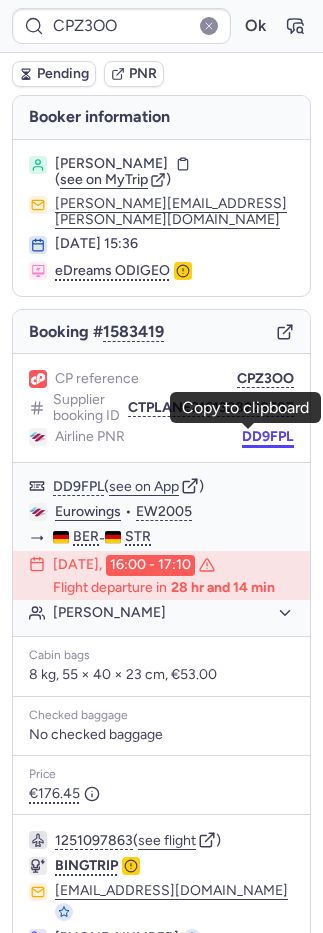 click on "DD9FPL" at bounding box center [268, 437] 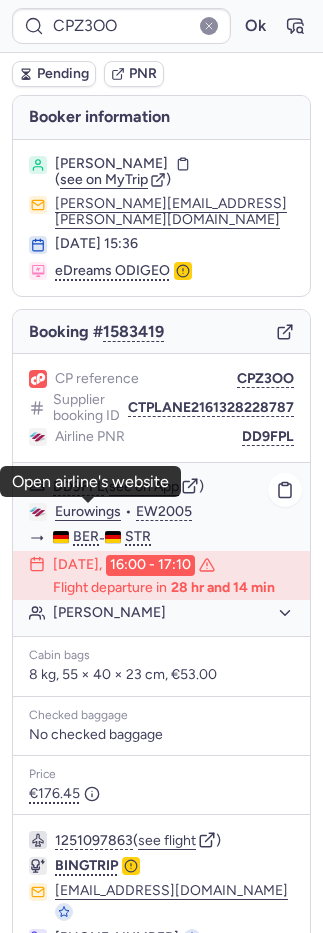 click on "Eurowings" 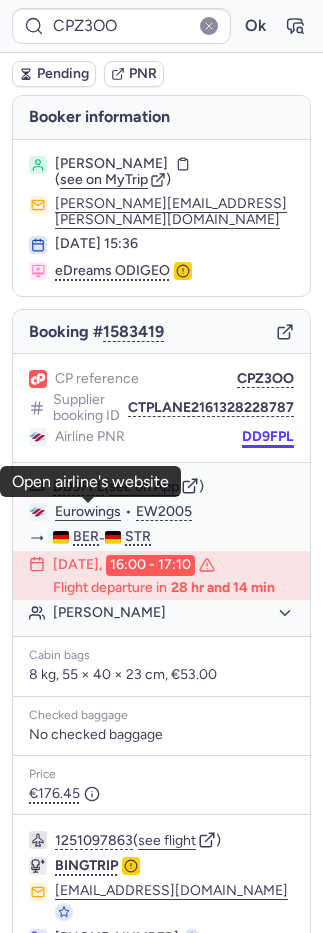 click on "DD9FPL" at bounding box center [268, 437] 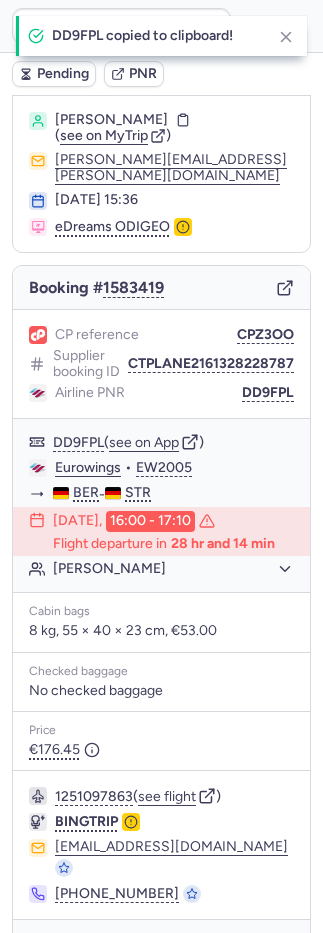 scroll, scrollTop: 96, scrollLeft: 0, axis: vertical 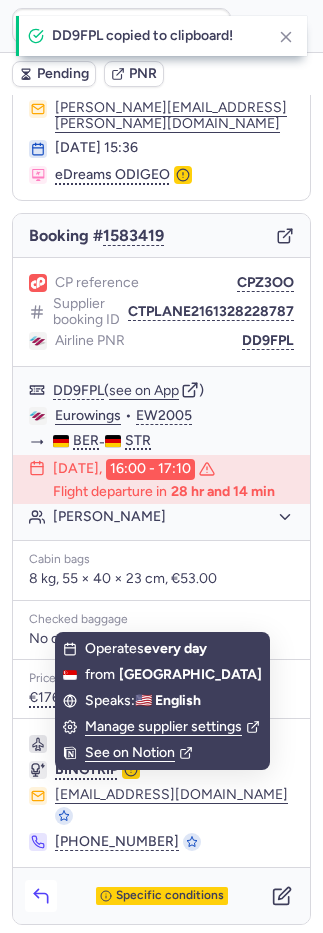 click 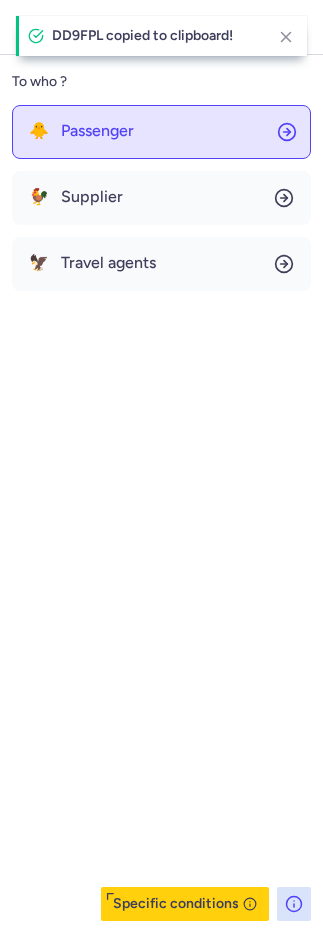 drag, startPoint x: 74, startPoint y: 132, endPoint x: 83, endPoint y: 154, distance: 23.769728 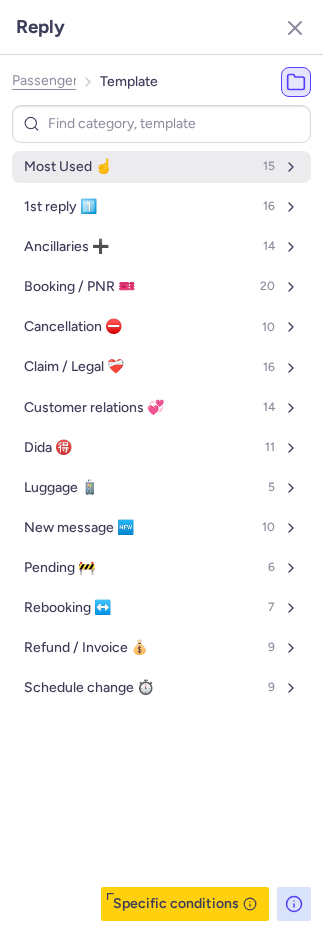 click on "Most Used ☝️ 15" at bounding box center (161, 167) 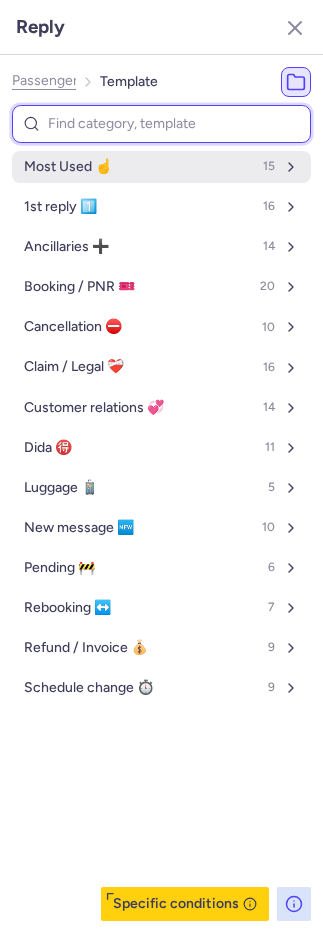 select on "en" 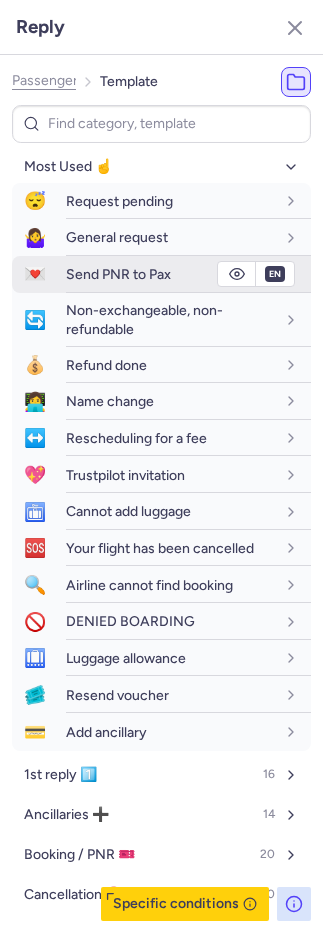 click on "Send PNR to Pax" at bounding box center (118, 274) 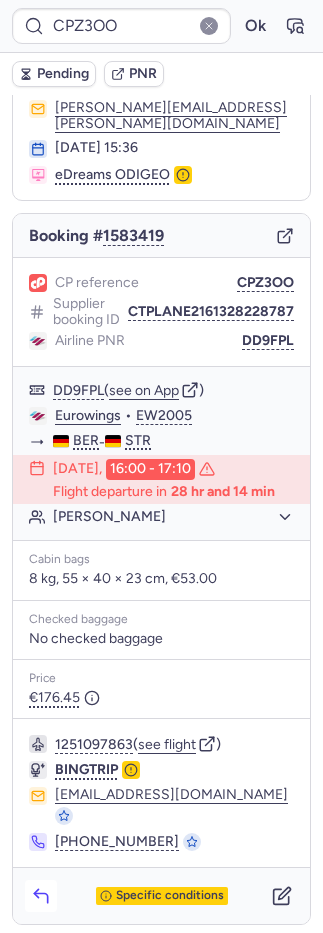 click 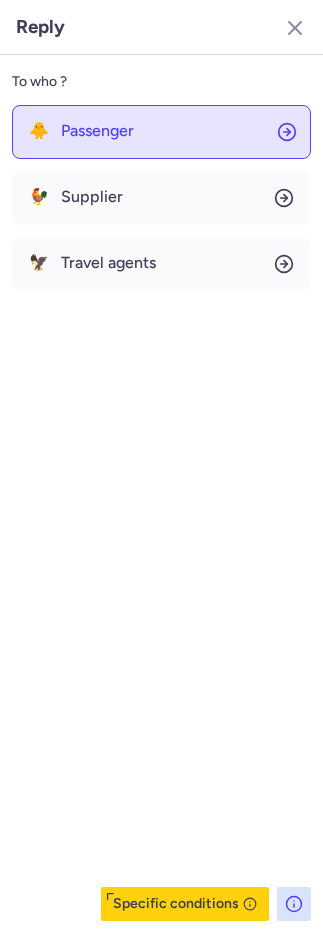 click on "Passenger" at bounding box center (97, 131) 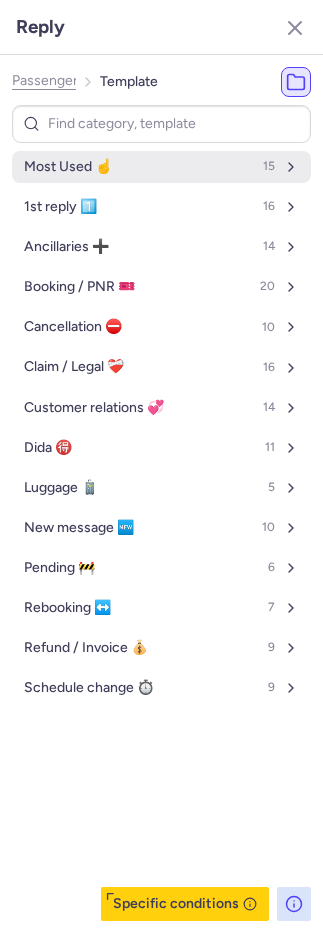click on "Most Used ☝️" at bounding box center [68, 167] 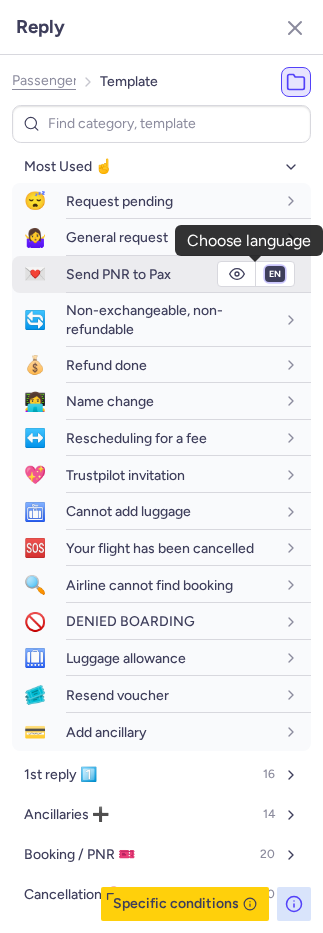 click on "fr en de nl pt es it ru" at bounding box center [275, 274] 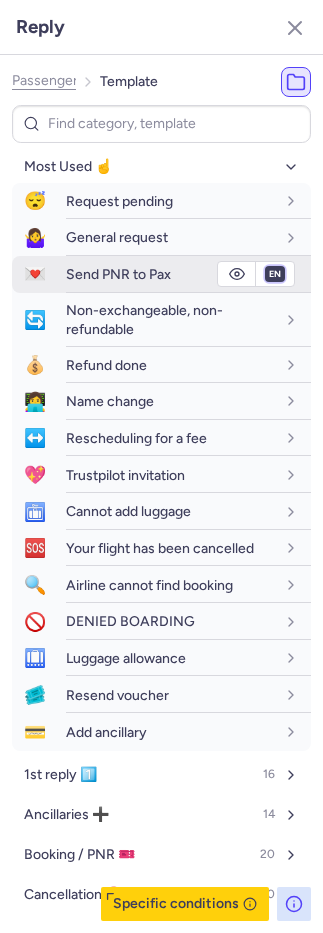 select on "de" 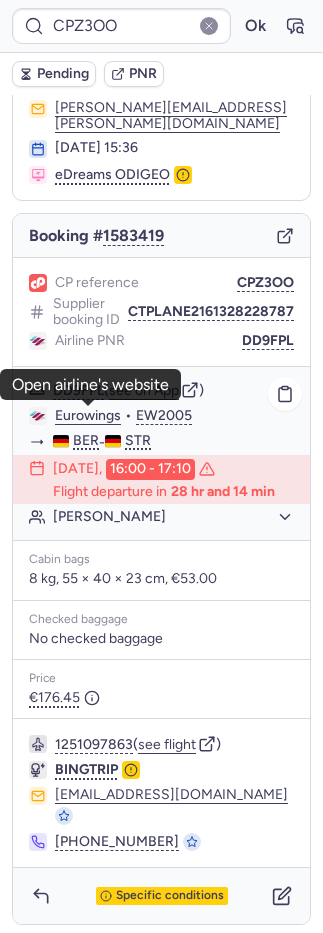 click on "Eurowings" 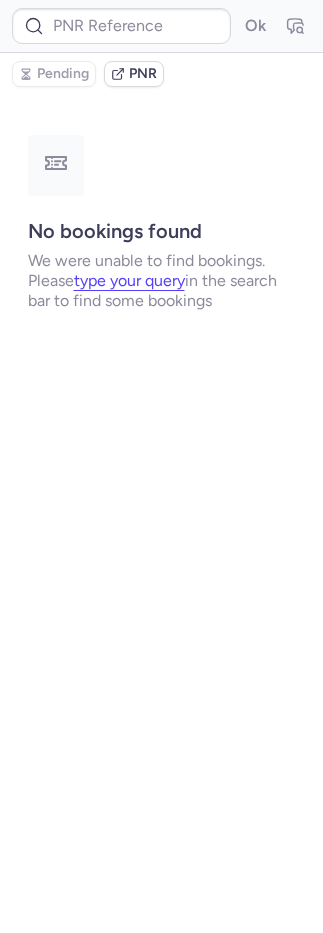 scroll, scrollTop: 0, scrollLeft: 0, axis: both 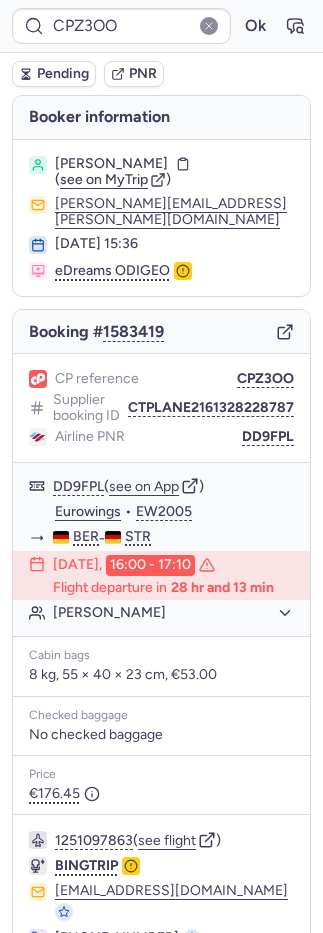 type on "CP7OTY" 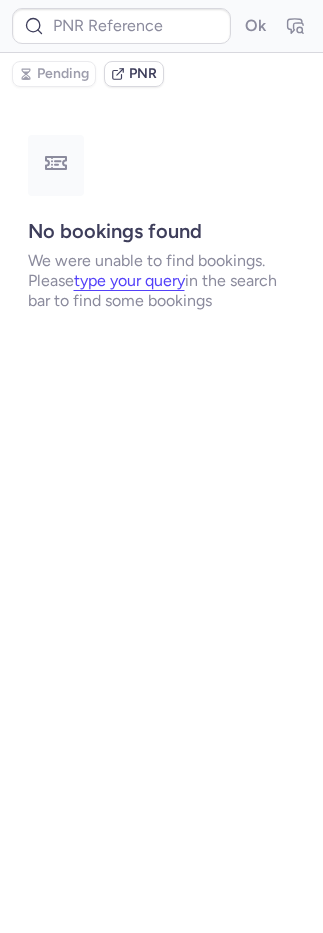 type on "CPMSL5" 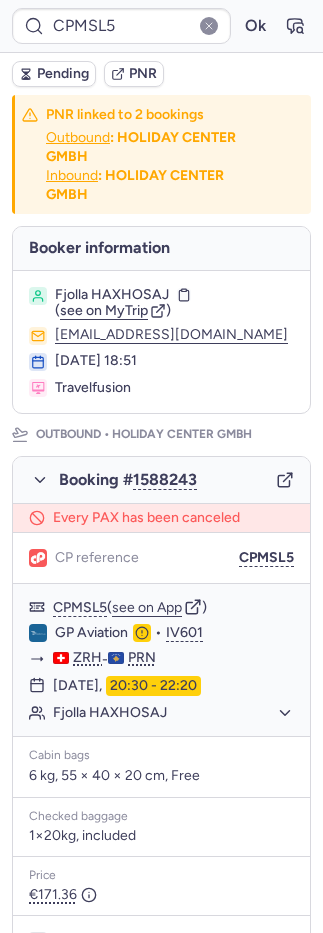 type 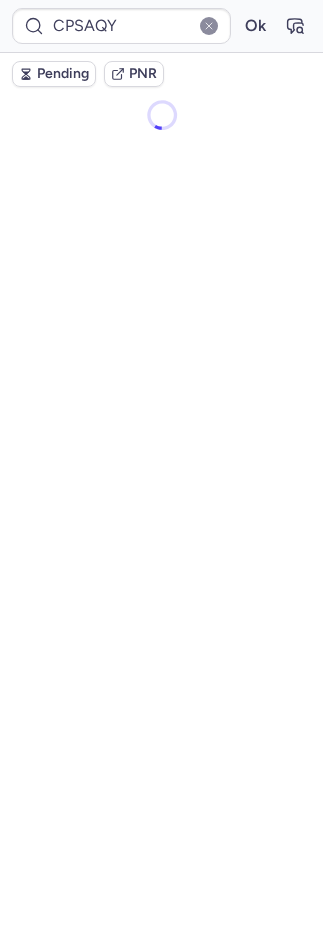 scroll, scrollTop: 0, scrollLeft: 0, axis: both 